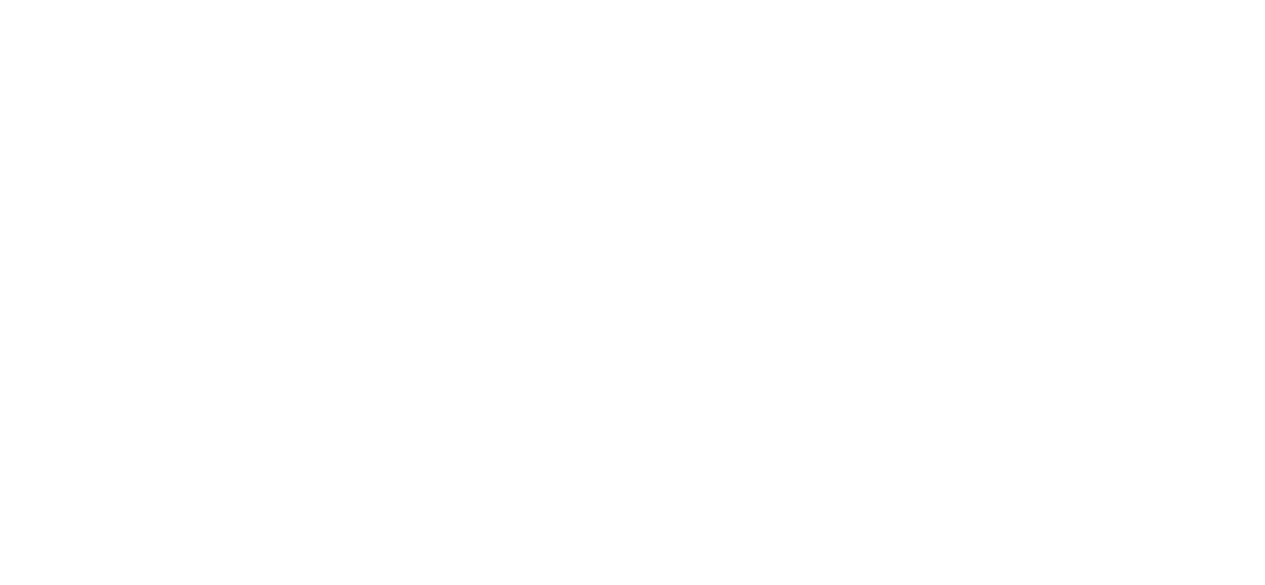 scroll, scrollTop: 0, scrollLeft: 0, axis: both 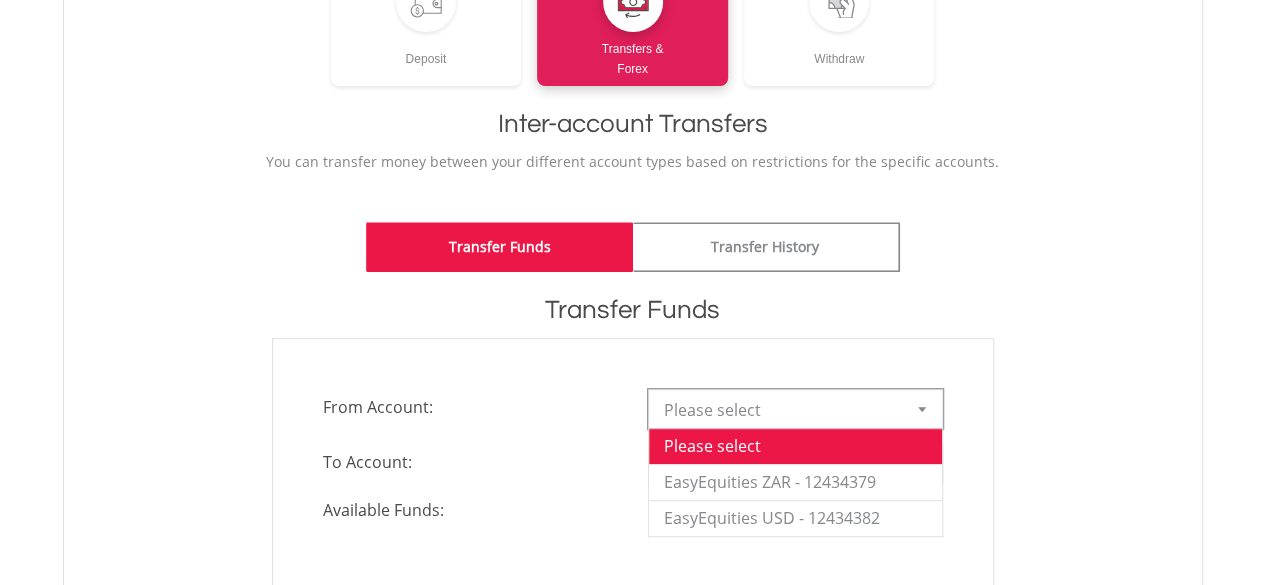 click at bounding box center (922, 409) 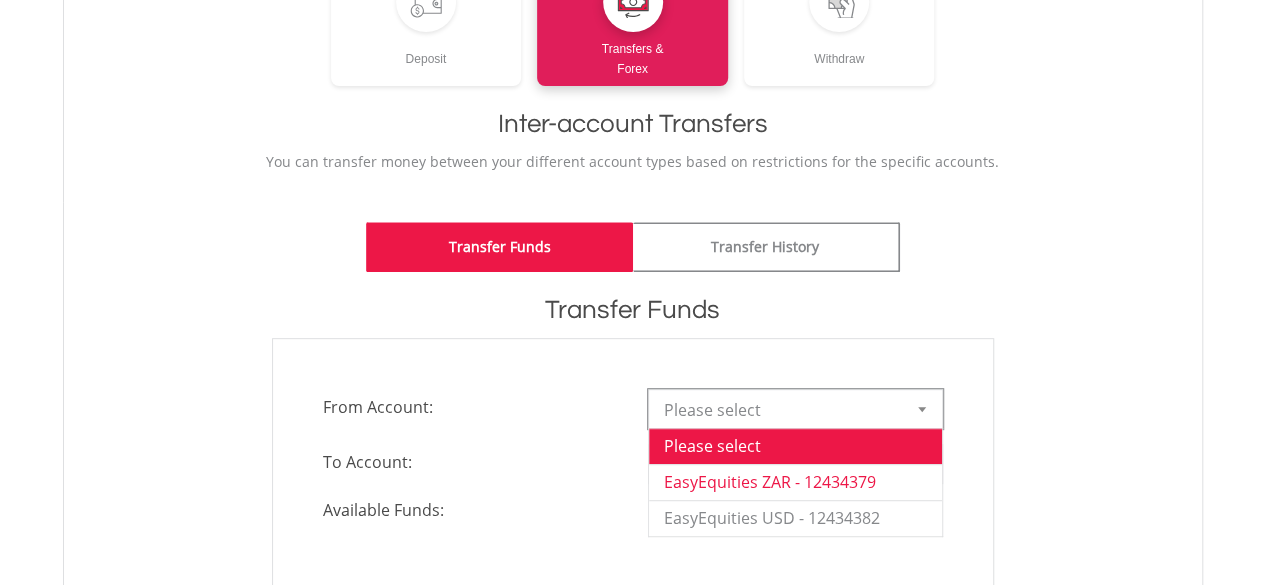 click on "EasyEquities ZAR - 12434379" at bounding box center (795, 482) 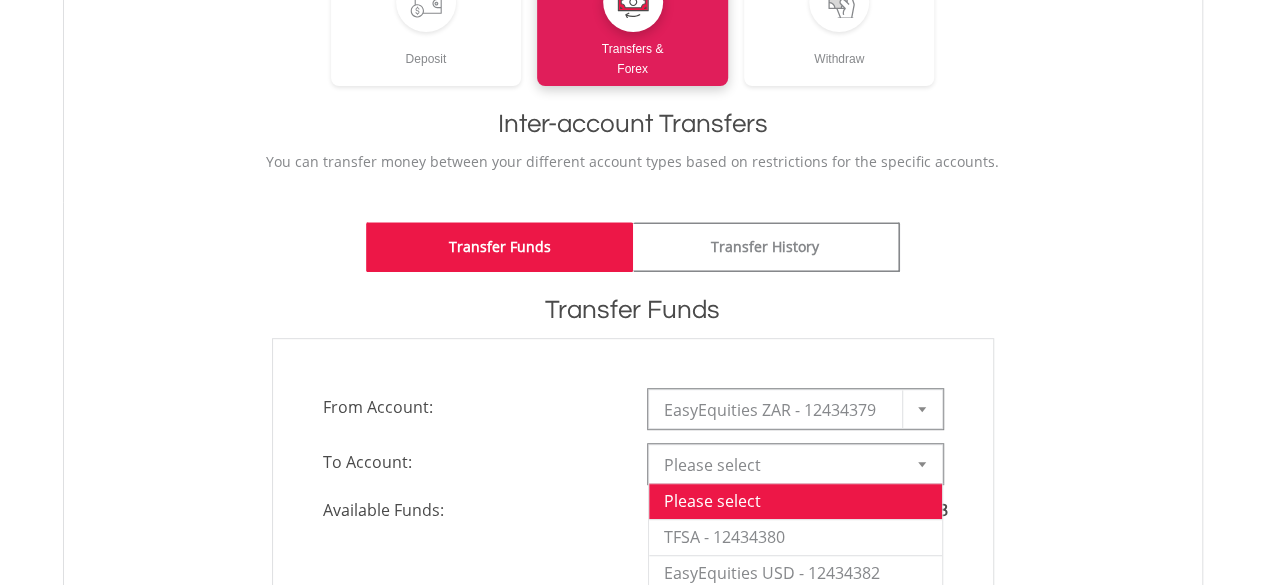 click at bounding box center [922, 464] 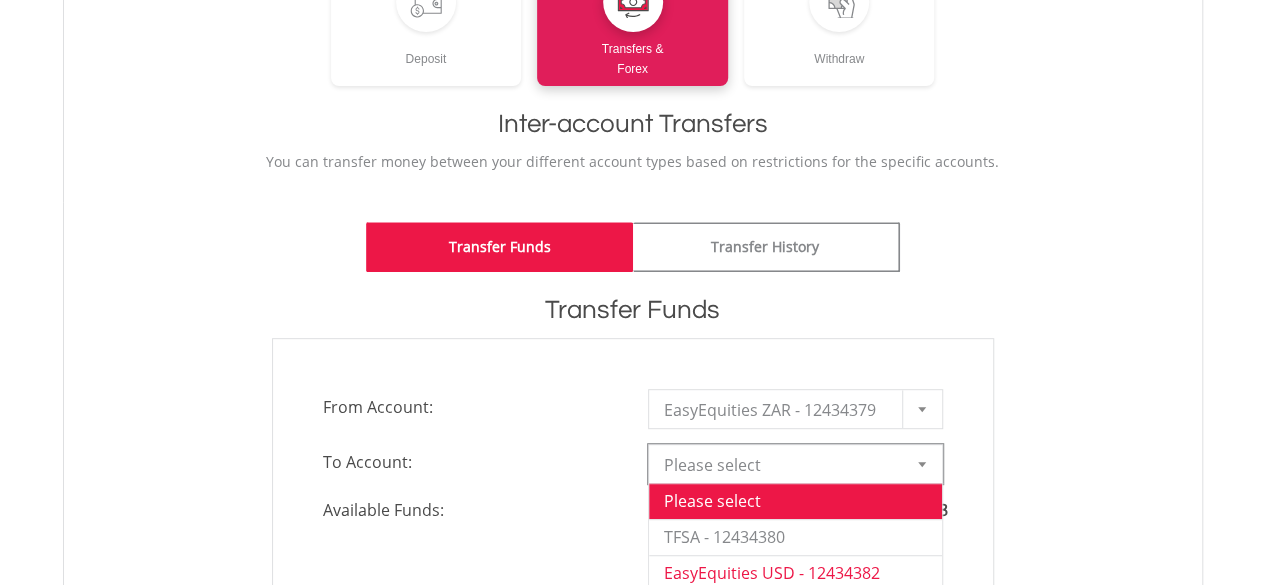 click on "EasyEquities USD - 12434382" at bounding box center (795, 573) 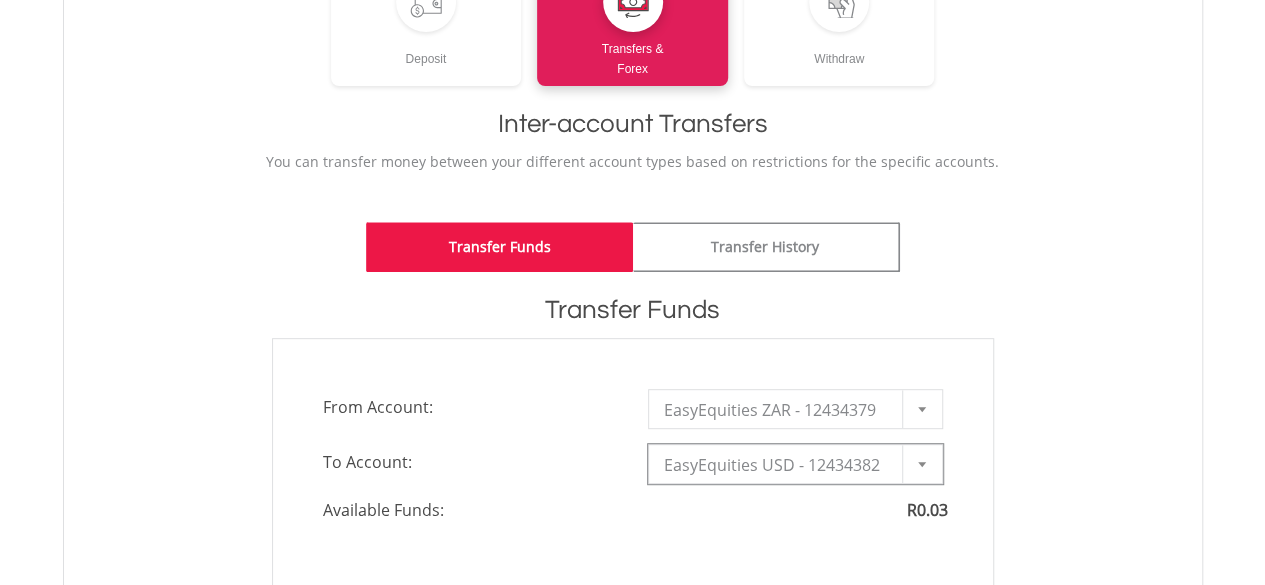 type on "*" 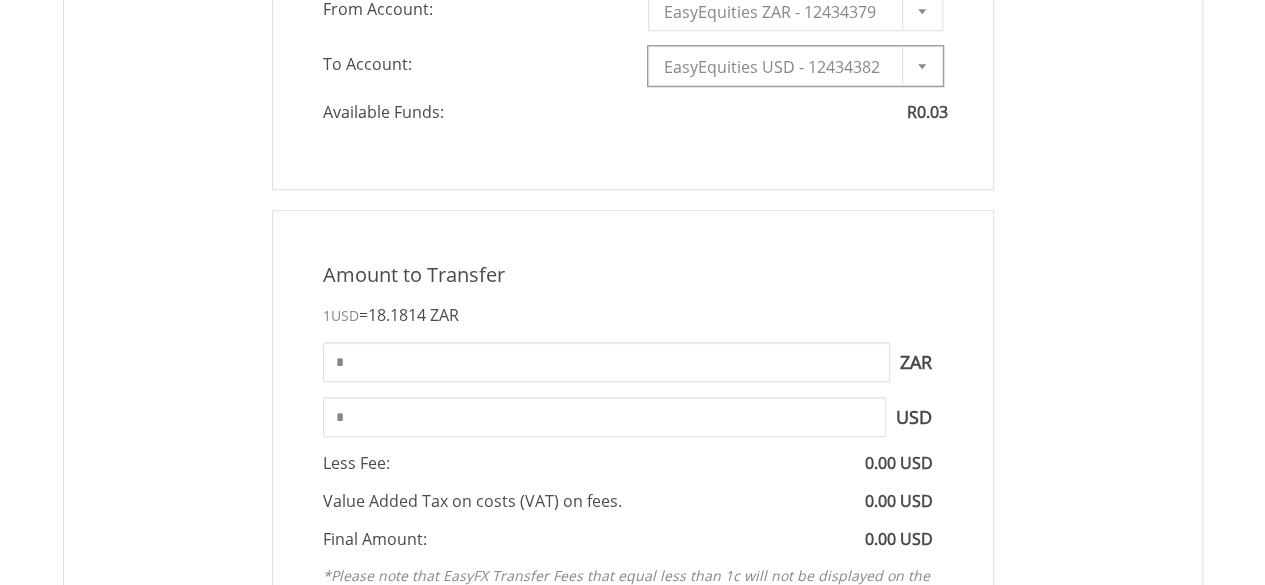 scroll, scrollTop: 726, scrollLeft: 0, axis: vertical 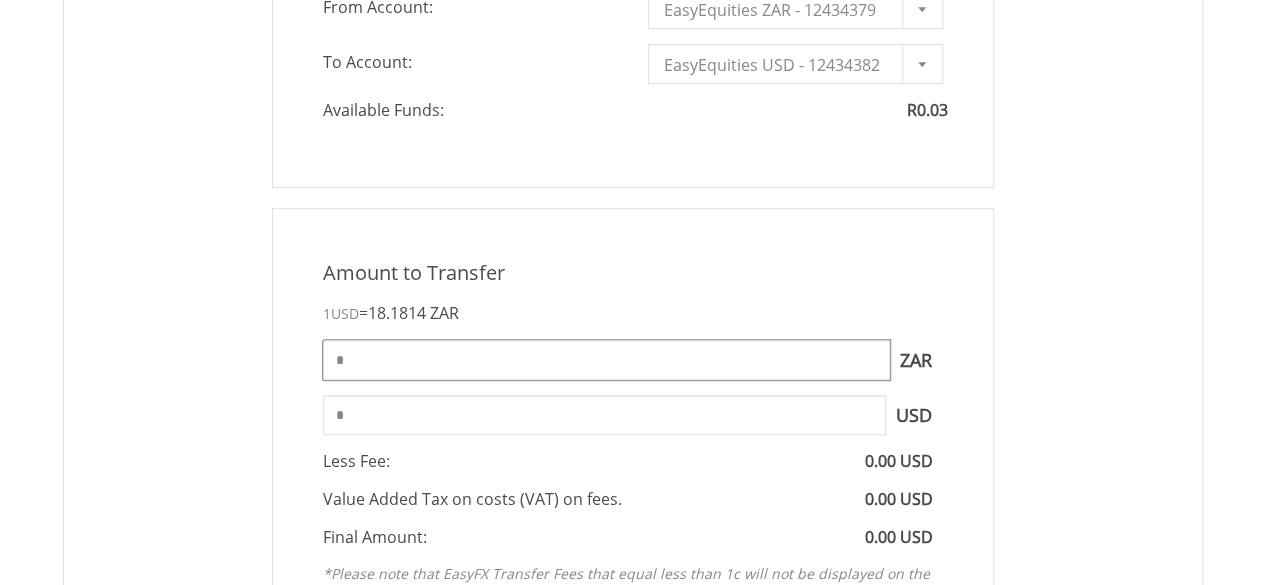 click on "*" at bounding box center [606, 360] 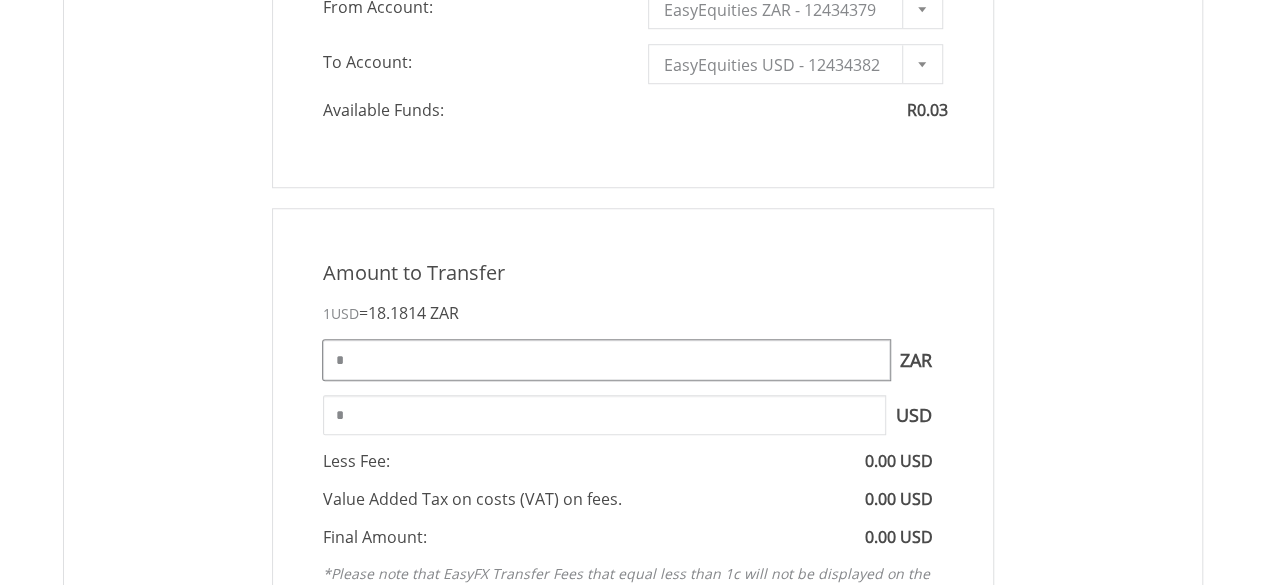 type on "***" 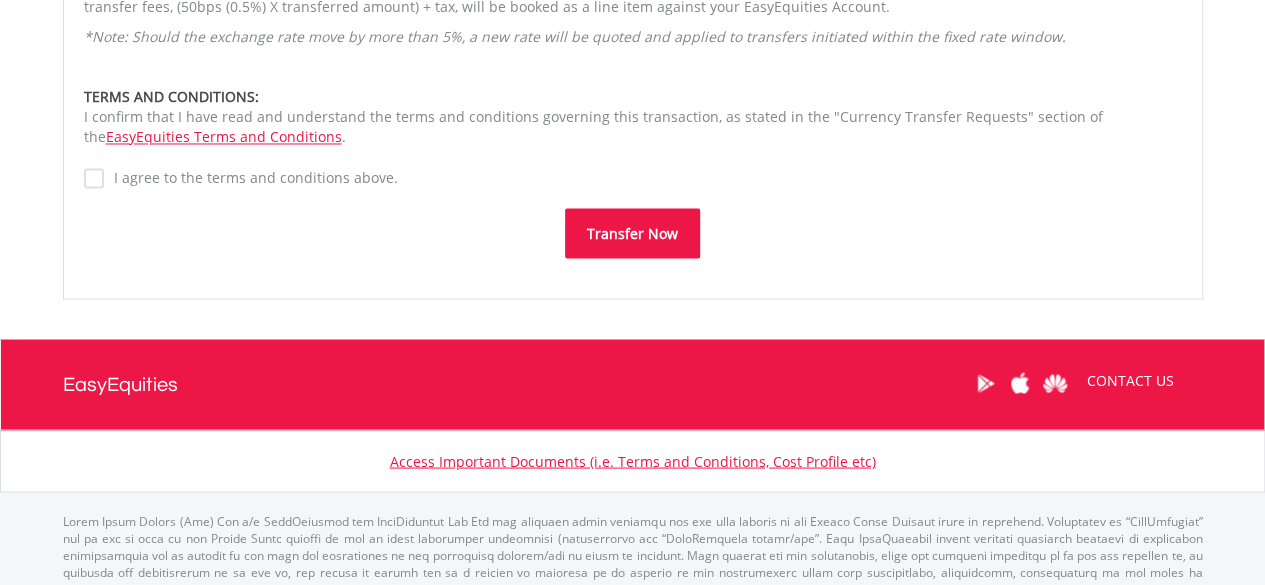 scroll, scrollTop: 1684, scrollLeft: 0, axis: vertical 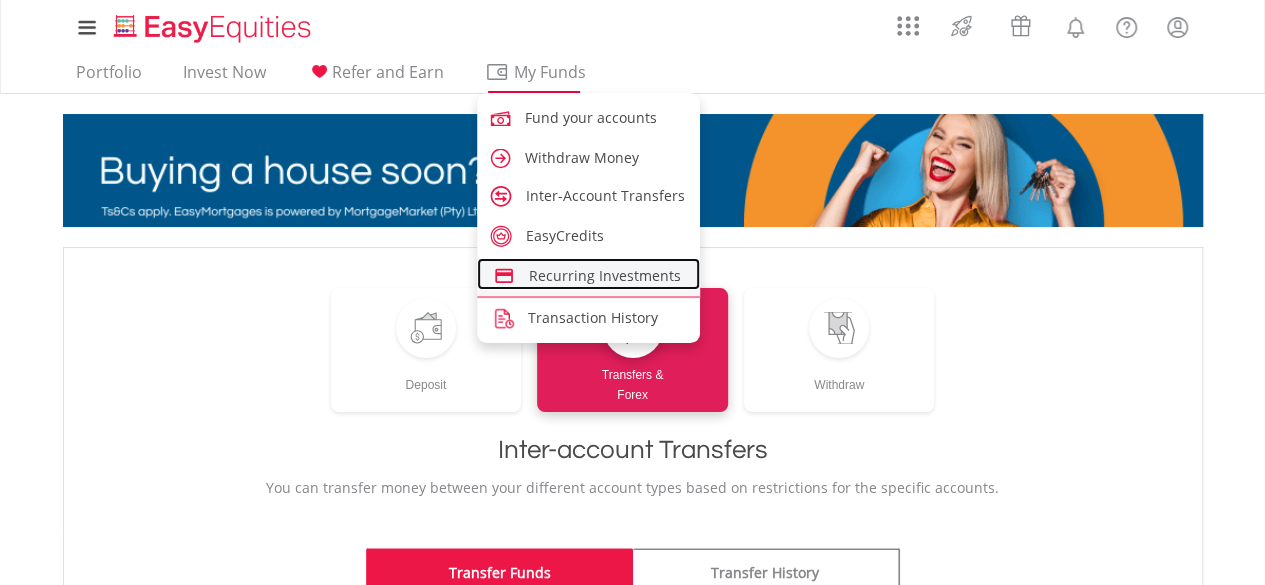 click on "Recurring Investments" at bounding box center (605, 275) 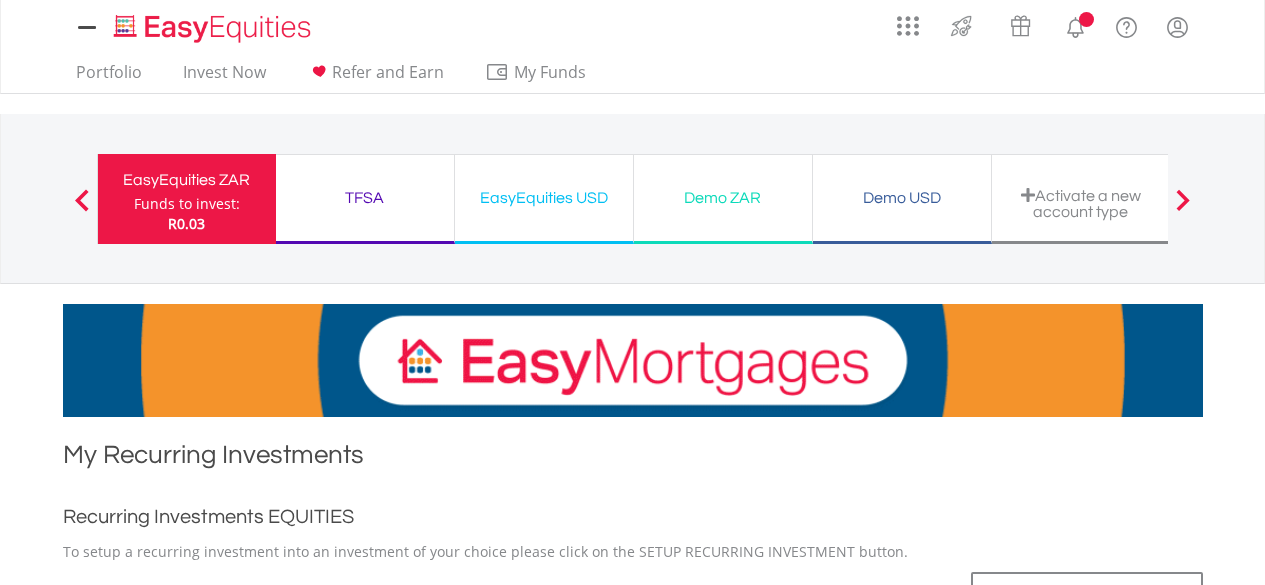 scroll, scrollTop: 0, scrollLeft: 0, axis: both 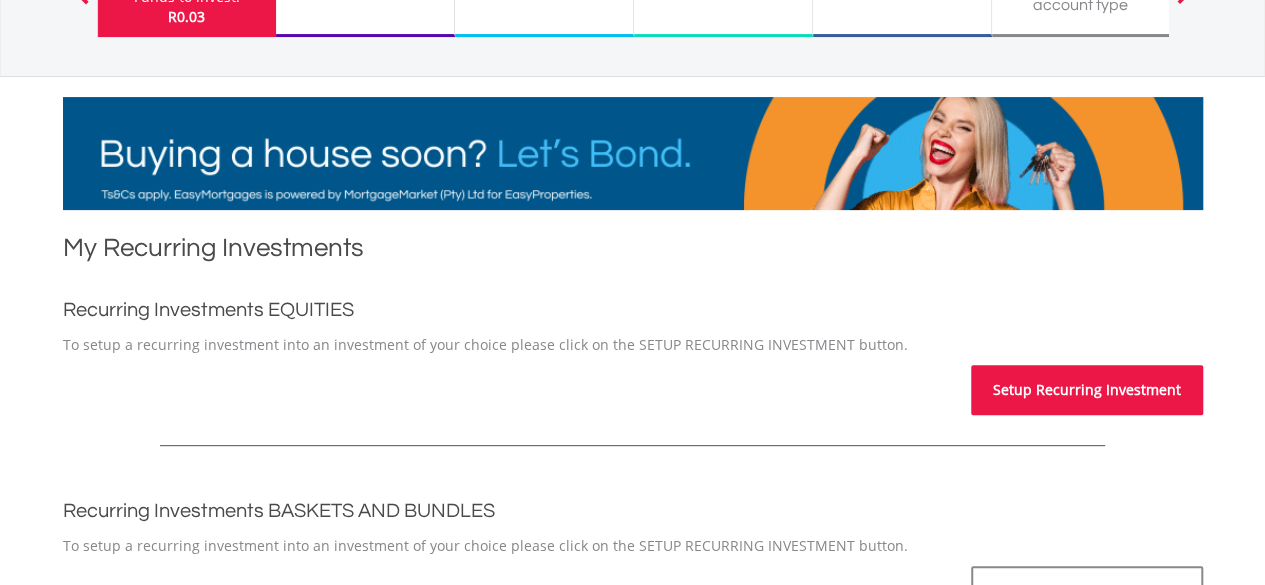 click on "Setup Recurring Investment" at bounding box center (1087, 390) 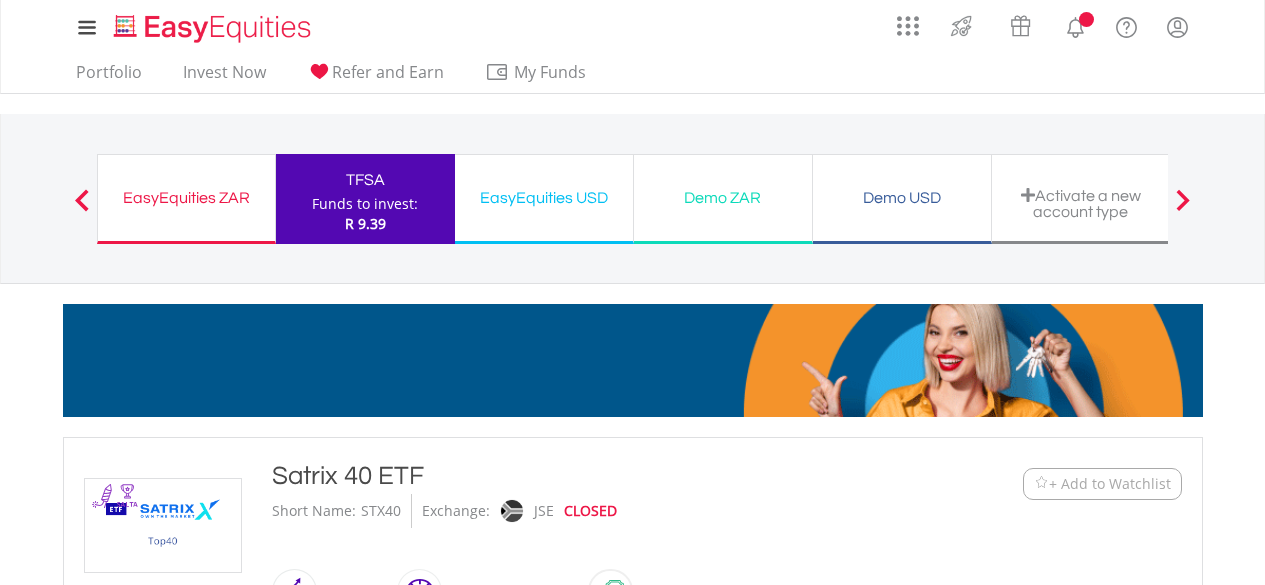 scroll, scrollTop: 0, scrollLeft: 0, axis: both 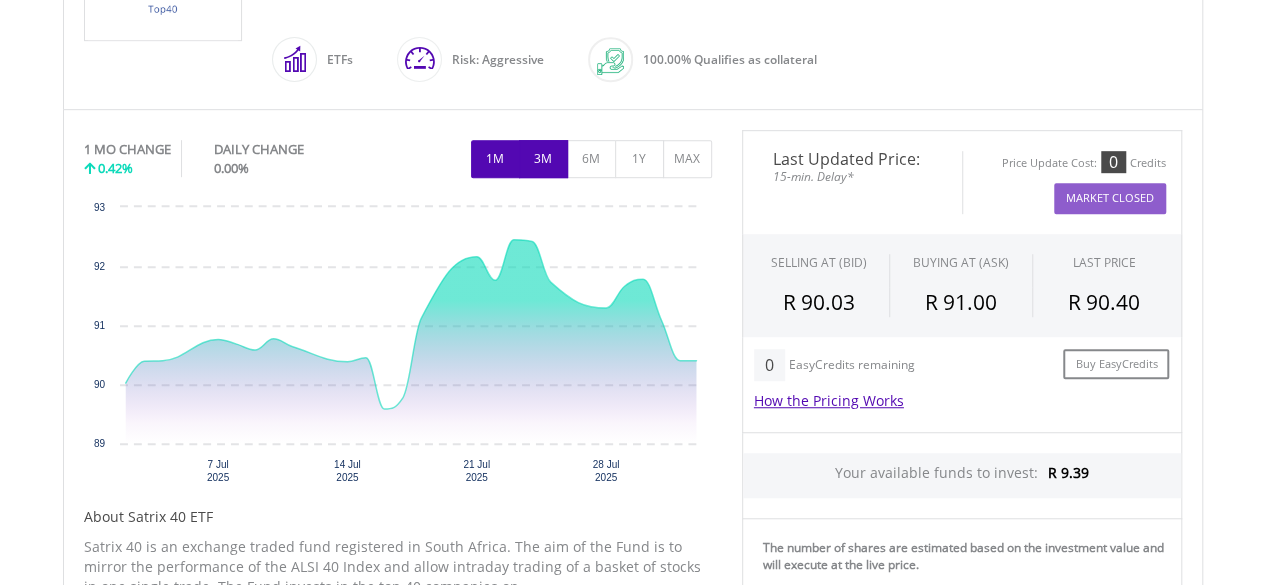 click on "3M" at bounding box center [543, 159] 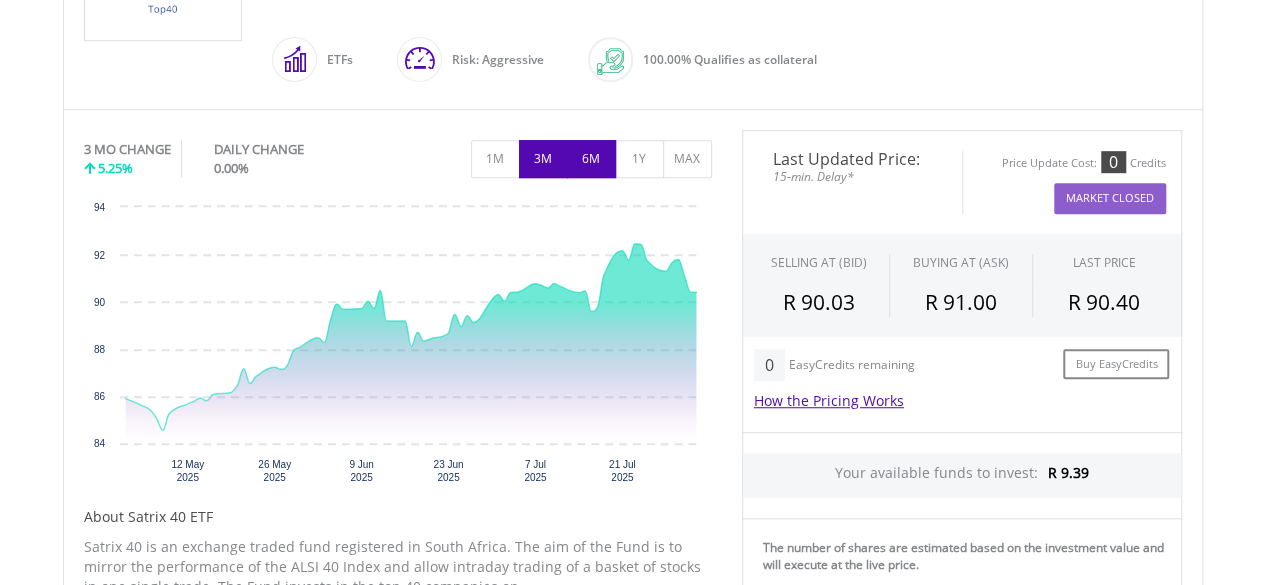 click on "6M" at bounding box center (591, 159) 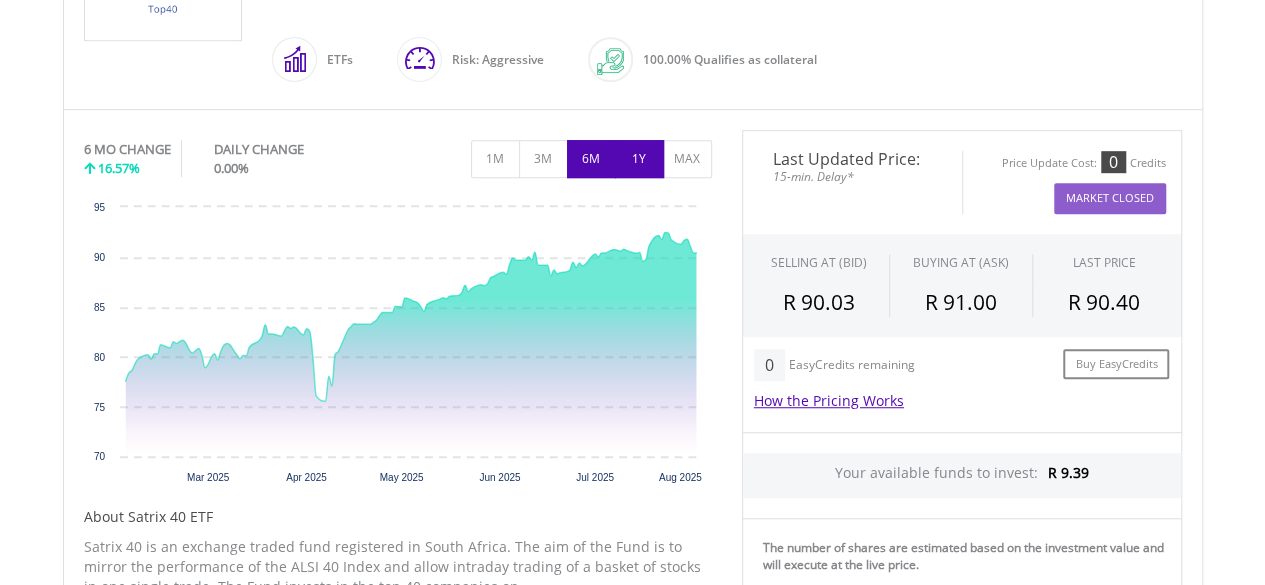click on "1Y" at bounding box center (639, 159) 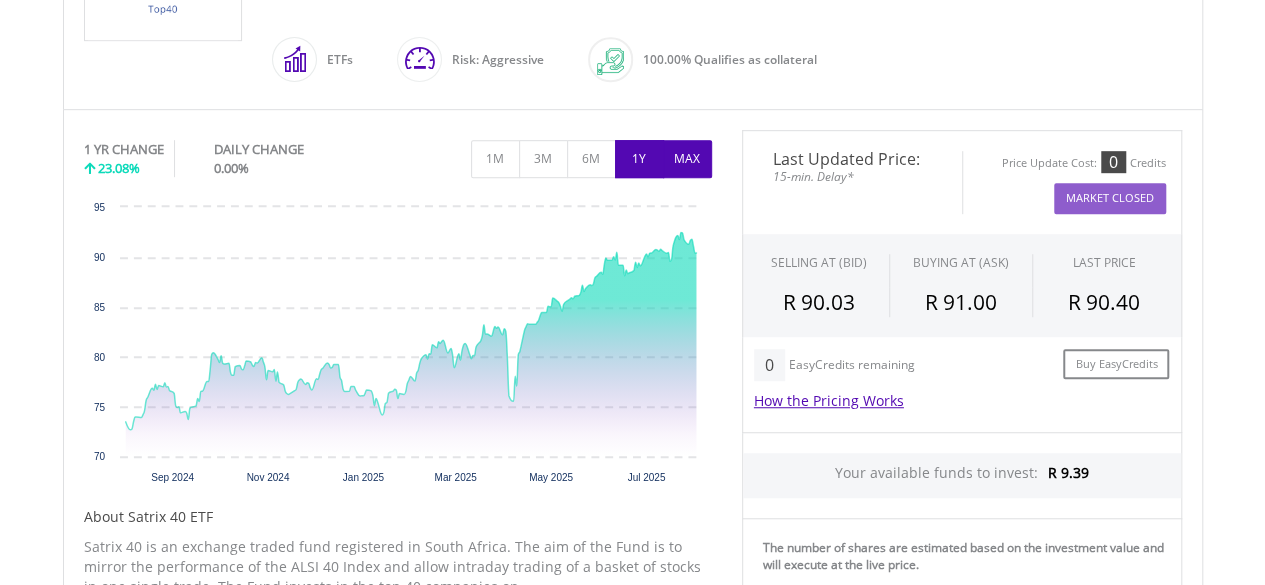 click on "MAX" at bounding box center [687, 159] 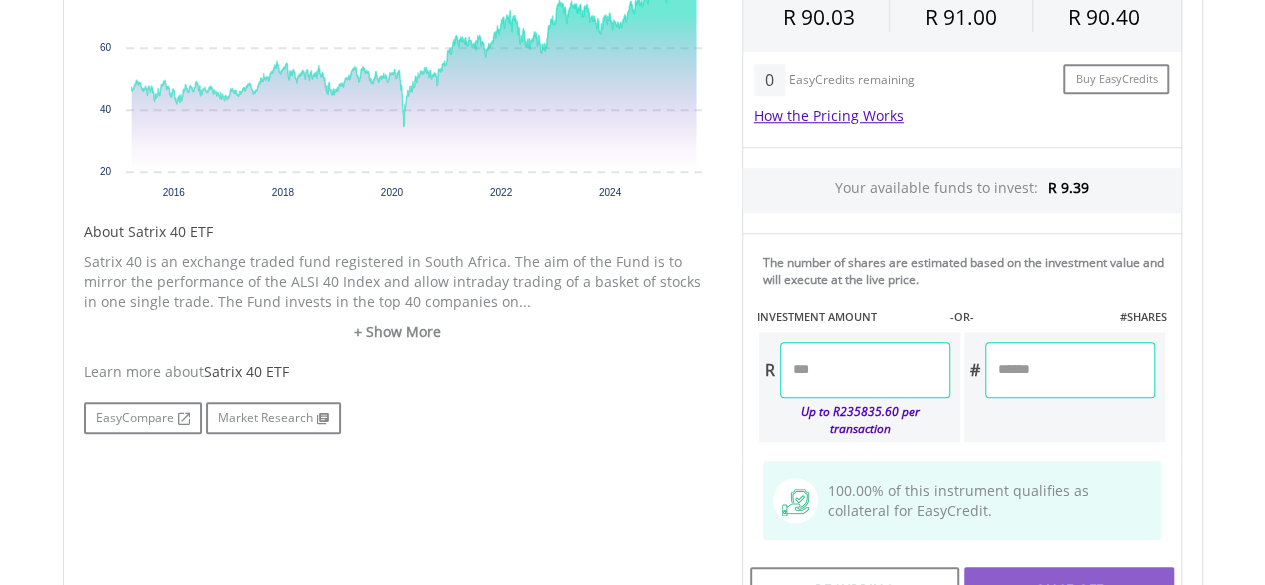 scroll, scrollTop: 824, scrollLeft: 0, axis: vertical 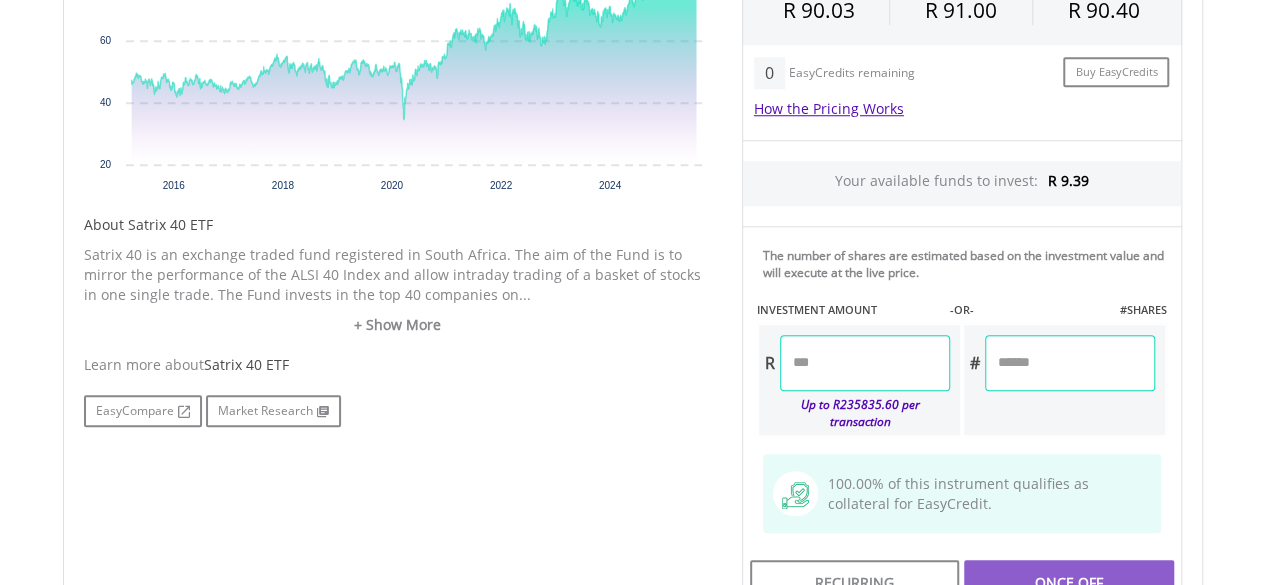 click at bounding box center [865, 363] 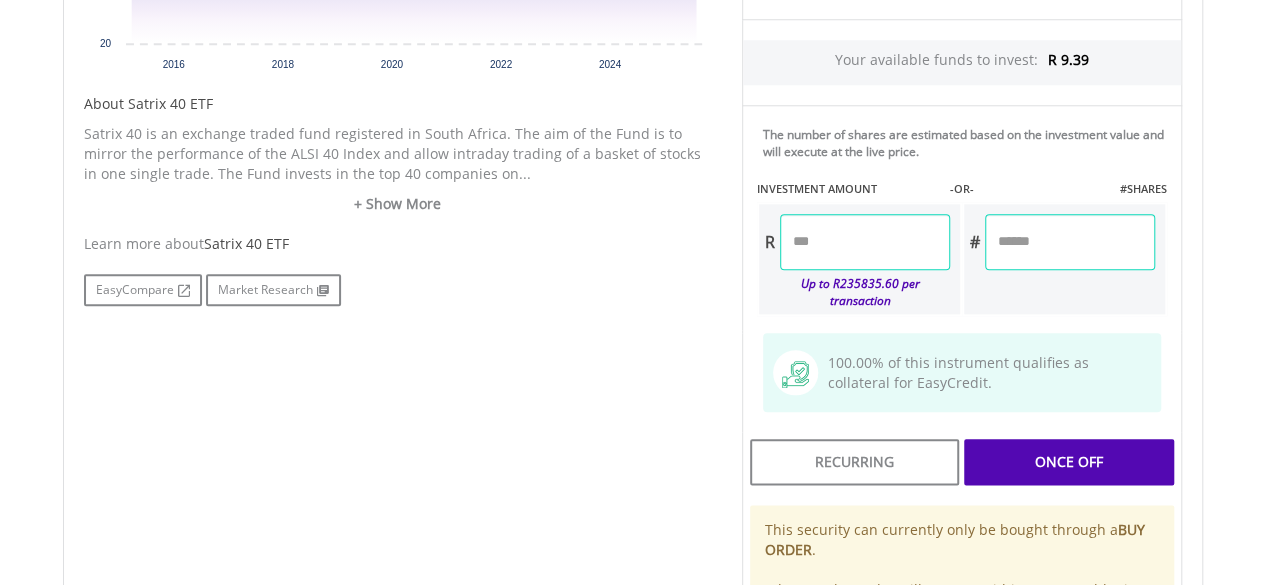 scroll, scrollTop: 926, scrollLeft: 0, axis: vertical 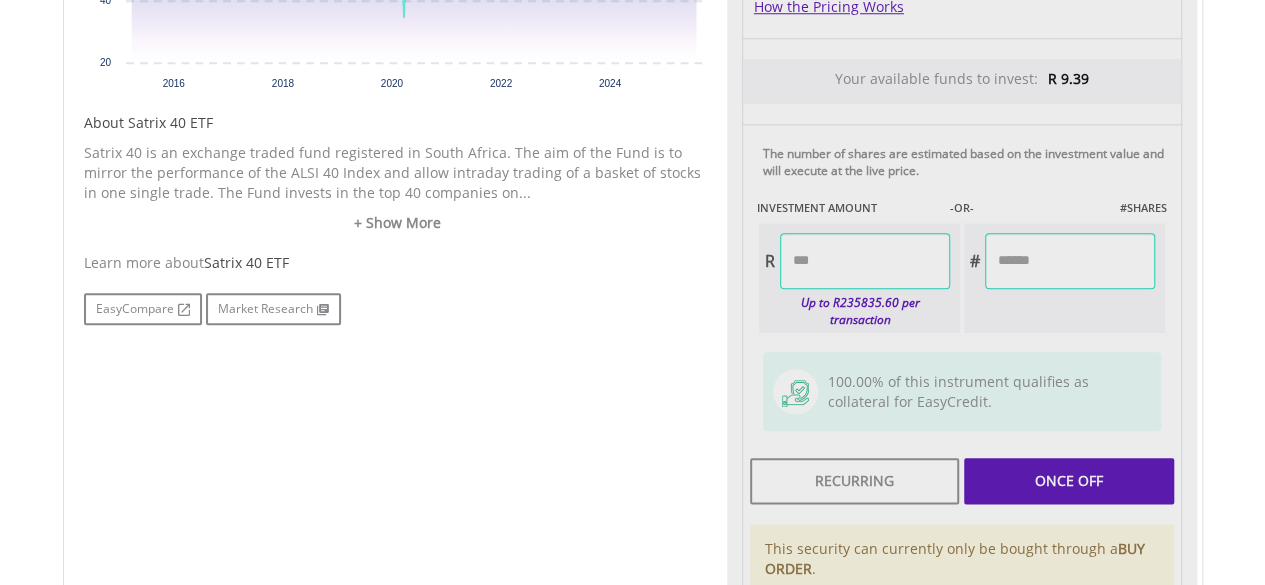 type on "******" 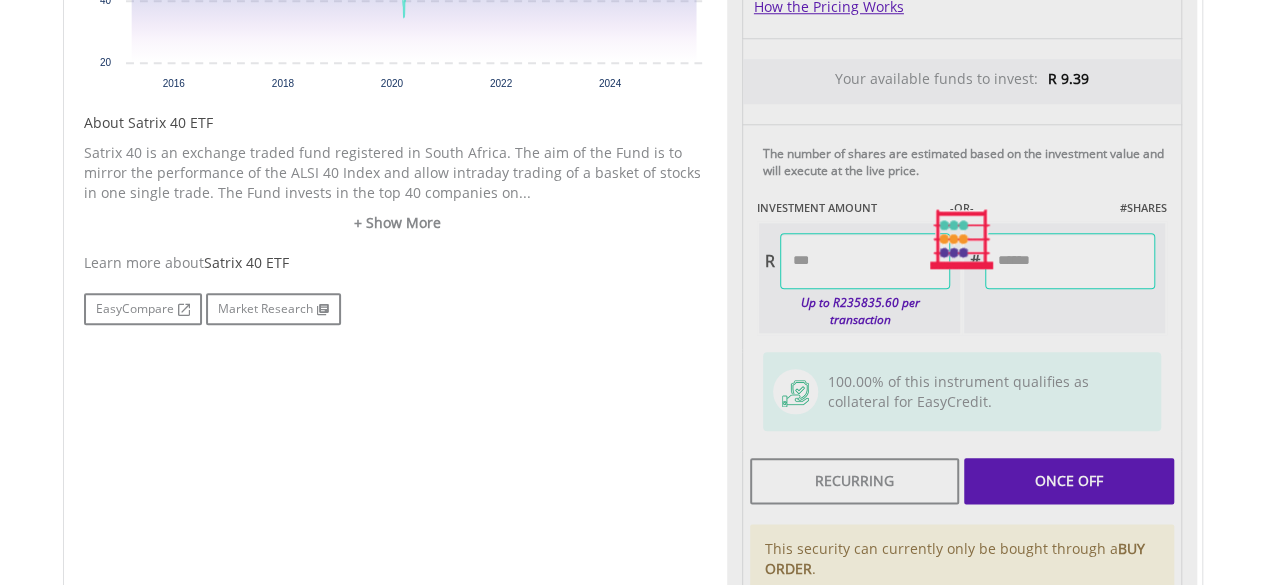 type on "******" 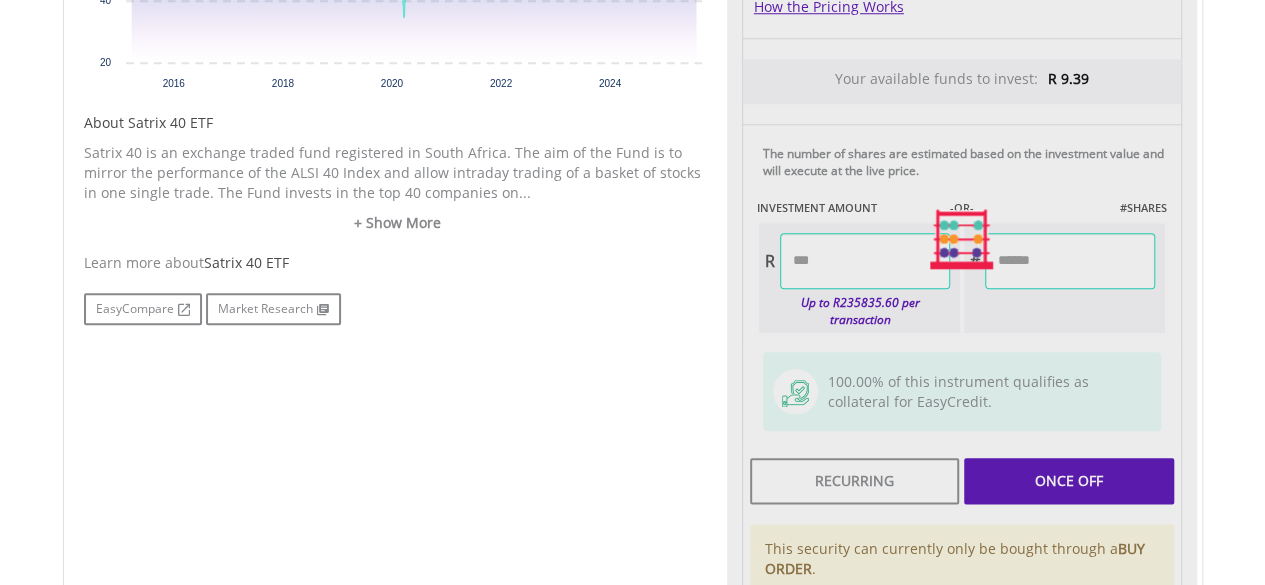 click on "Last Updated Price:
15-min. Delay*
Price Update Cost:
0
Credits
Market Closed
SELLING AT (BID)
BUYING AT                     (ASK)
LAST PRICE
R 90.03
R 91.00
R 90.40
0
R" at bounding box center [962, 239] 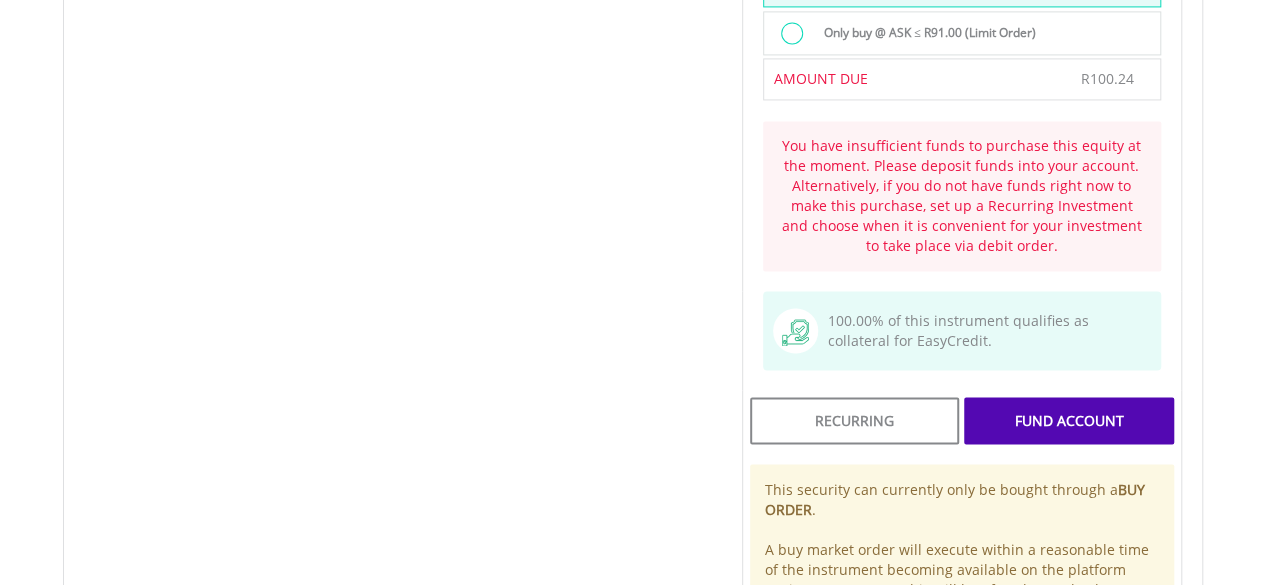 scroll, scrollTop: 1520, scrollLeft: 0, axis: vertical 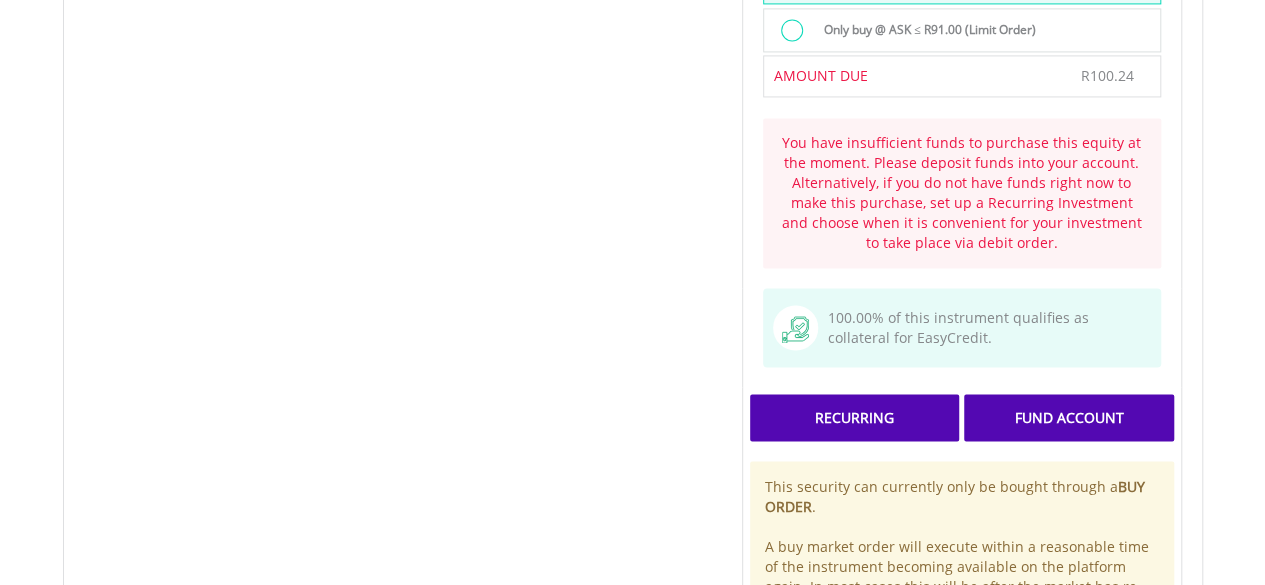 click on "Recurring" at bounding box center (854, 417) 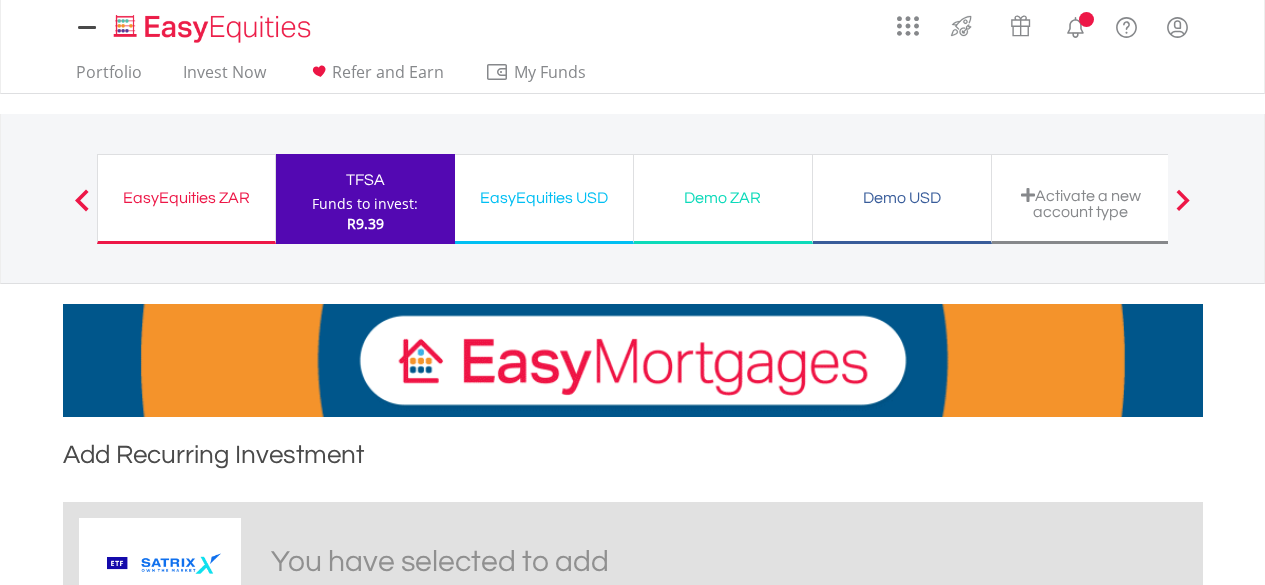 scroll, scrollTop: 0, scrollLeft: 0, axis: both 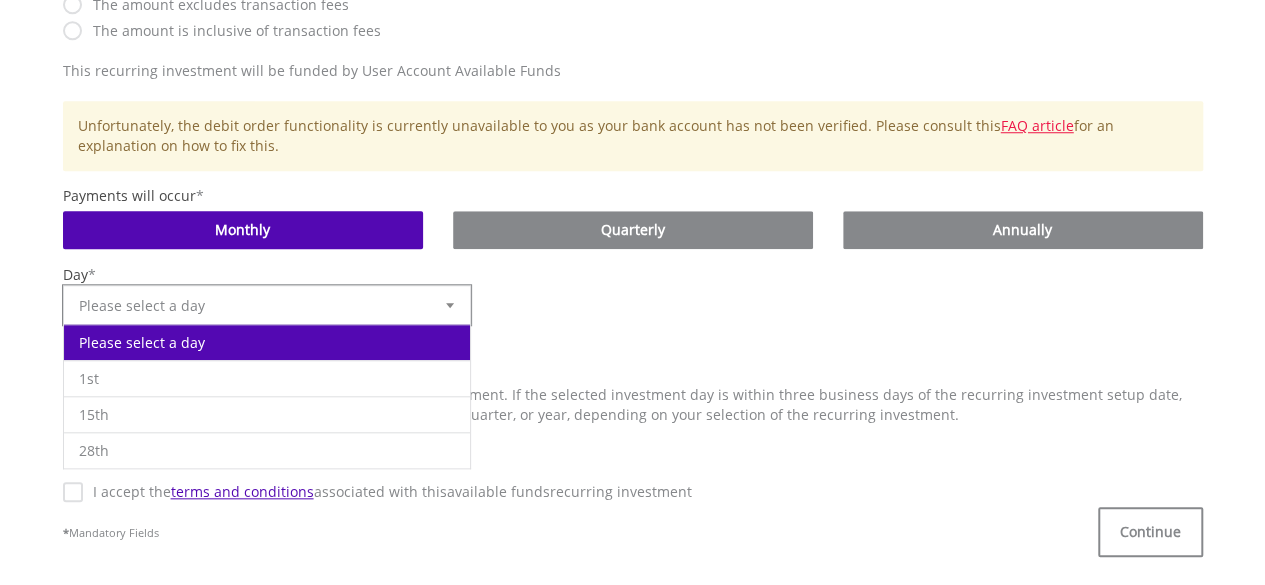 click at bounding box center [450, 305] 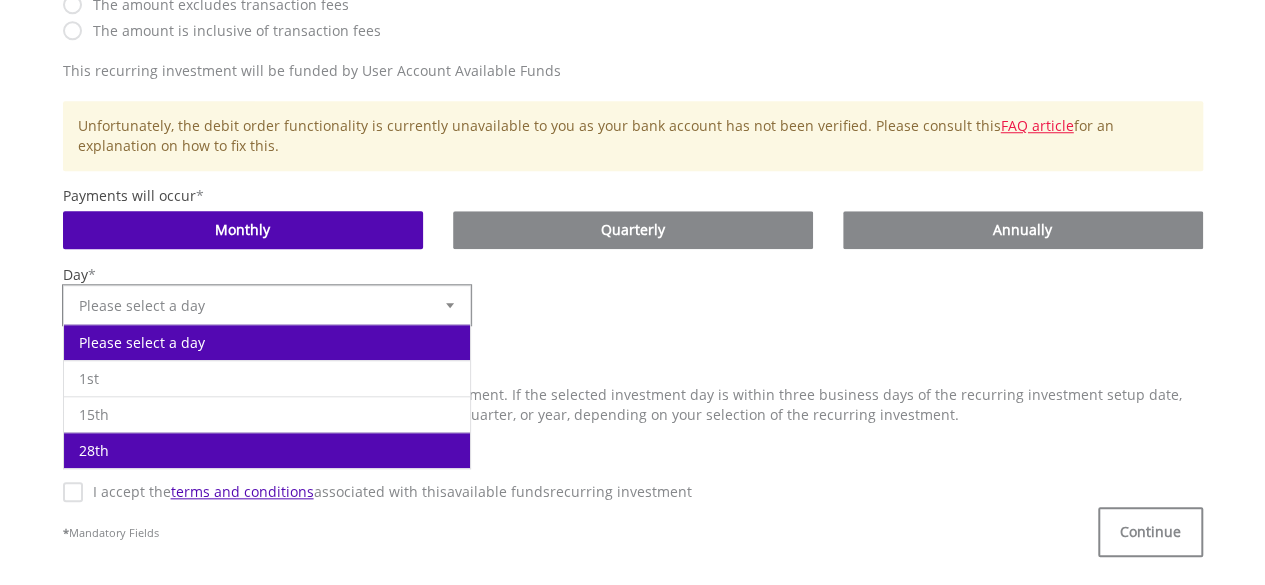 click on "28th" at bounding box center [267, 450] 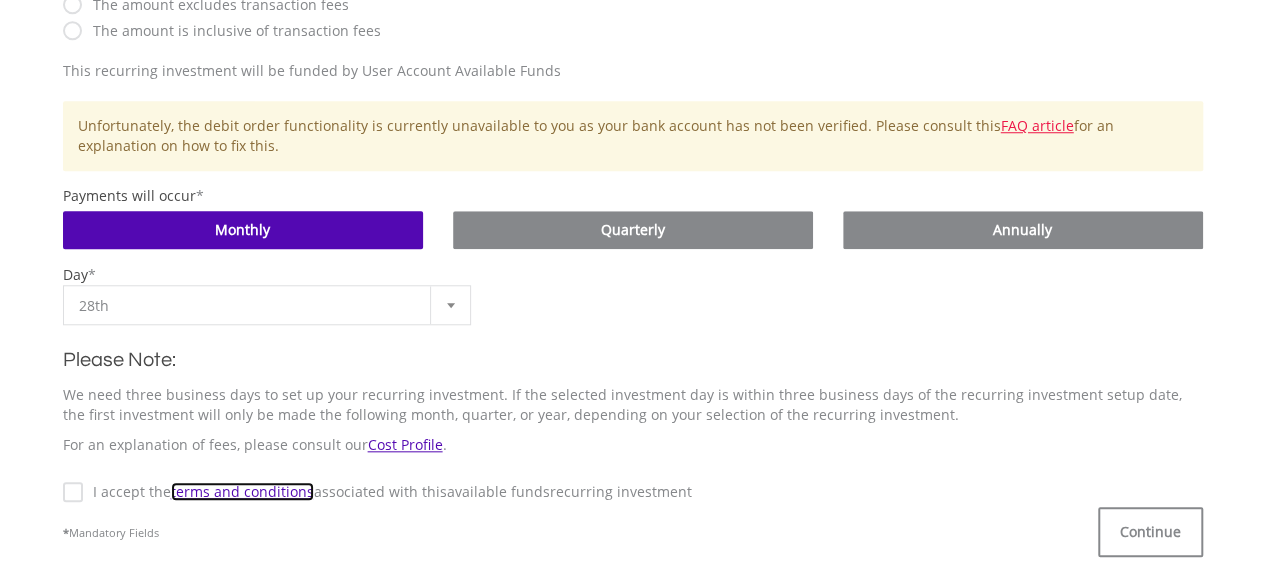 click on "terms and conditions" at bounding box center [242, 491] 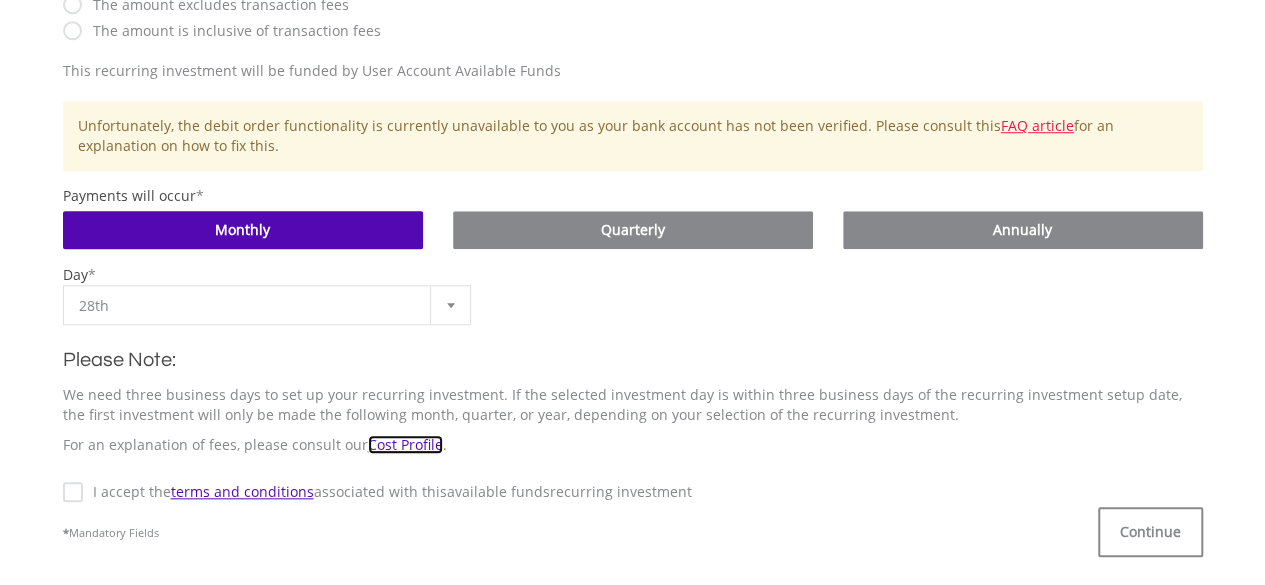 click on "Cost Profile" at bounding box center (405, 444) 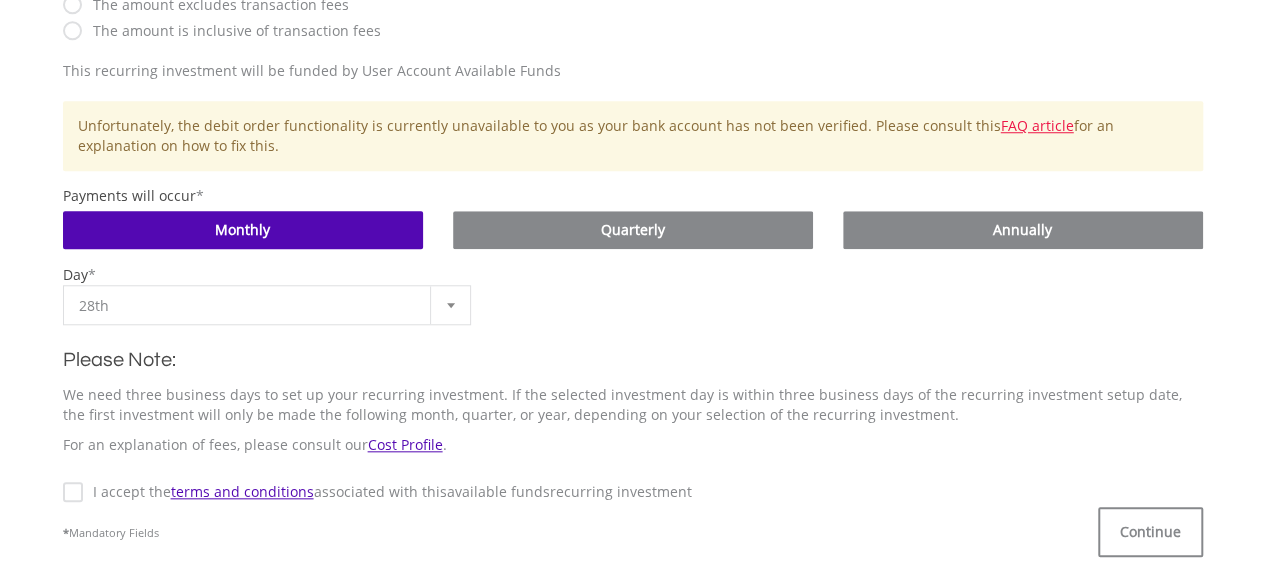 click on "I accept the  terms and conditions  associated with this
Available Funds  recurring investment" at bounding box center (387, 492) 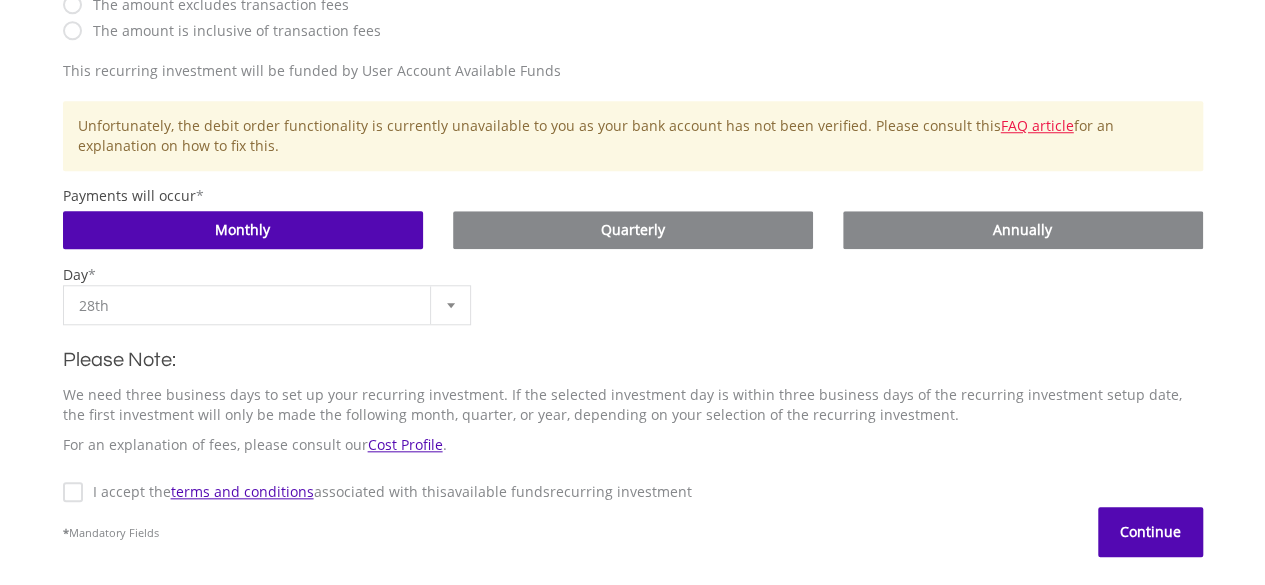 click on "Continue" at bounding box center [1150, 532] 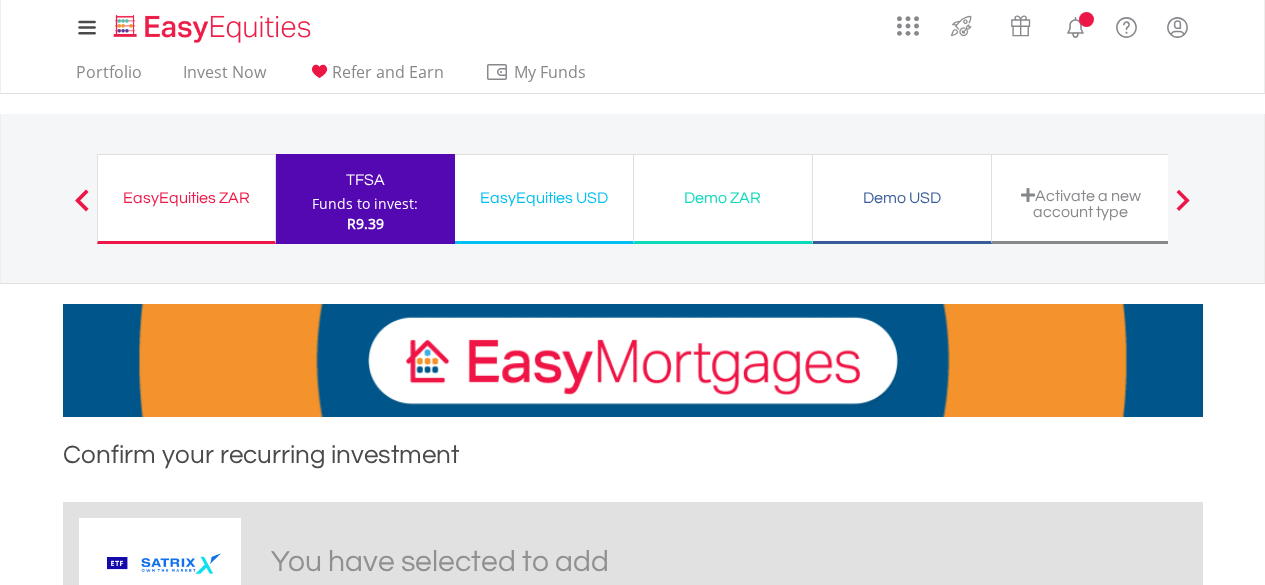 scroll, scrollTop: 0, scrollLeft: 0, axis: both 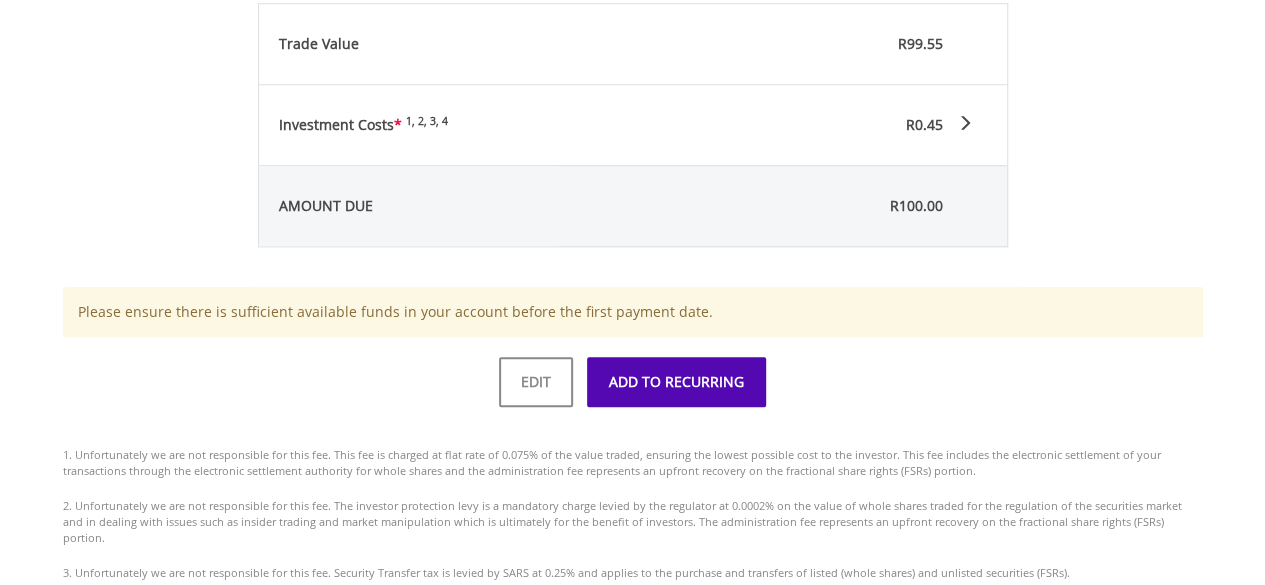 click on "ADD TO RECURRING" at bounding box center (676, 382) 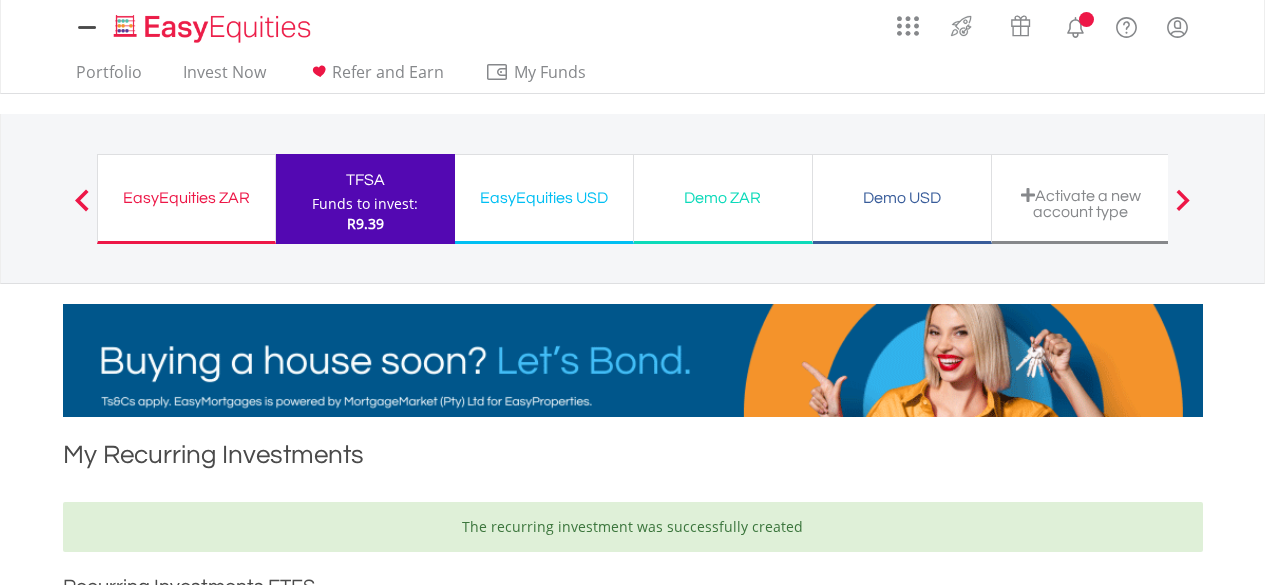 scroll, scrollTop: 0, scrollLeft: 0, axis: both 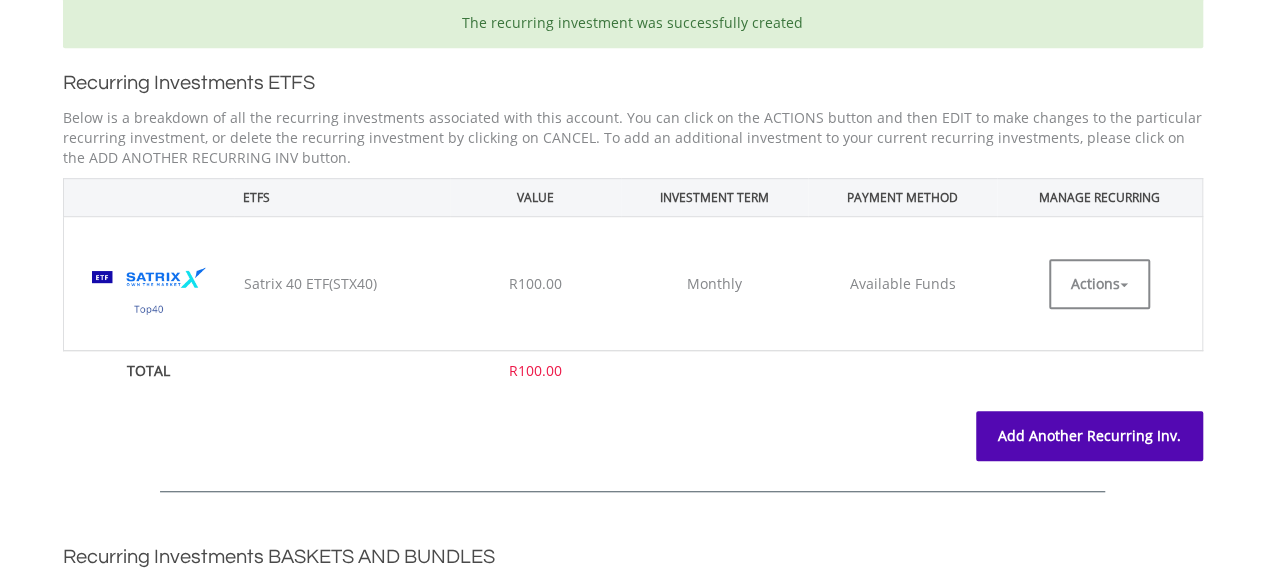 click on "Add Another Recurring Inv." at bounding box center [1089, 436] 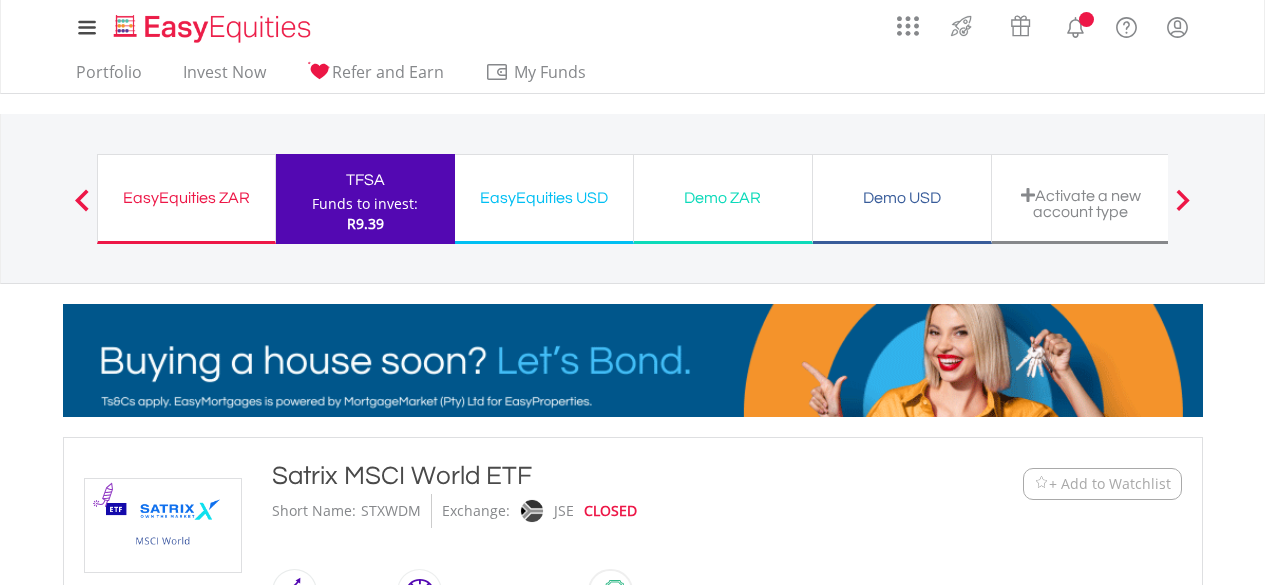 scroll, scrollTop: 0, scrollLeft: 0, axis: both 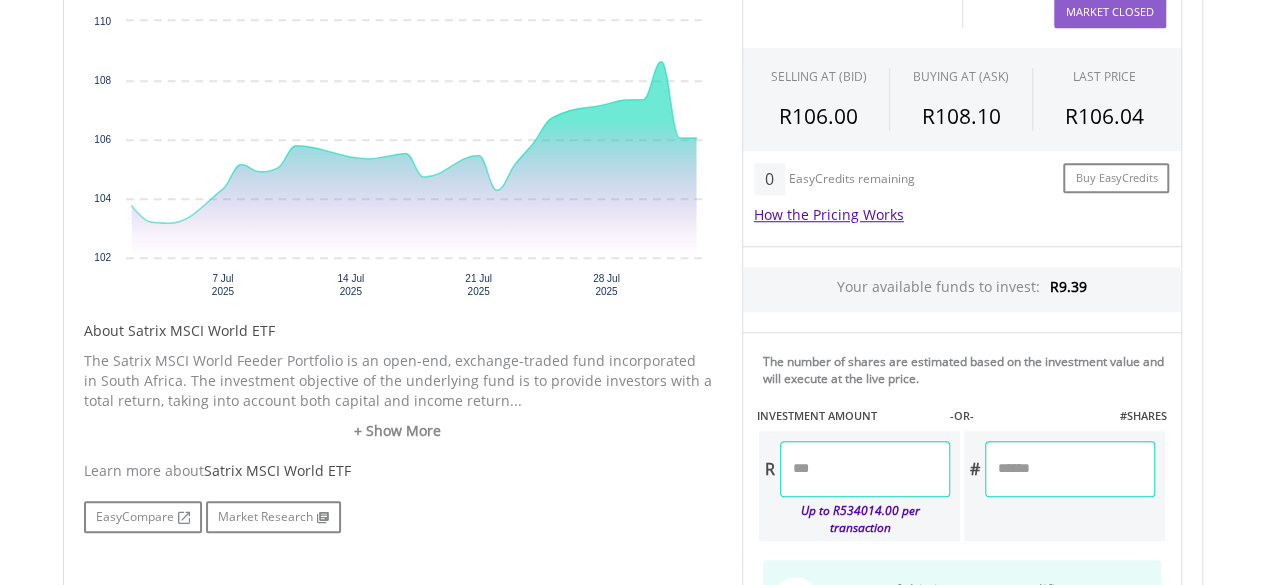 click at bounding box center [865, 469] 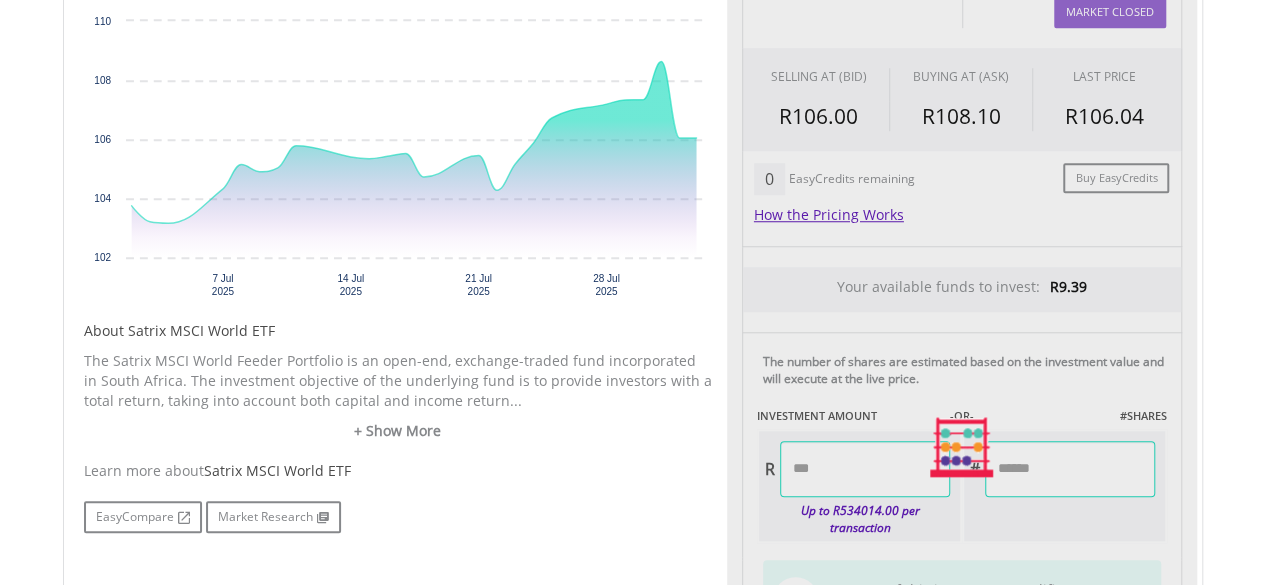 type on "******" 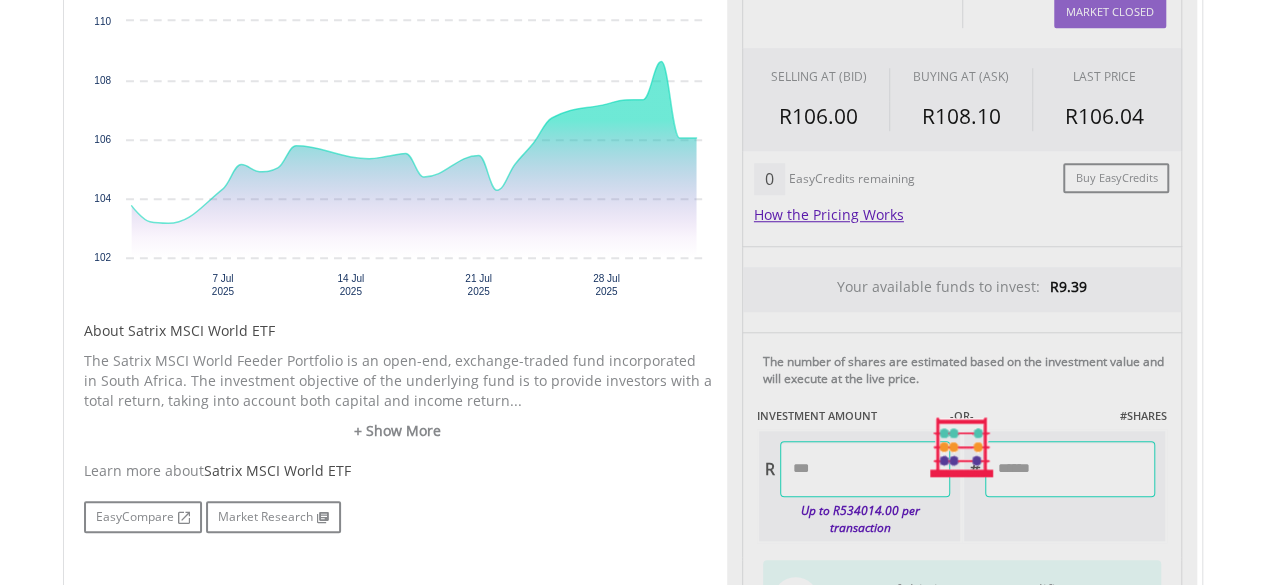 type on "******" 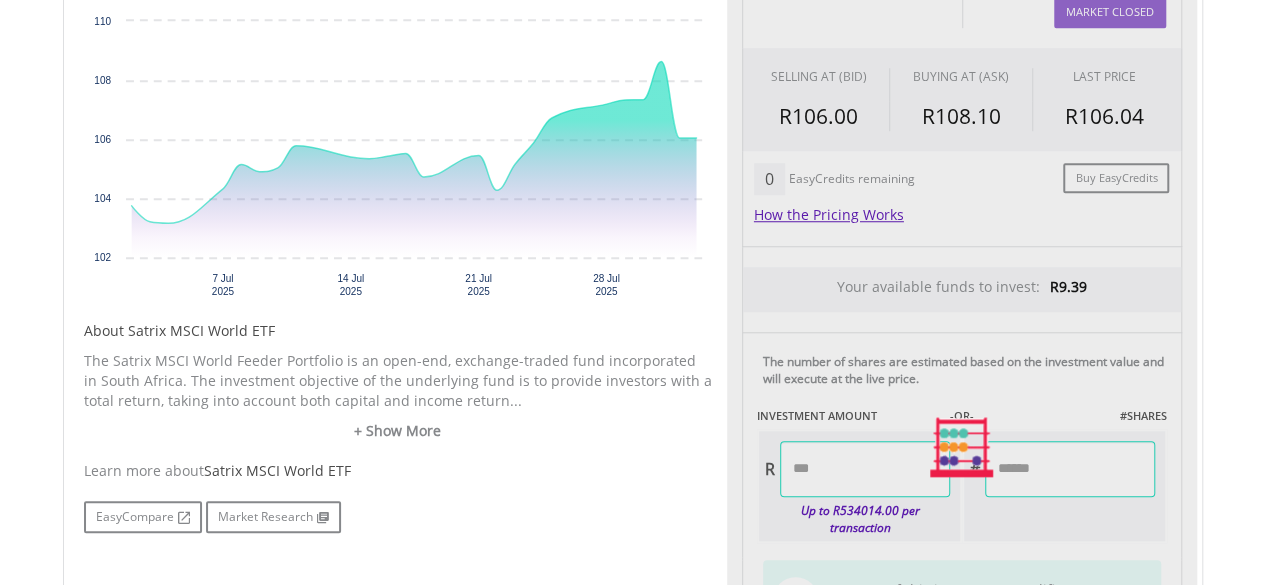 click on "Last Updated Price:
15-min. Delay*
Price Update Cost:
0
Credits
Market Closed
SELLING AT (BID)
BUYING AT                     (ASK)
LAST PRICE
R106.00
R108.10
R106.04
0
R" at bounding box center (962, 447) 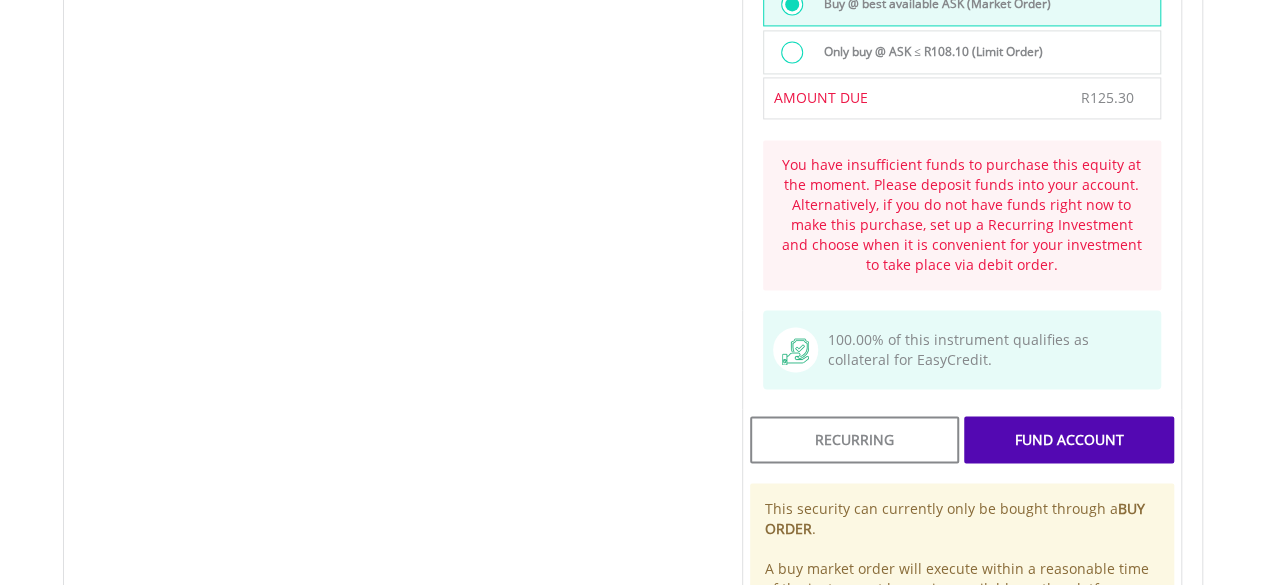 scroll, scrollTop: 1508, scrollLeft: 0, axis: vertical 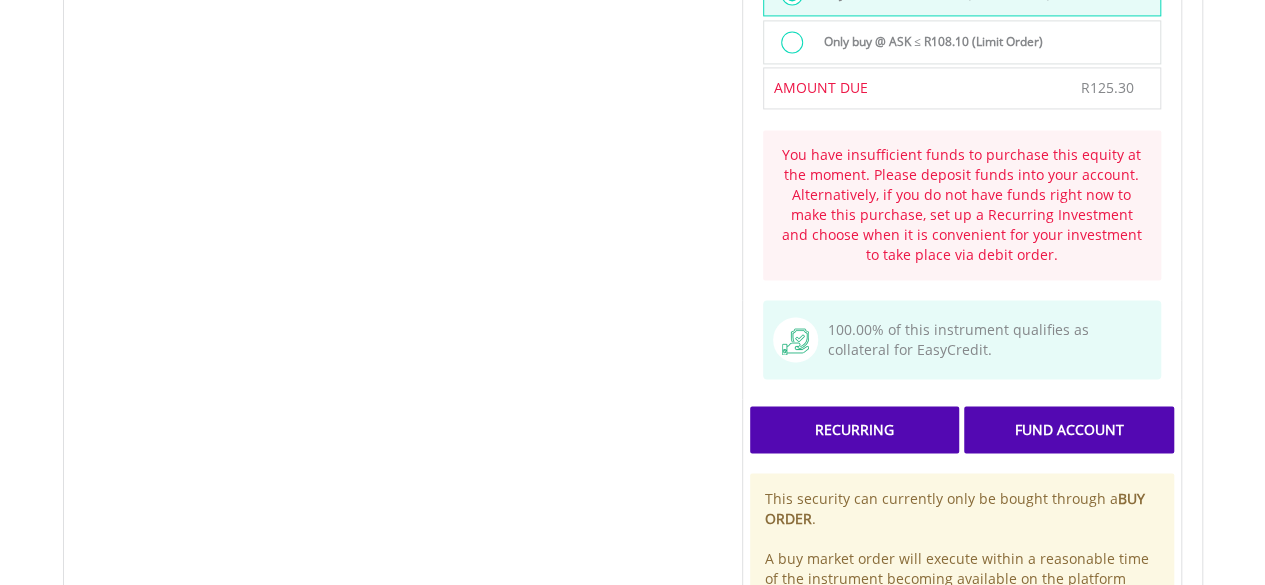 click on "Recurring" at bounding box center [854, 429] 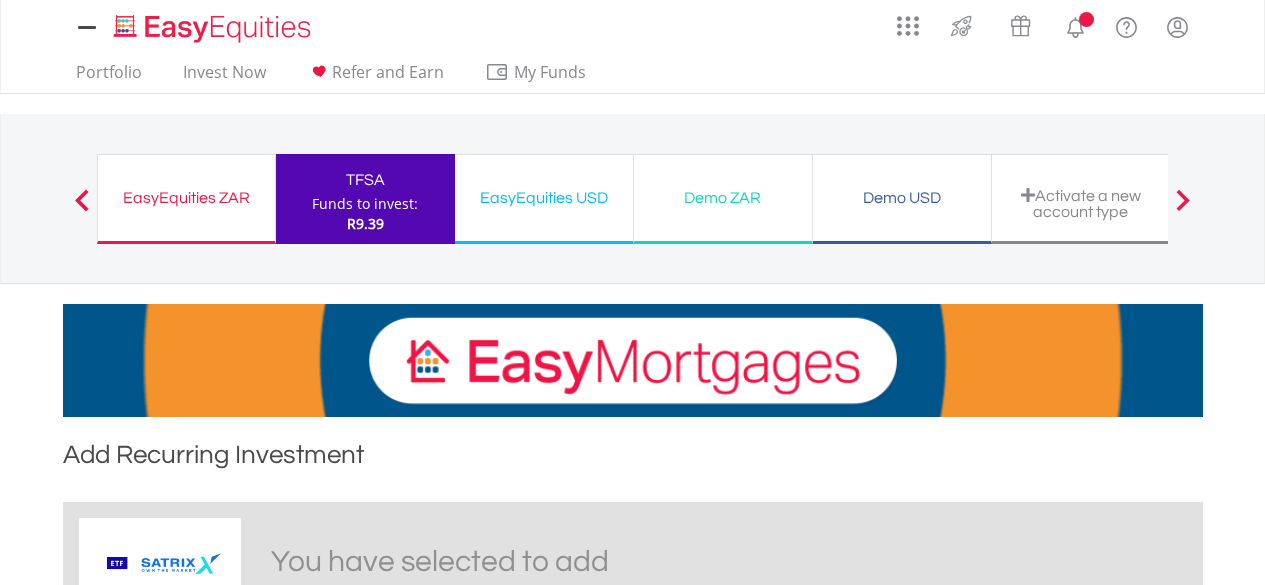 scroll, scrollTop: 0, scrollLeft: 0, axis: both 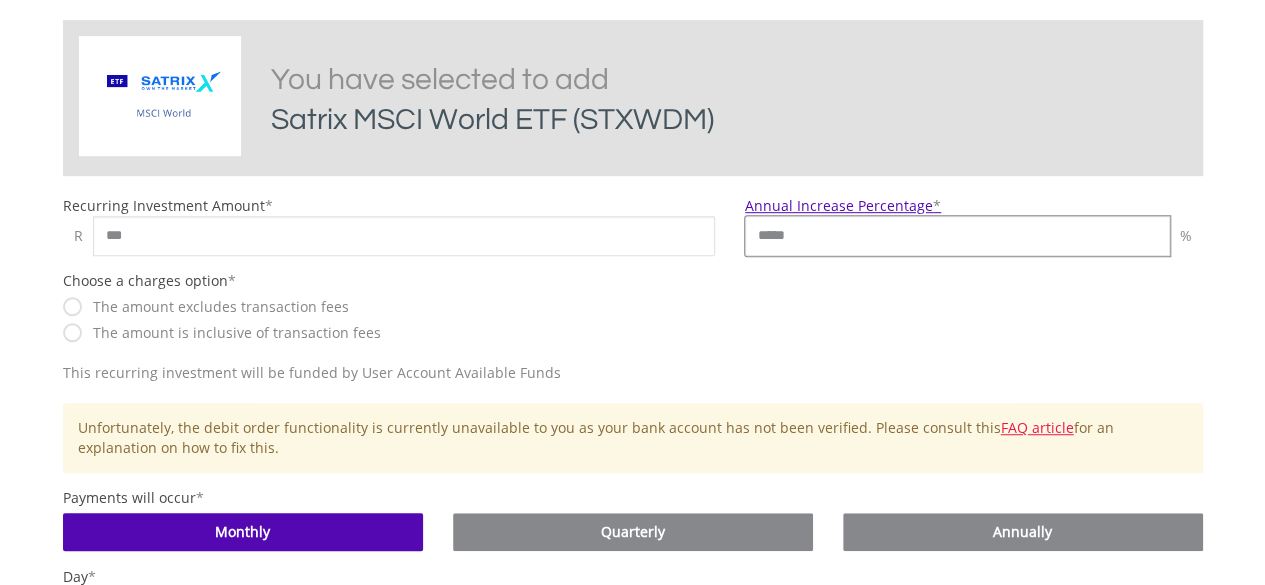 click on "*****" at bounding box center (957, 236) 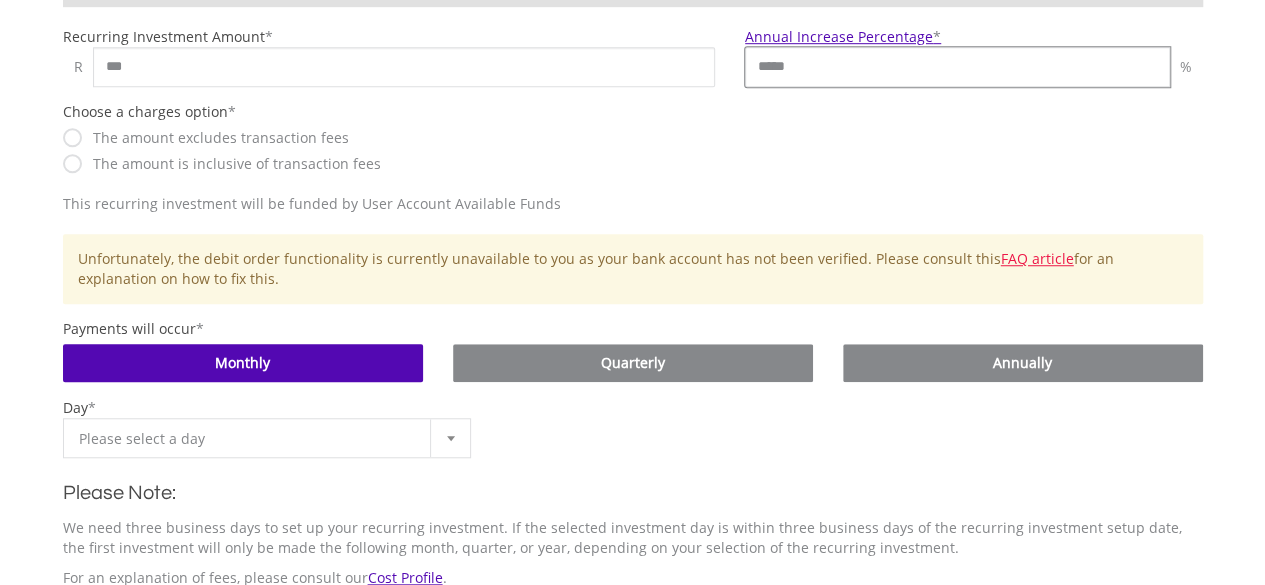 scroll, scrollTop: 653, scrollLeft: 0, axis: vertical 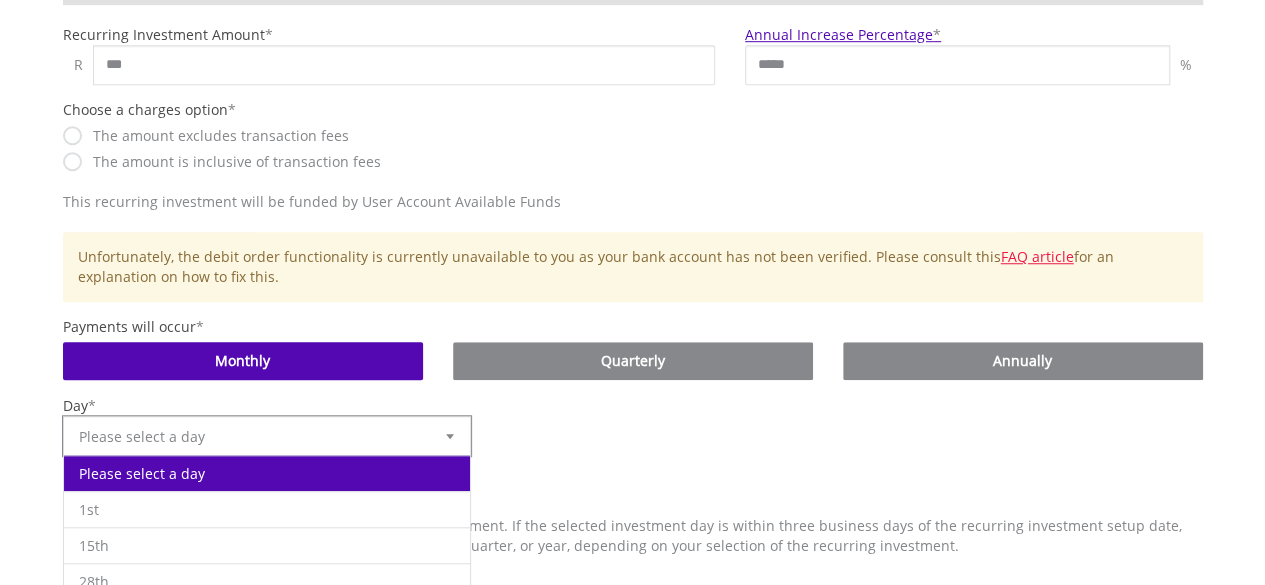 click at bounding box center (450, 436) 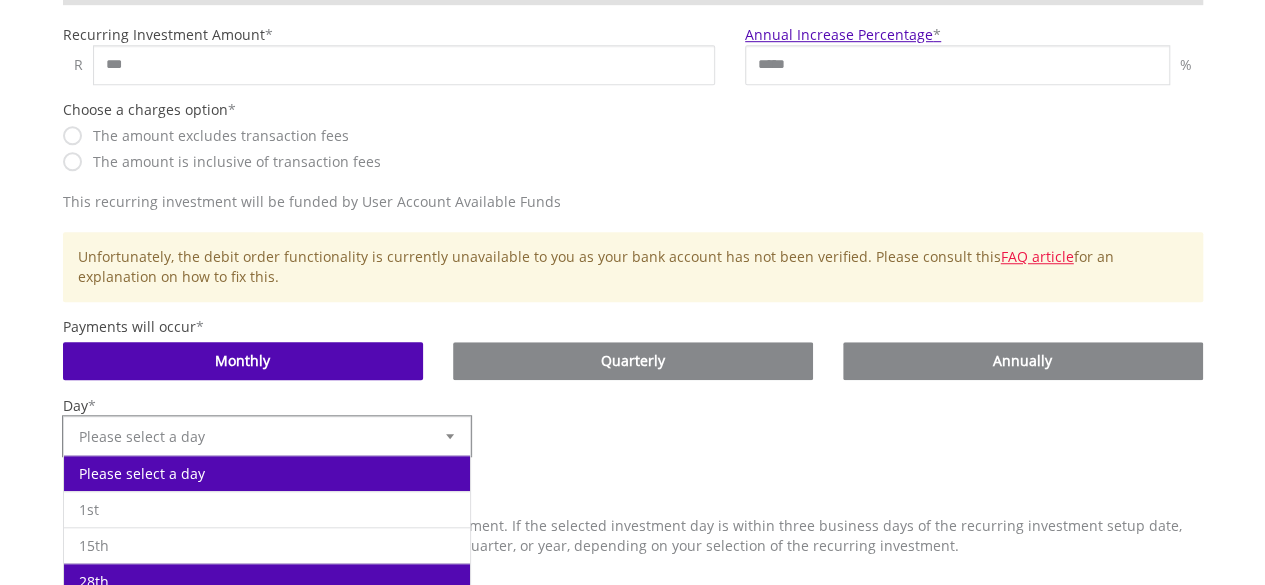 click on "28th" at bounding box center (267, 581) 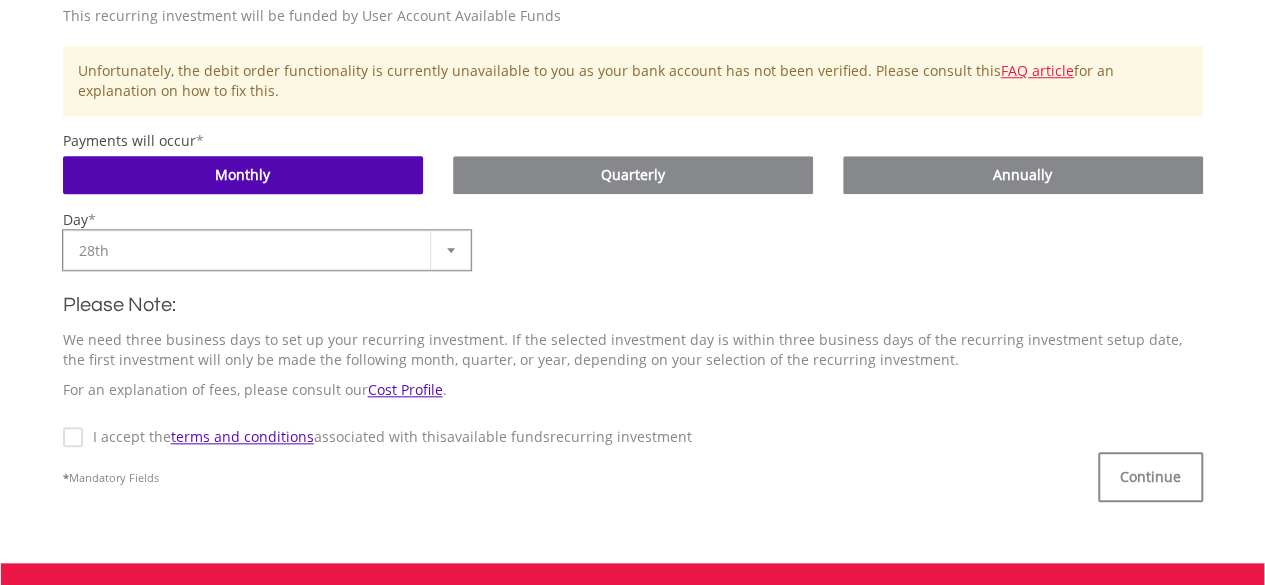 scroll, scrollTop: 843, scrollLeft: 0, axis: vertical 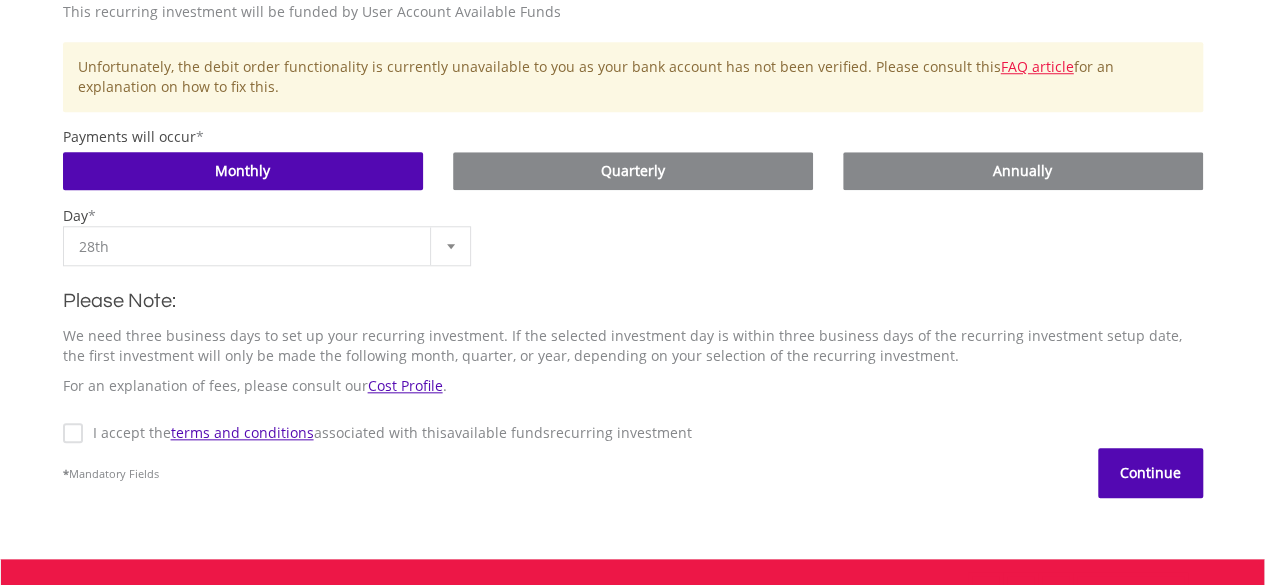click on "Continue" at bounding box center [1150, 473] 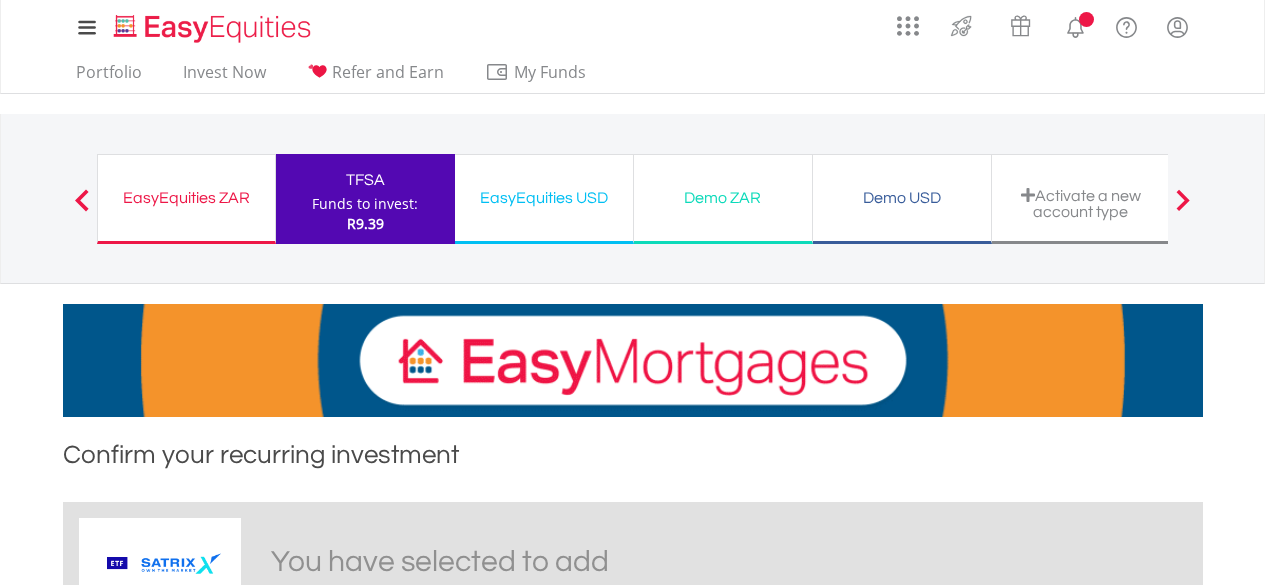 scroll, scrollTop: 0, scrollLeft: 0, axis: both 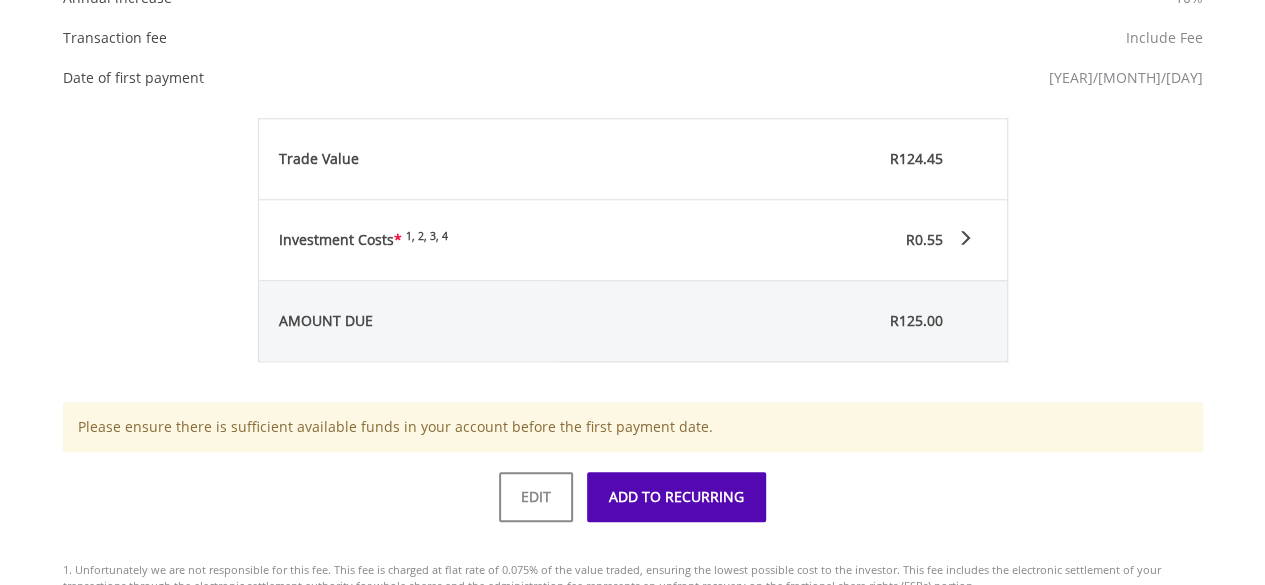 click on "ADD TO RECURRING" at bounding box center (676, 497) 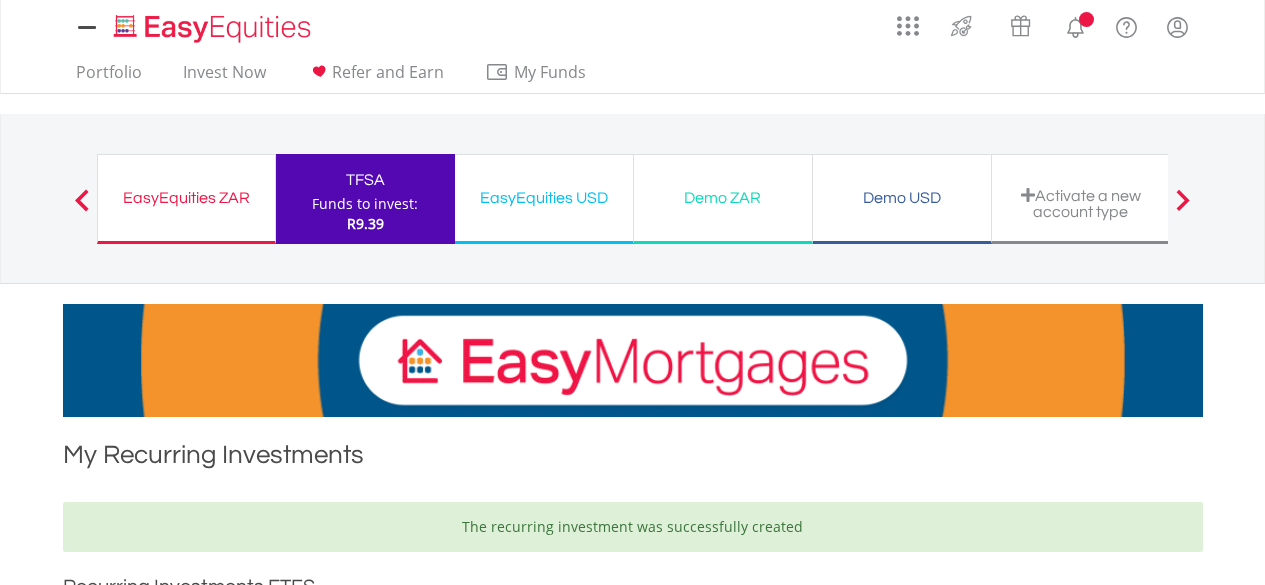 scroll, scrollTop: 0, scrollLeft: 0, axis: both 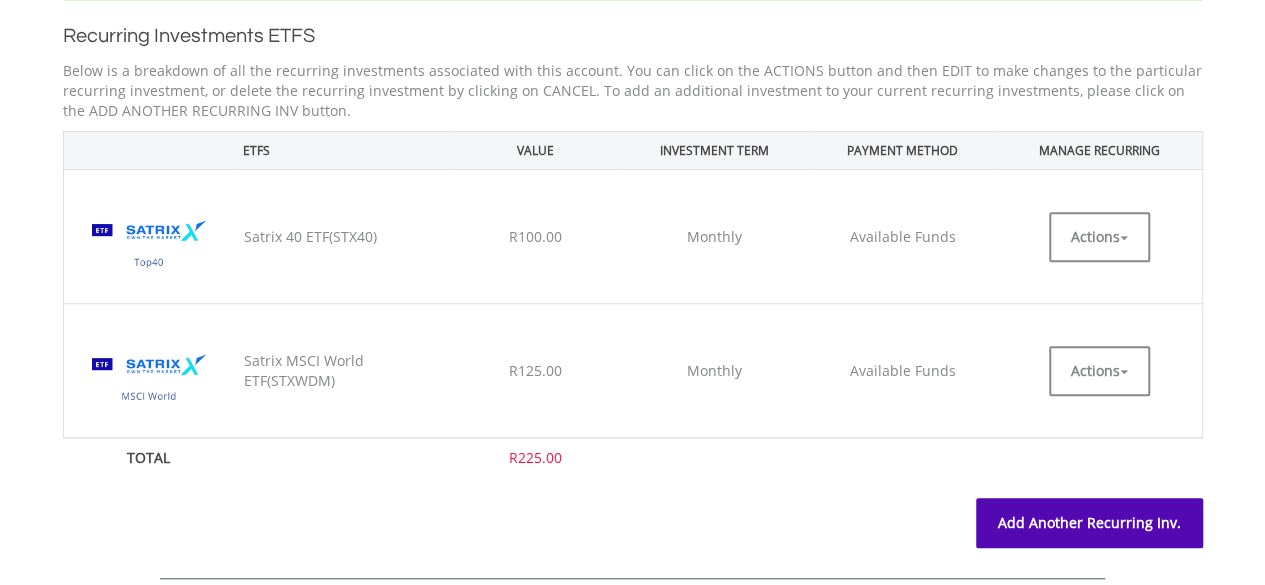 click on "Add Another Recurring Inv." at bounding box center [1089, 523] 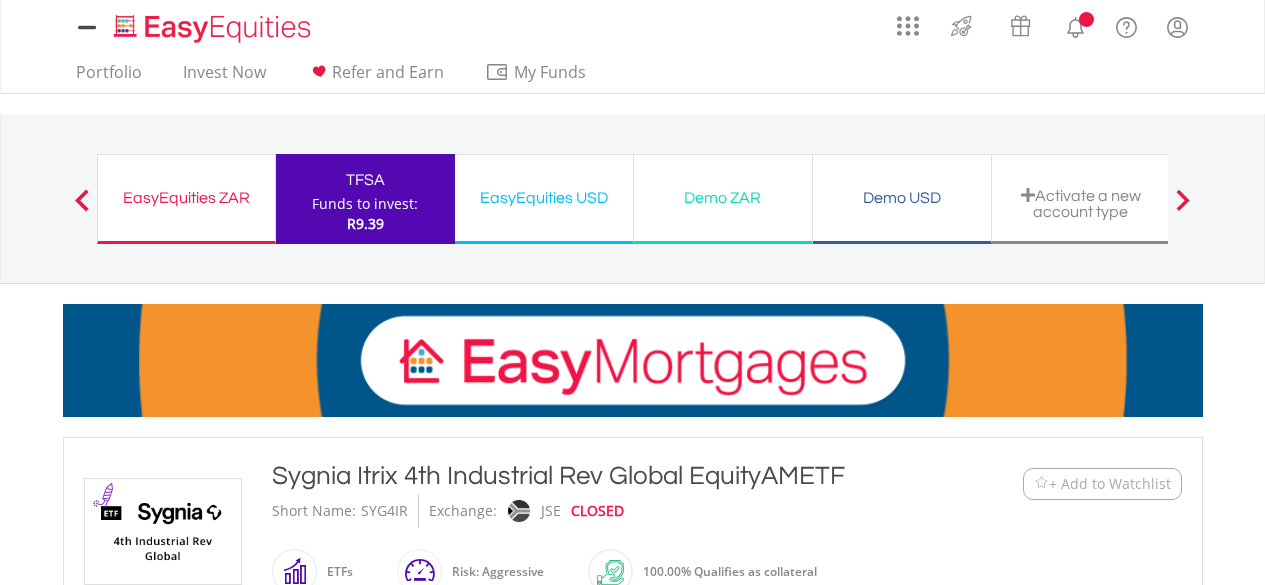 scroll, scrollTop: 0, scrollLeft: 0, axis: both 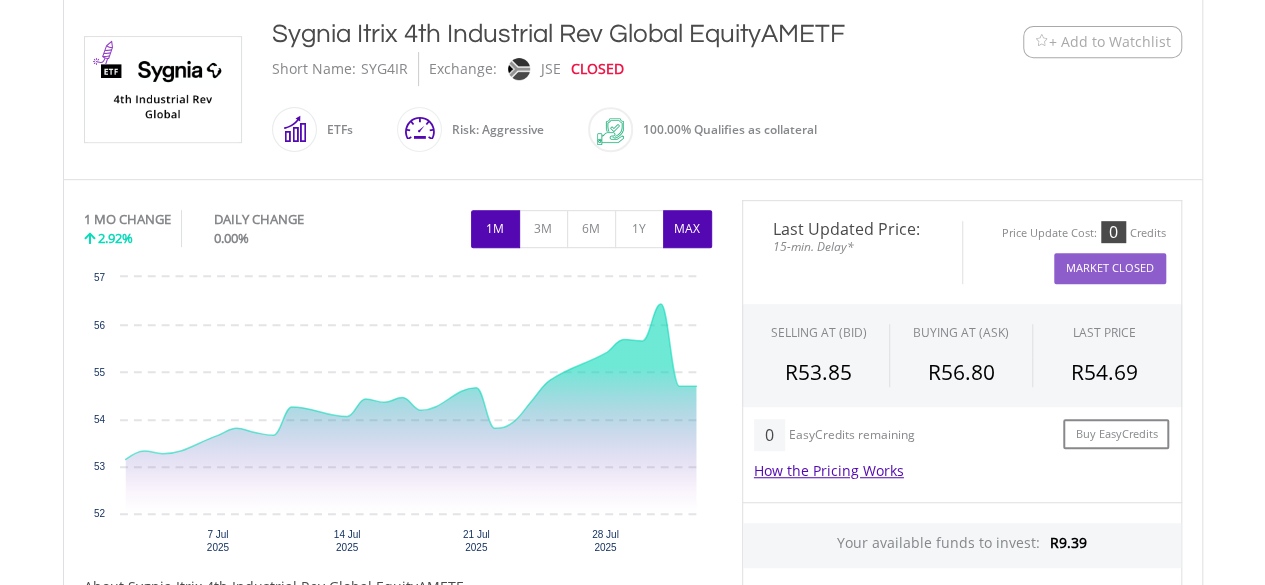 click on "MAX" at bounding box center [687, 229] 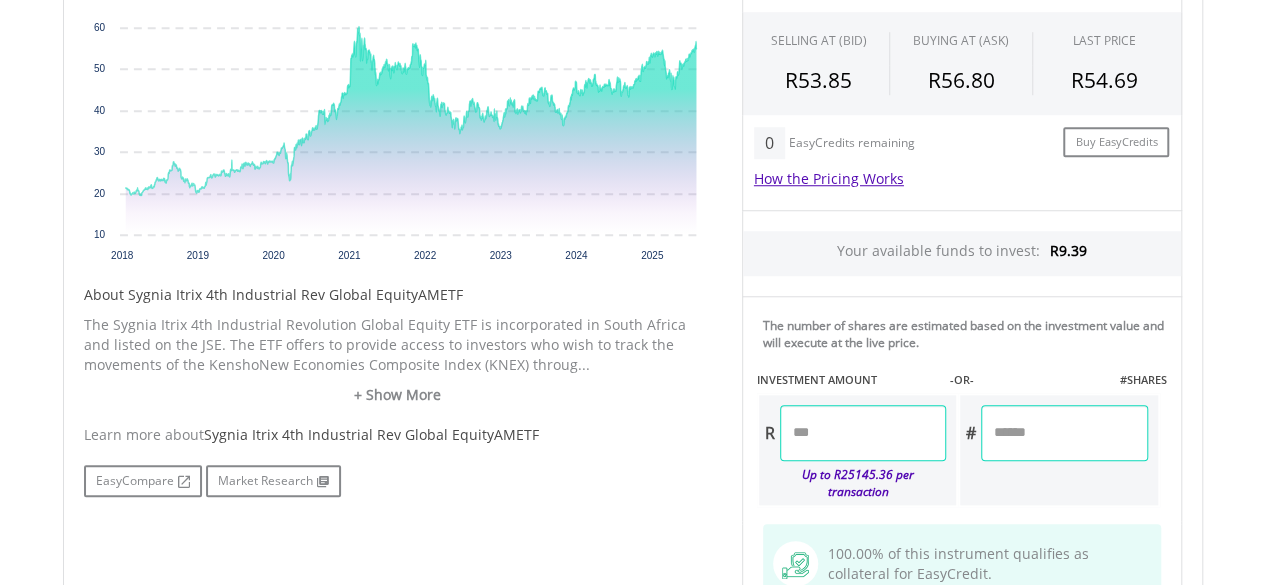 scroll, scrollTop: 742, scrollLeft: 0, axis: vertical 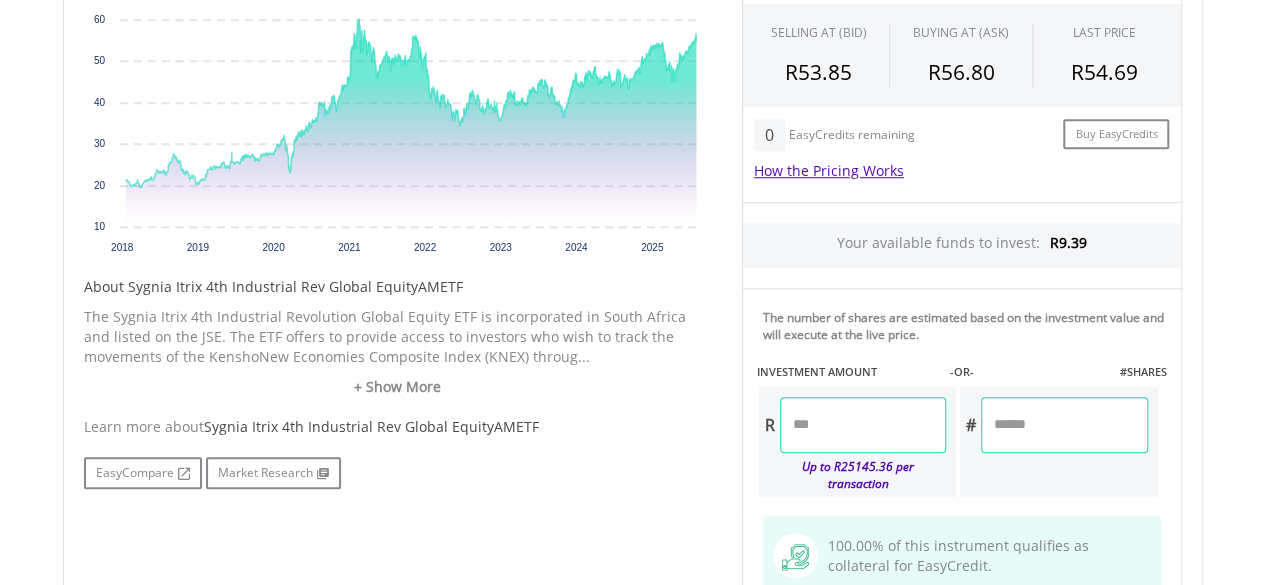 click at bounding box center [863, 425] 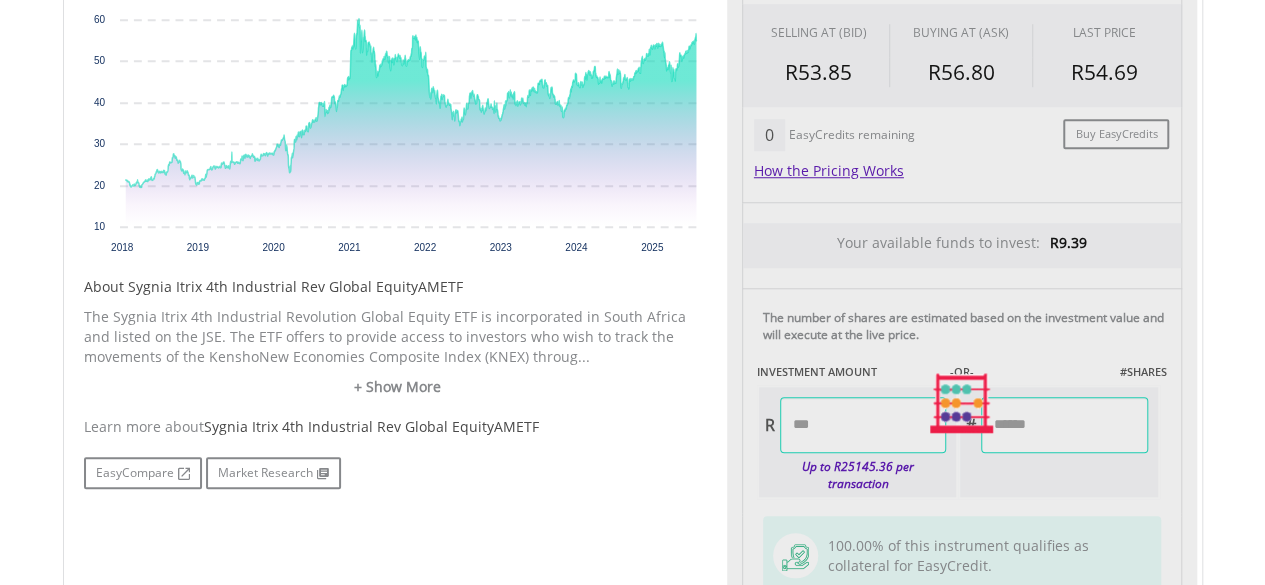type on "*****" 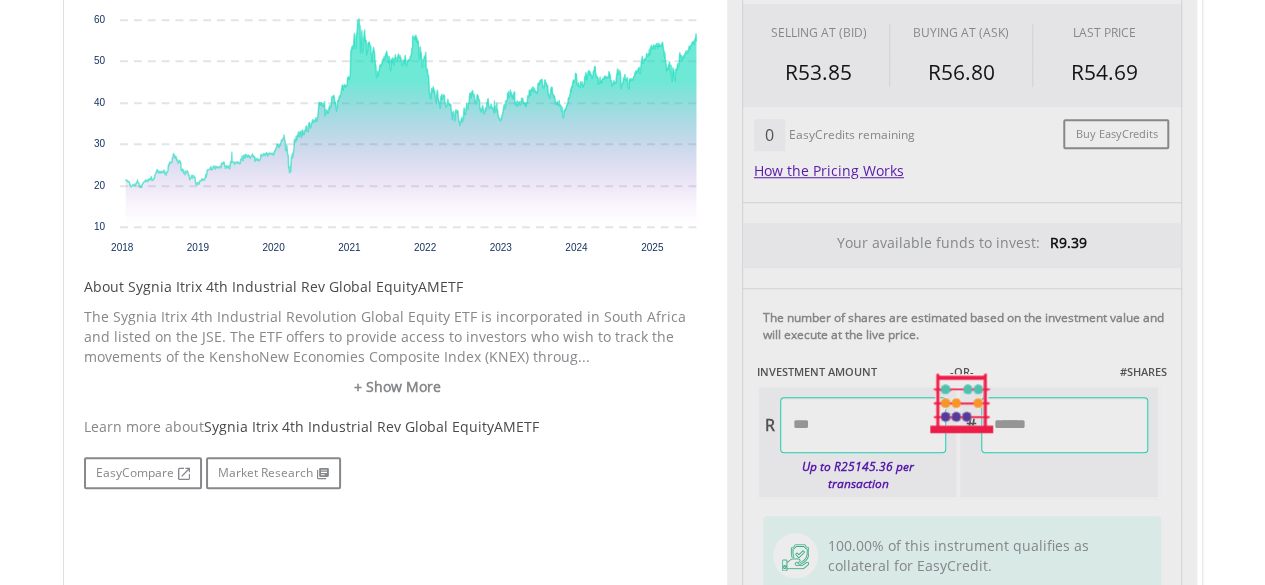 type on "******" 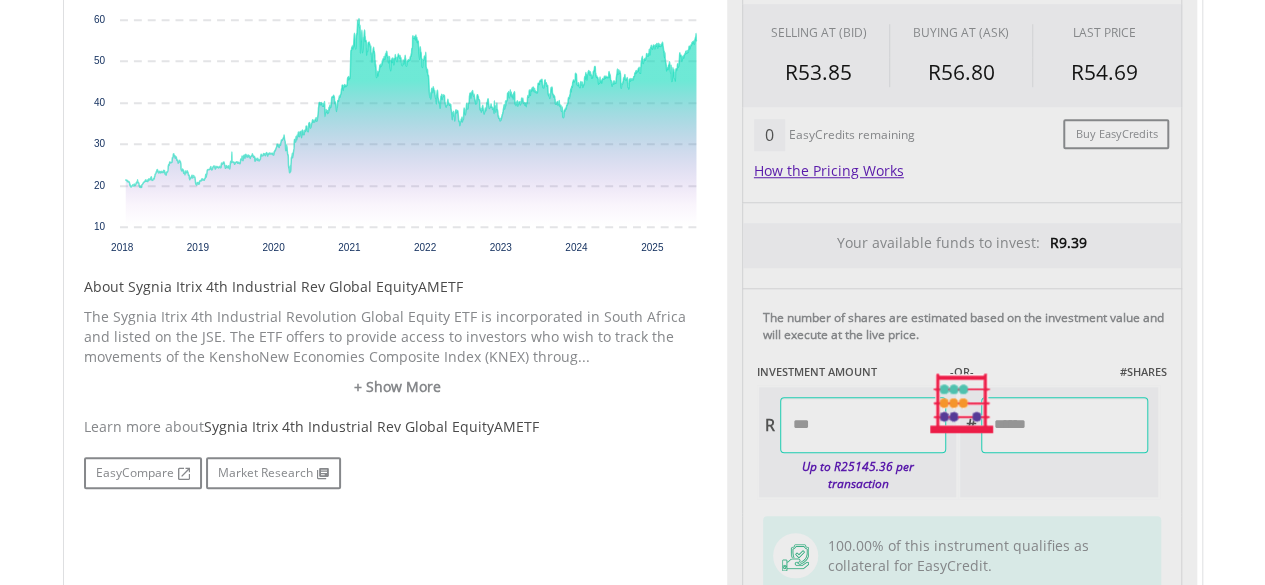 click on "Last Updated Price:
15-min. Delay*
Price Update Cost:
0
Credits
Market Closed
SELLING AT (BID)
BUYING AT                     (ASK)
LAST PRICE
R53.85
R56.80
R54.69
0
Buy EasyCredits" at bounding box center (962, 403) 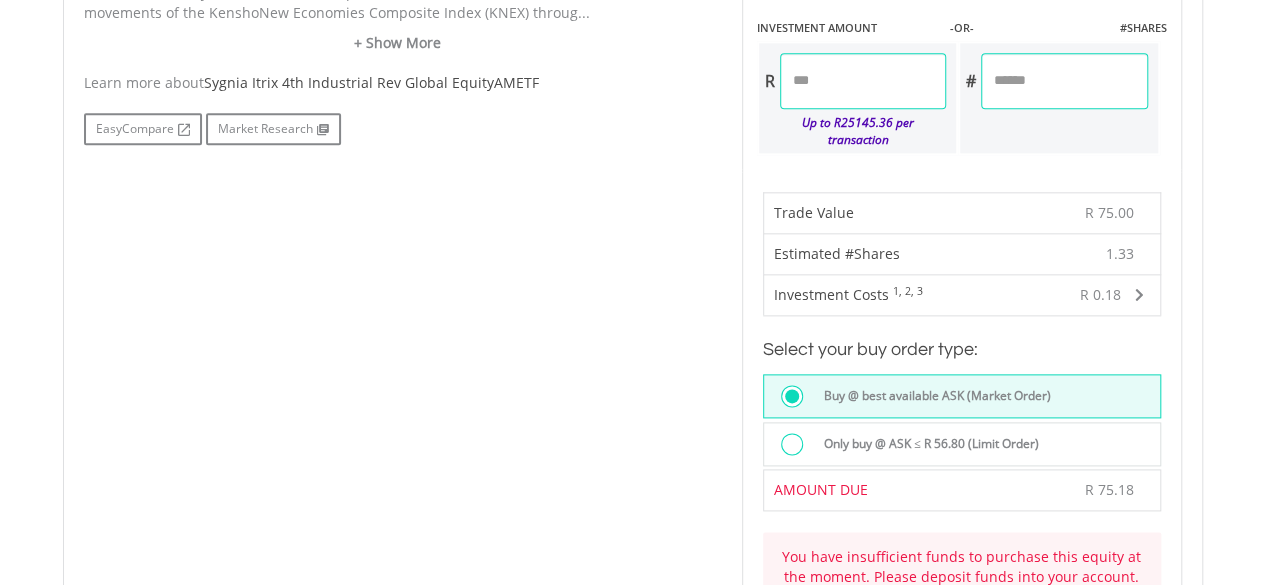 scroll, scrollTop: 1090, scrollLeft: 0, axis: vertical 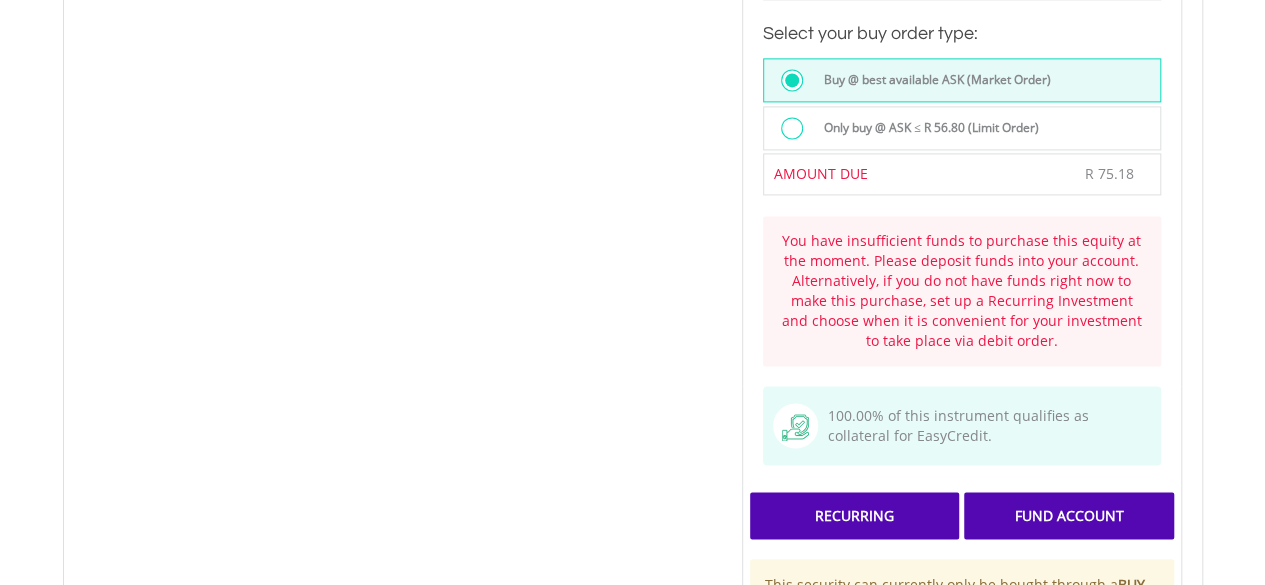 click on "Recurring" at bounding box center (854, 515) 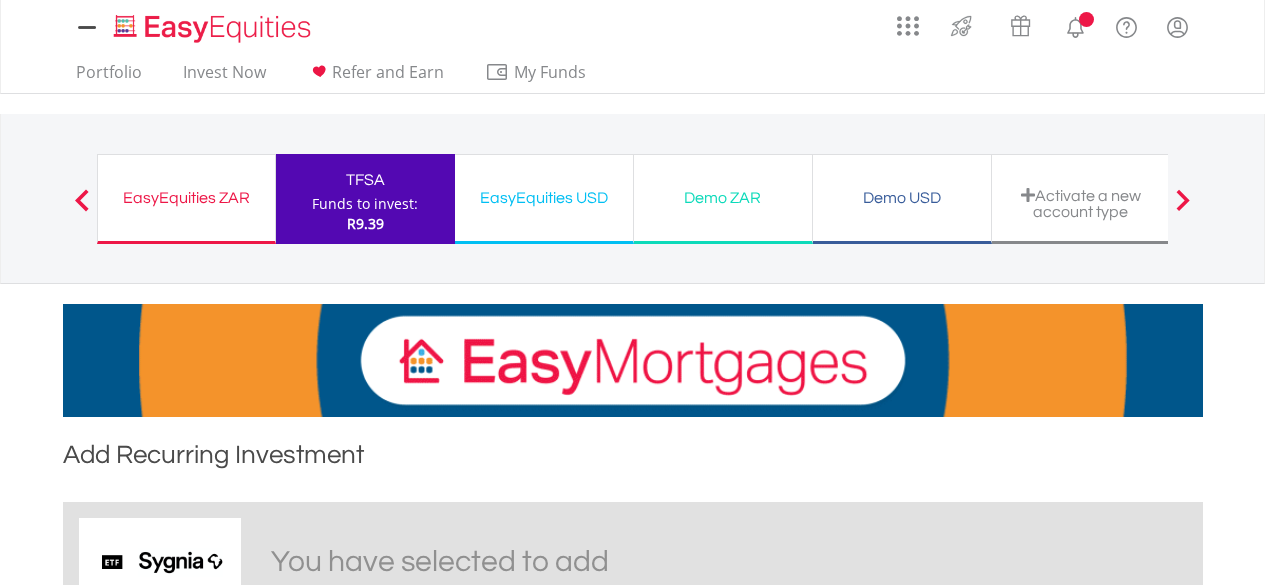scroll, scrollTop: 0, scrollLeft: 0, axis: both 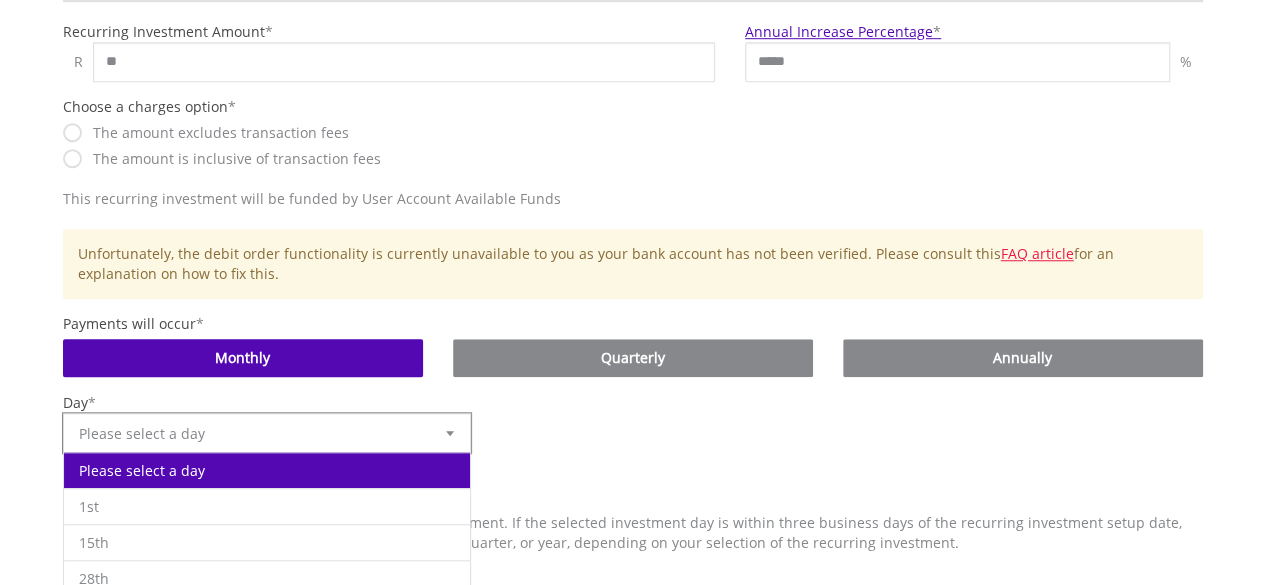 click at bounding box center [450, 433] 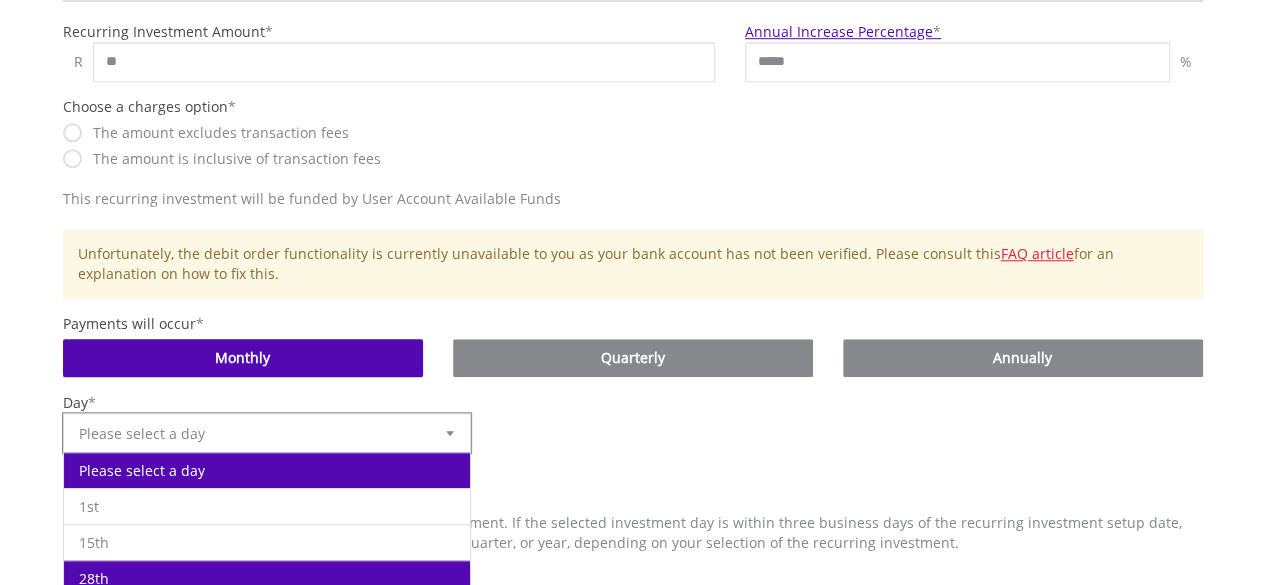 click on "28th" at bounding box center [267, 578] 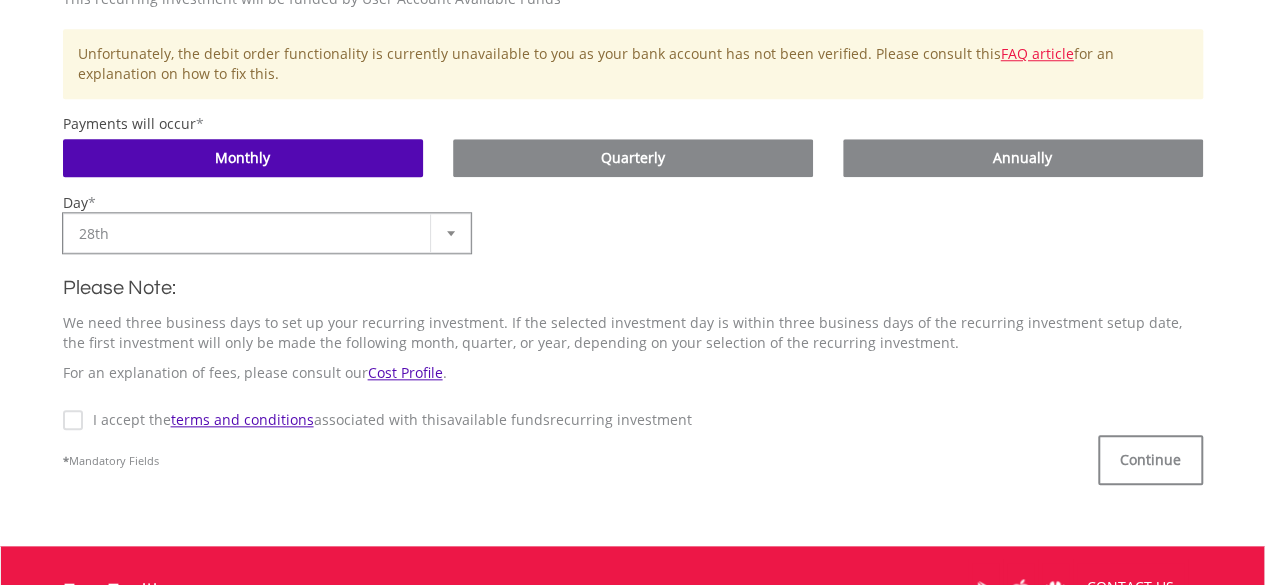 scroll, scrollTop: 913, scrollLeft: 0, axis: vertical 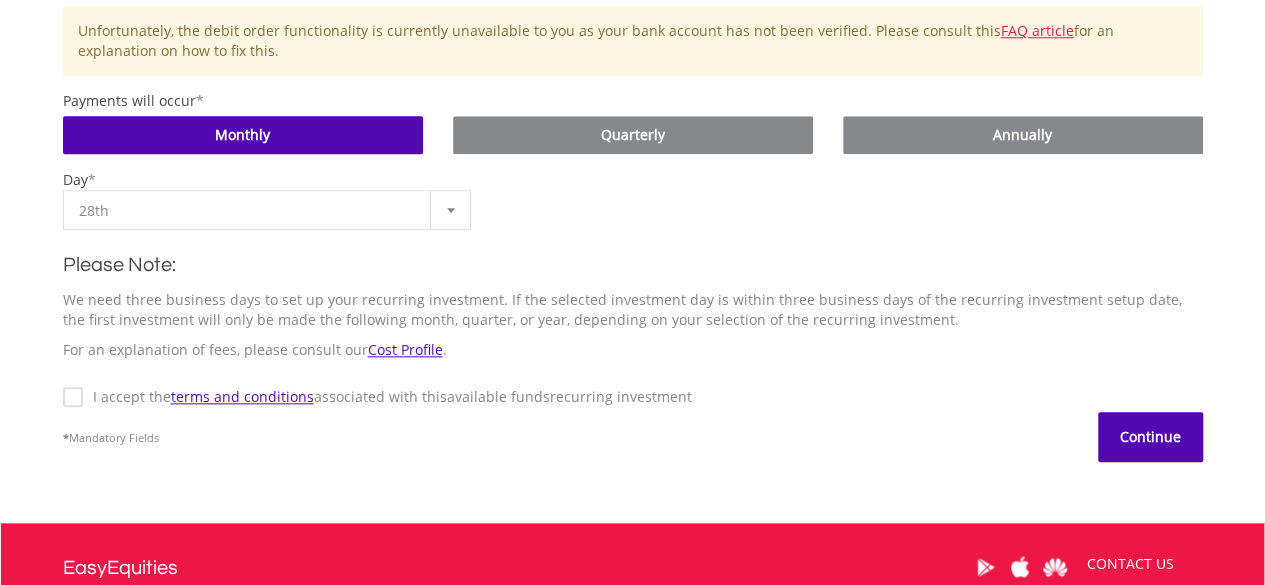 click on "Continue" at bounding box center (1150, 437) 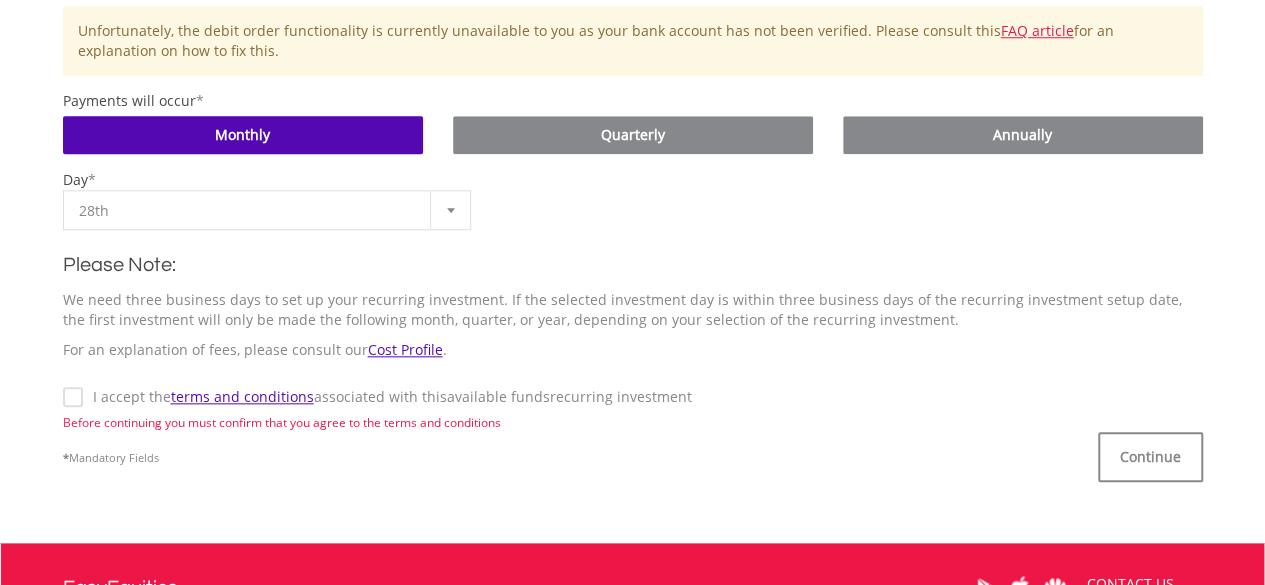 click on "I accept the  terms and conditions  associated with this
Available Funds  recurring investment" at bounding box center (387, 397) 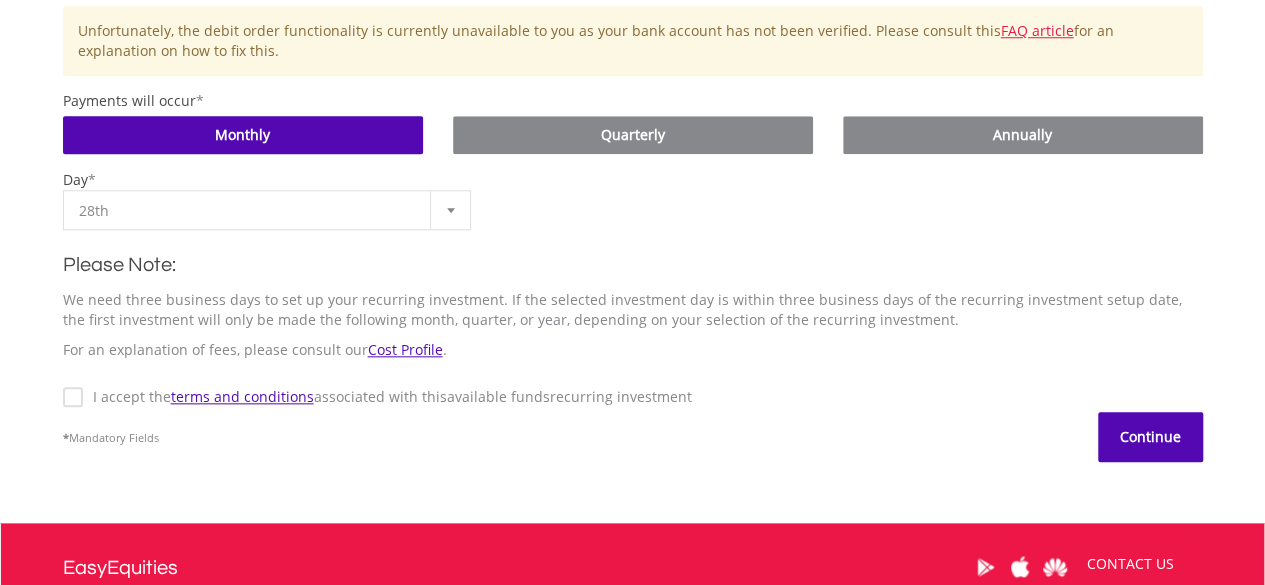 click on "Continue" at bounding box center [1150, 437] 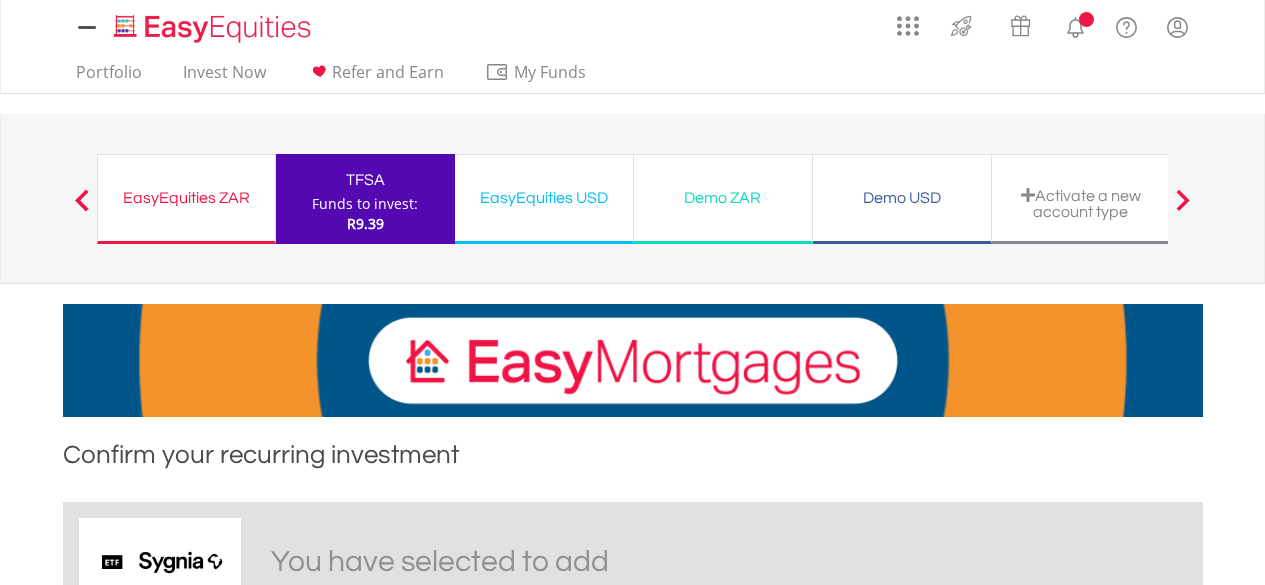 scroll, scrollTop: 0, scrollLeft: 0, axis: both 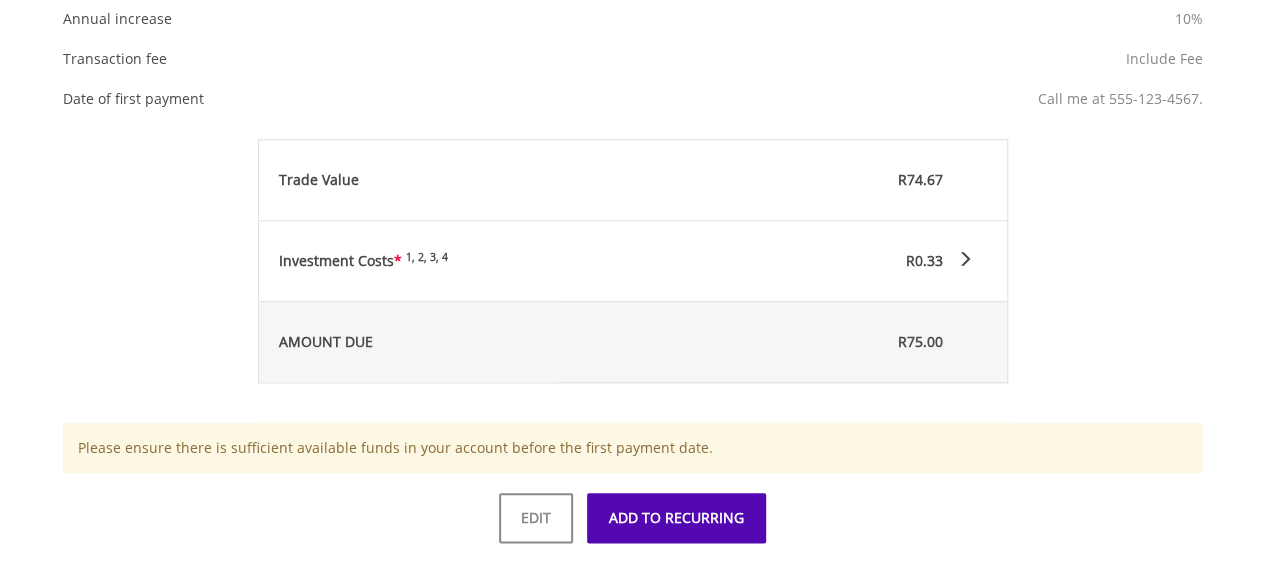 click on "ADD TO RECURRING" at bounding box center [676, 518] 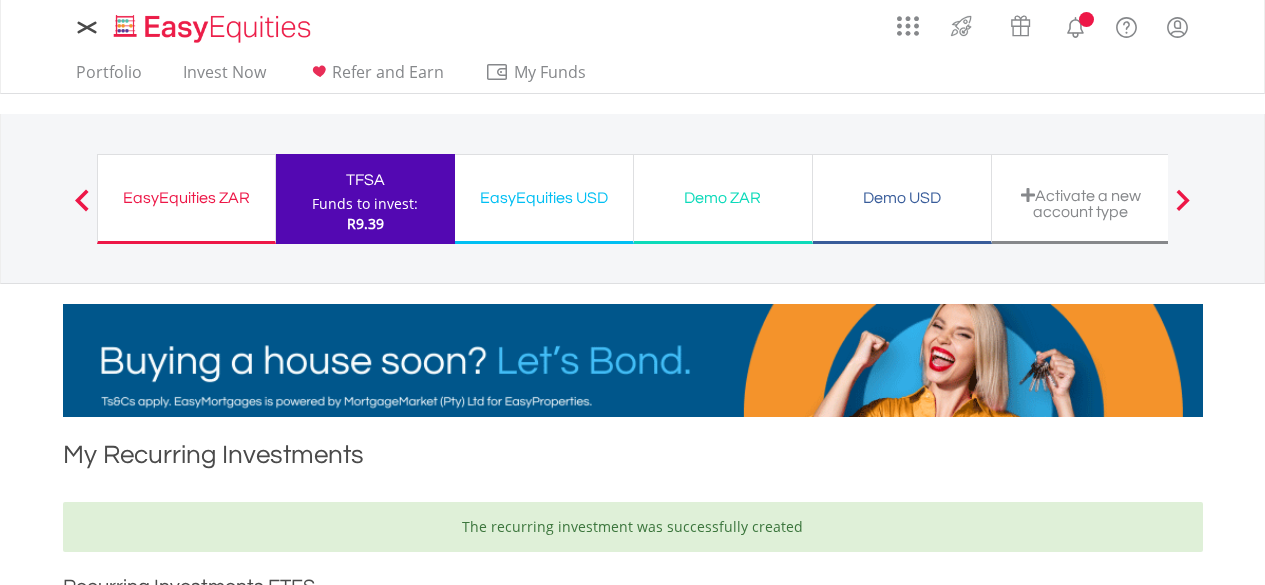 scroll, scrollTop: 0, scrollLeft: 0, axis: both 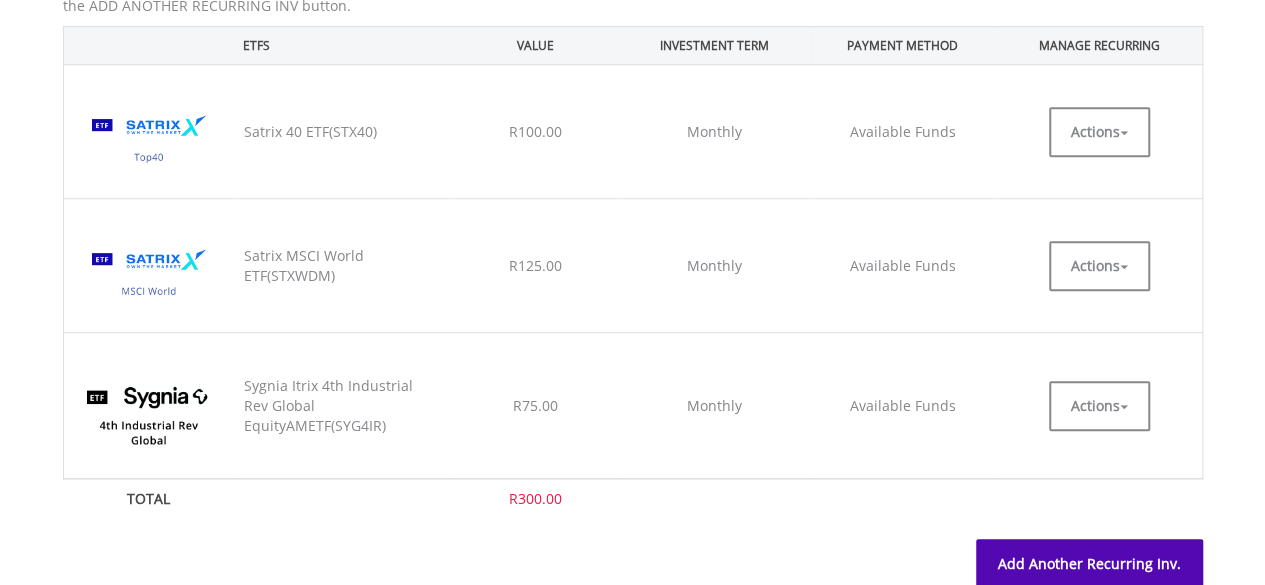 click on "Add Another Recurring Inv." at bounding box center [1089, 564] 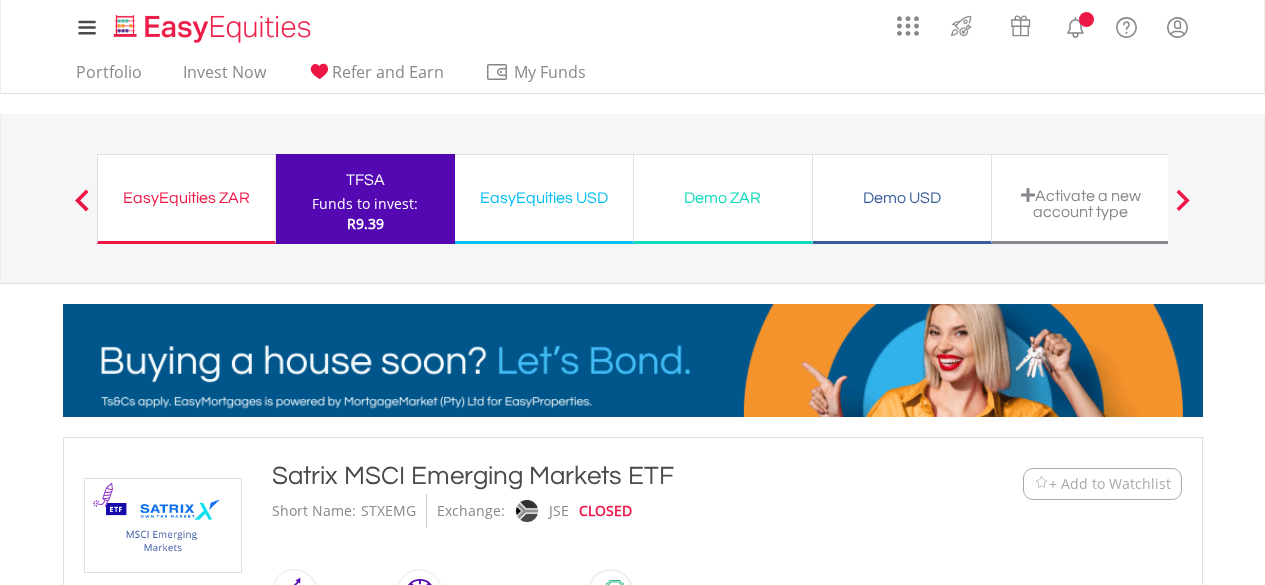 scroll, scrollTop: 0, scrollLeft: 0, axis: both 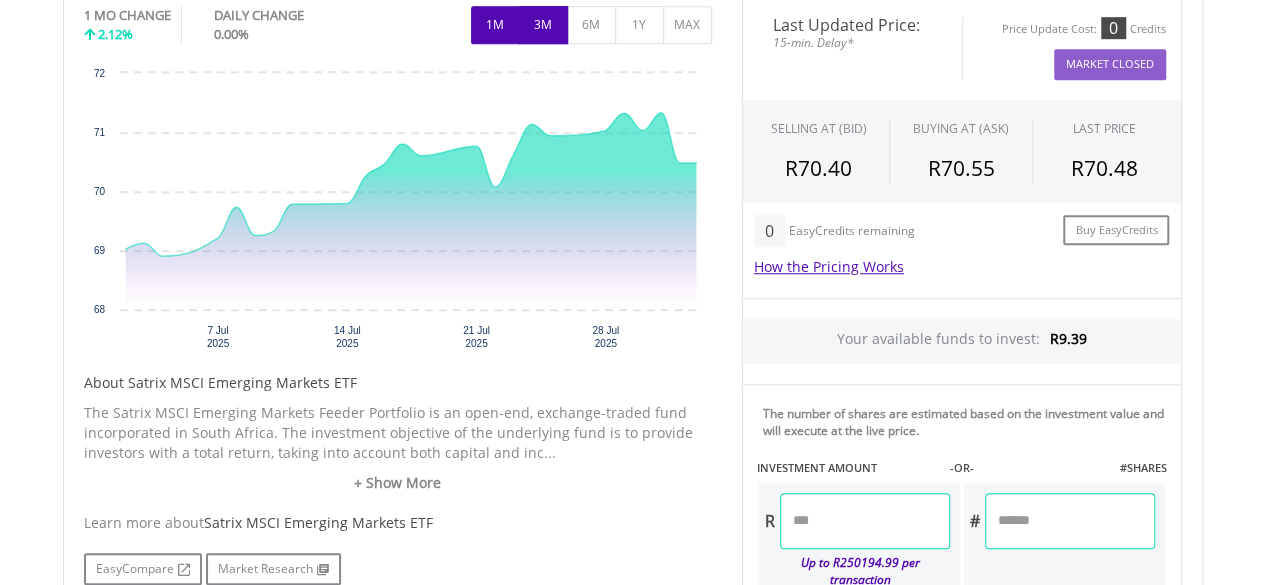 click on "3M" at bounding box center (543, 25) 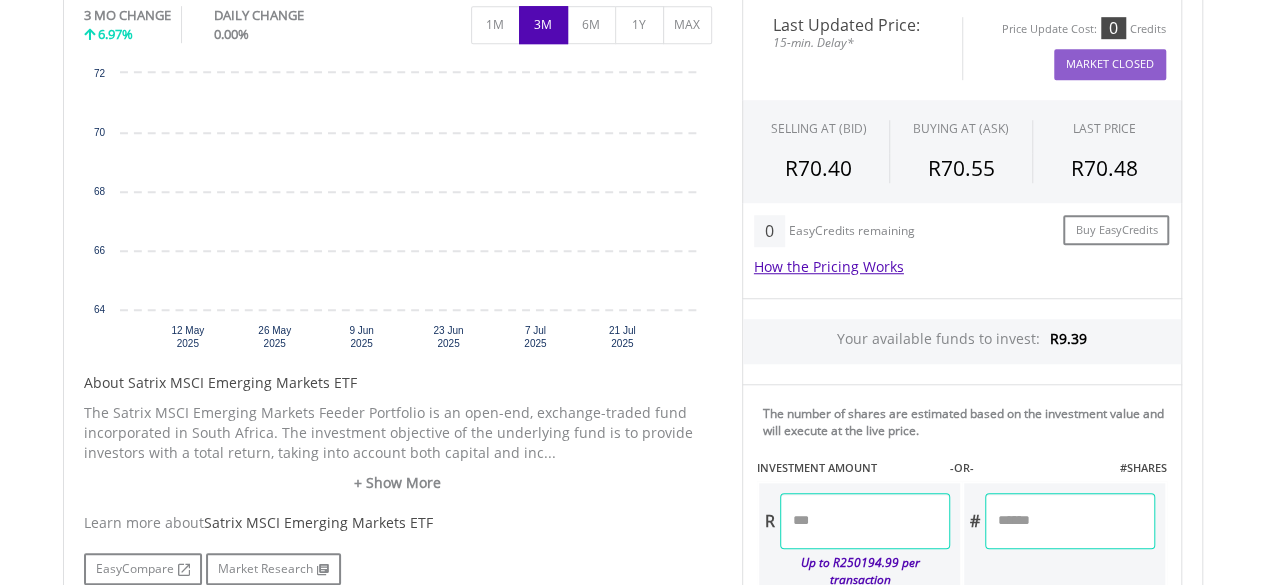scroll, scrollTop: 583, scrollLeft: 0, axis: vertical 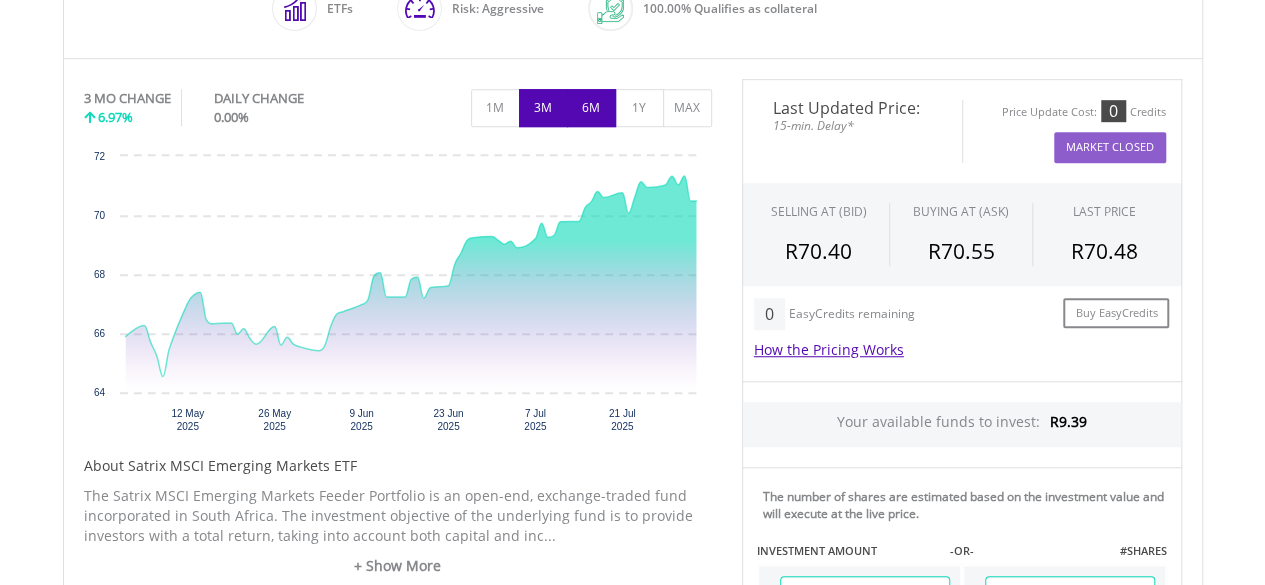 click on "6M" at bounding box center [591, 108] 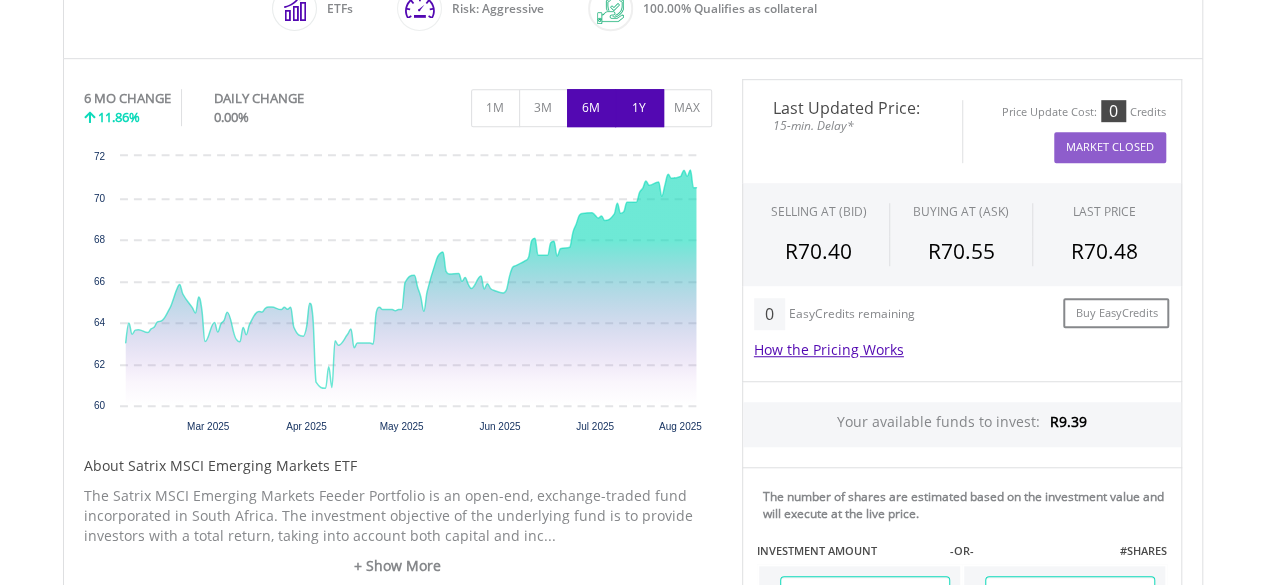 click on "1Y" at bounding box center [639, 108] 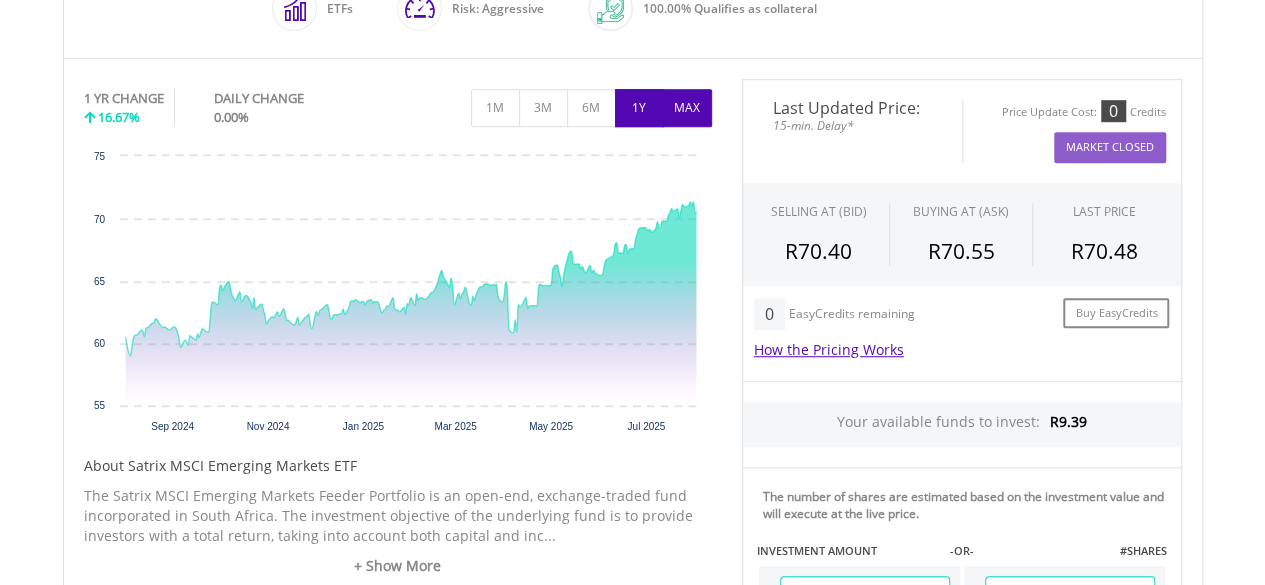 click on "MAX" at bounding box center (687, 108) 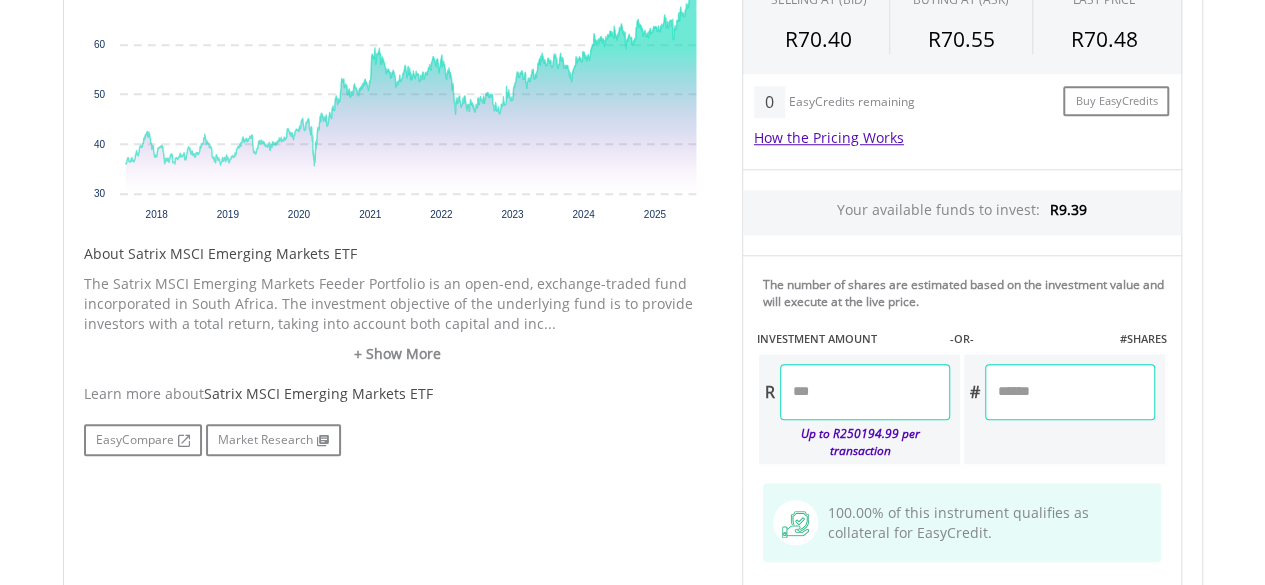 scroll, scrollTop: 807, scrollLeft: 0, axis: vertical 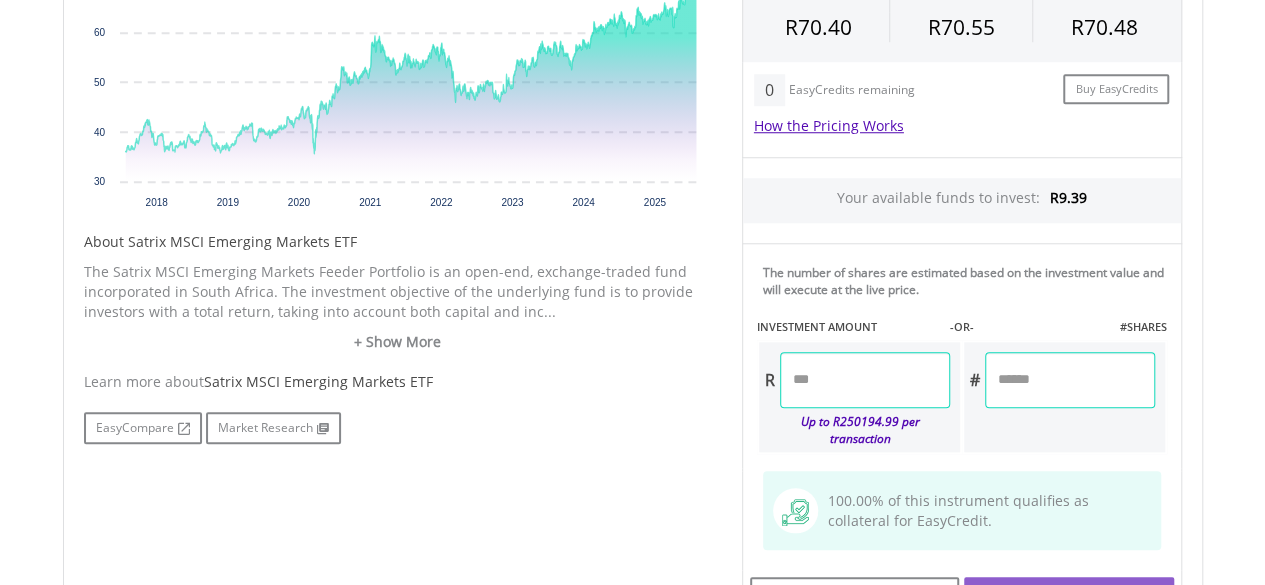 click at bounding box center (865, 380) 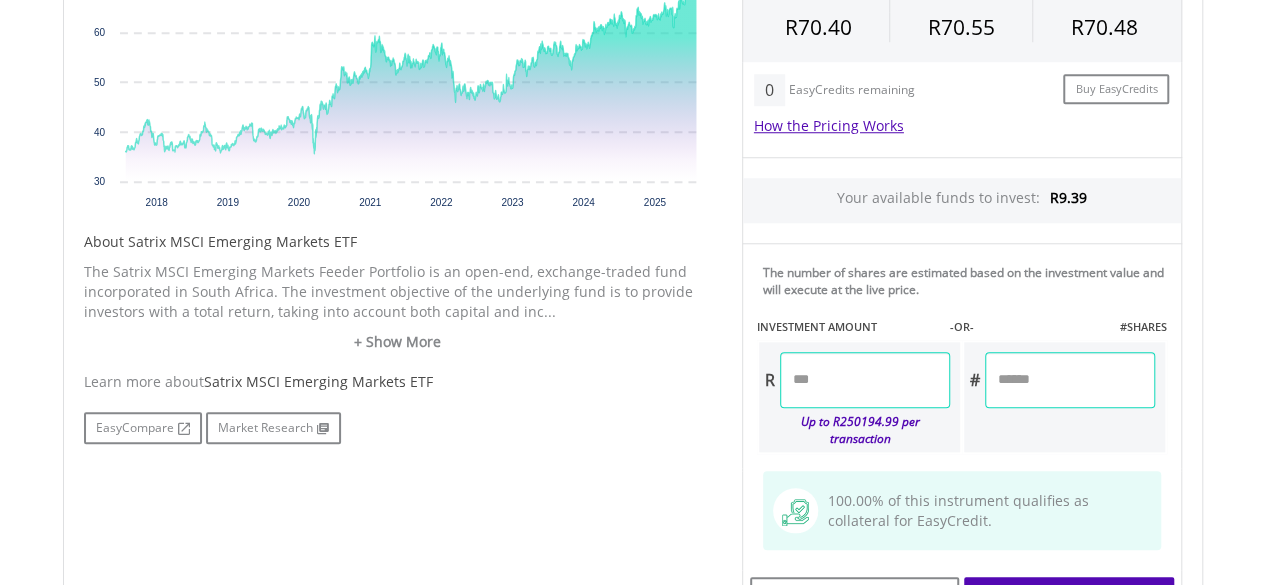 type on "*****" 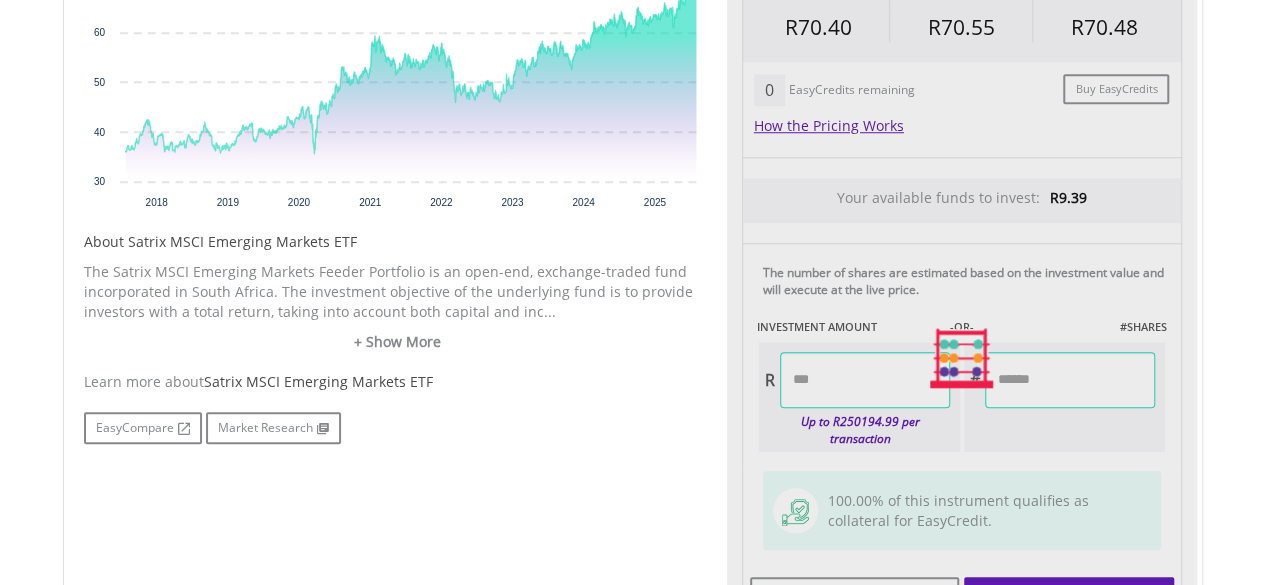 click on "Last Updated Price:
15-min. Delay*
Price Update Cost:
0
Credits
Market Closed
SELLING AT (BID)
BUYING AT                     (ASK)
LAST PRICE
R70.40
R70.55
R70.48
0
Buy EasyCredits" at bounding box center (962, 358) 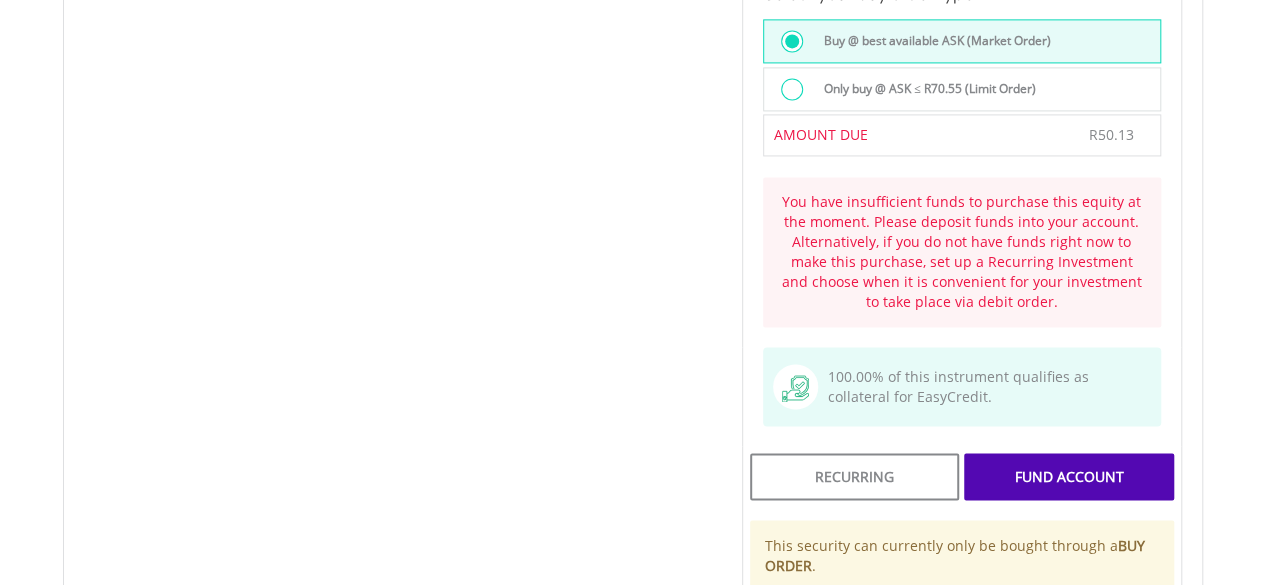 scroll, scrollTop: 1477, scrollLeft: 0, axis: vertical 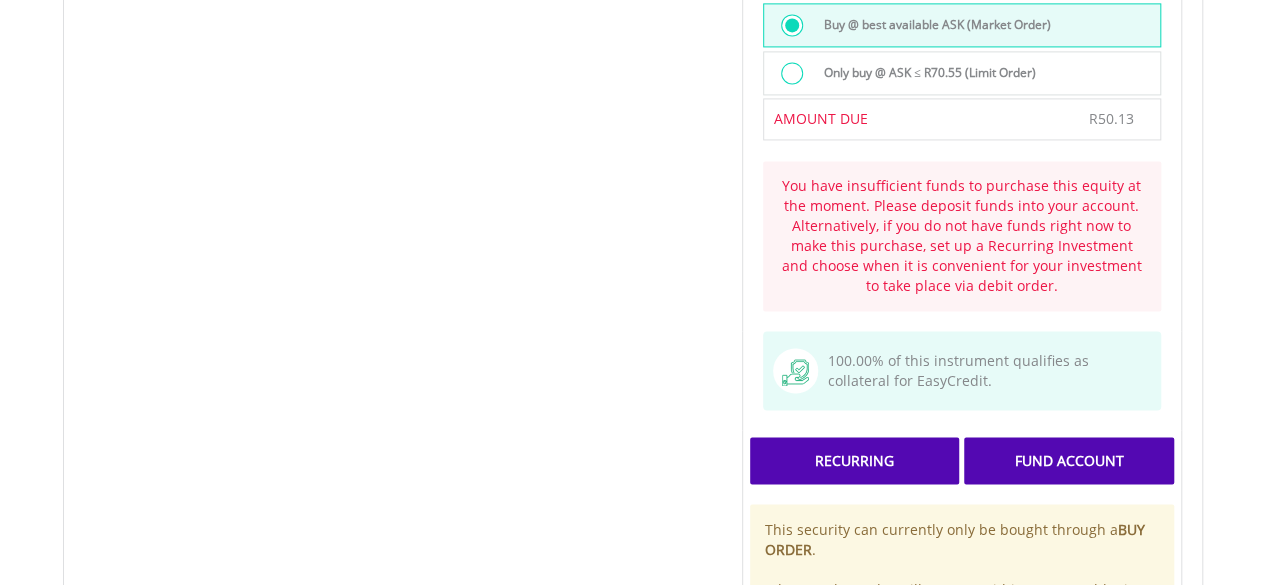click on "Recurring" at bounding box center (854, 460) 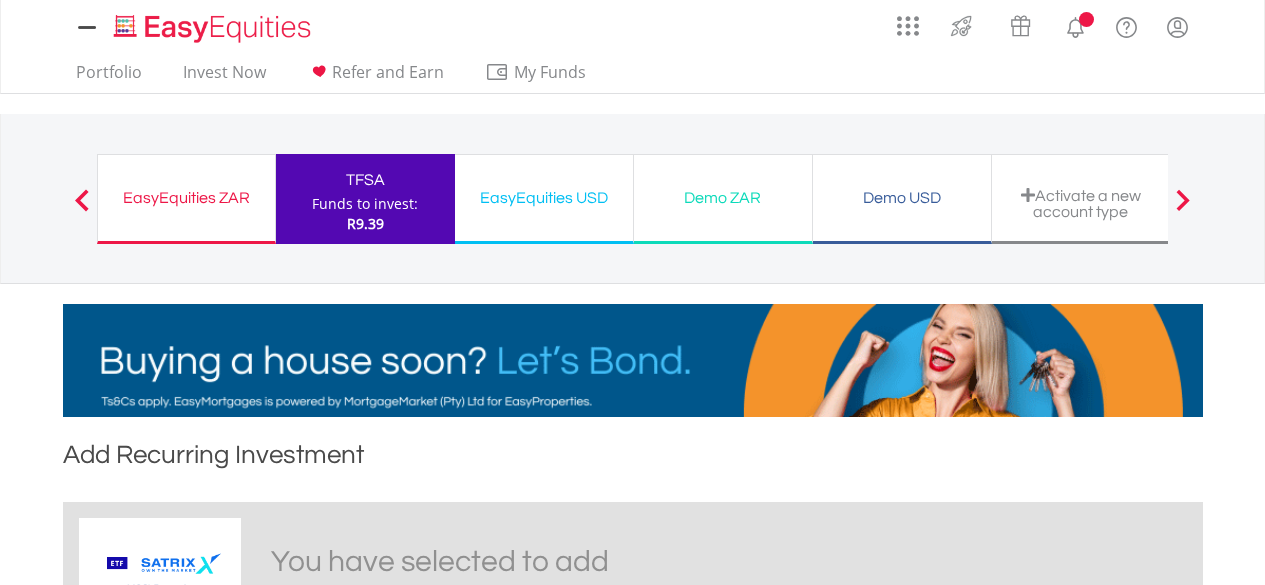 scroll, scrollTop: 0, scrollLeft: 0, axis: both 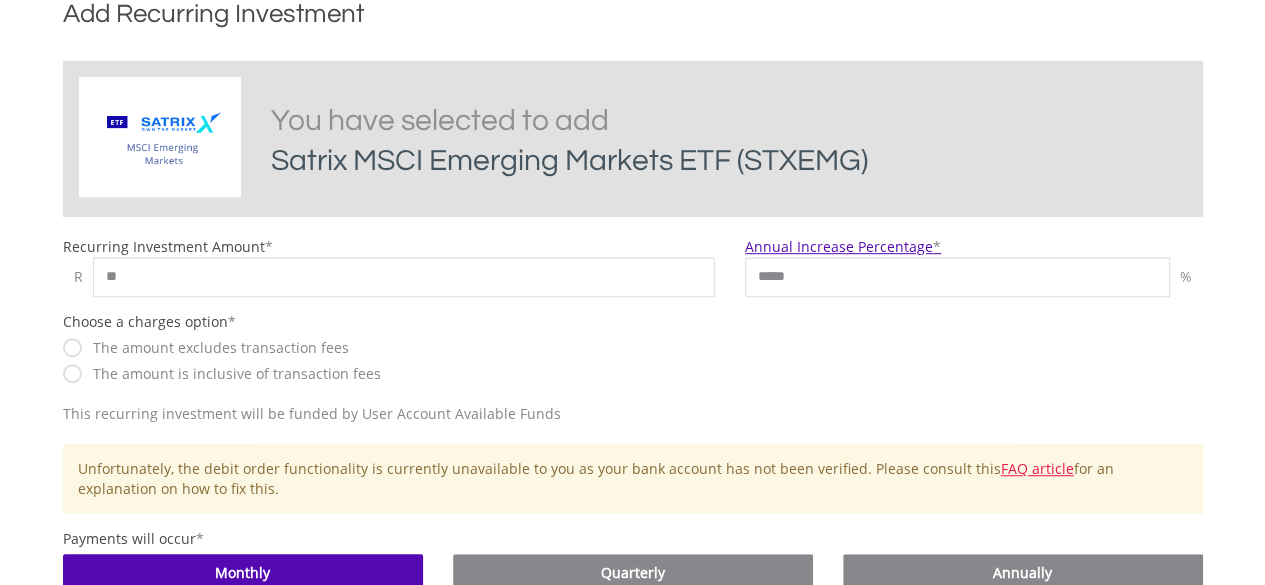 click on "The amount is inclusive of transaction fees" at bounding box center [232, 374] 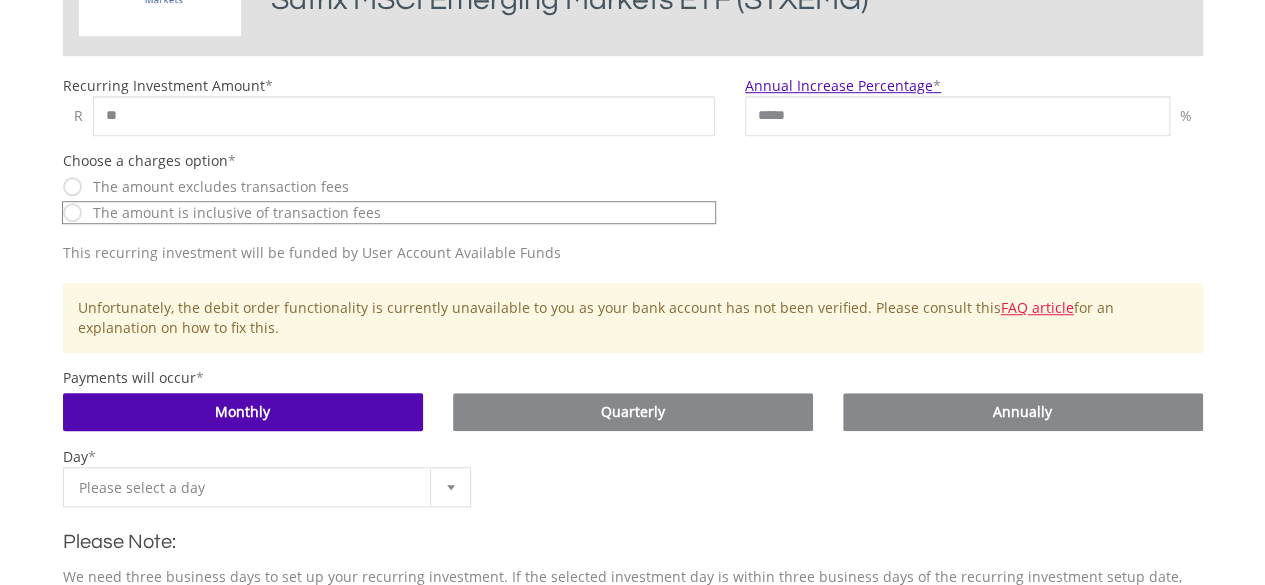 scroll, scrollTop: 604, scrollLeft: 0, axis: vertical 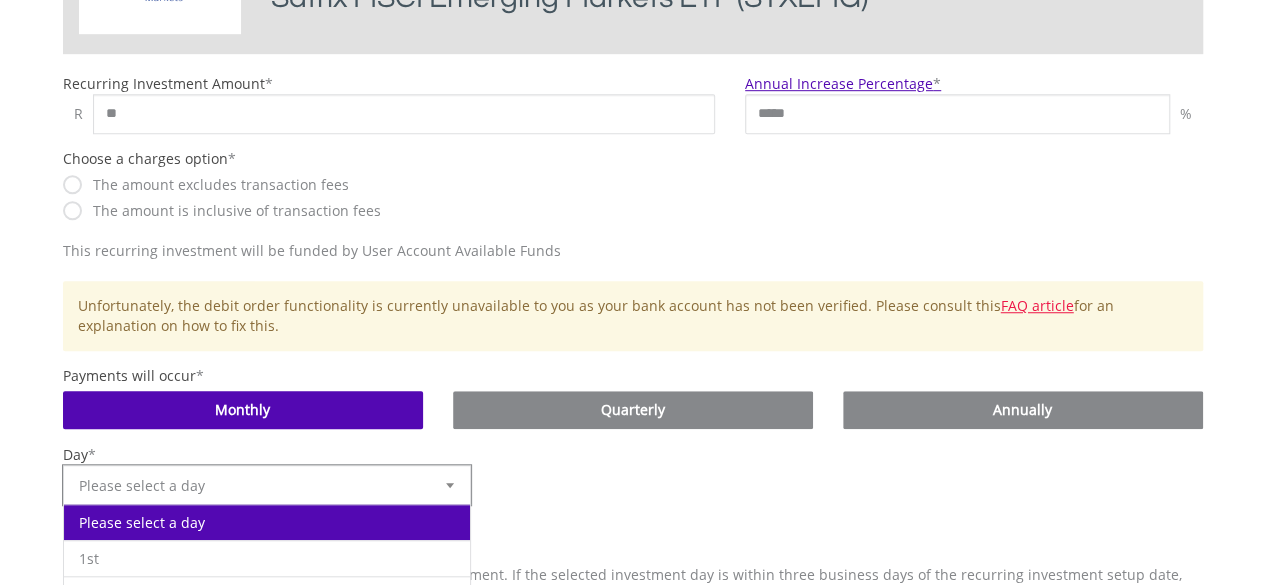 click at bounding box center (450, 485) 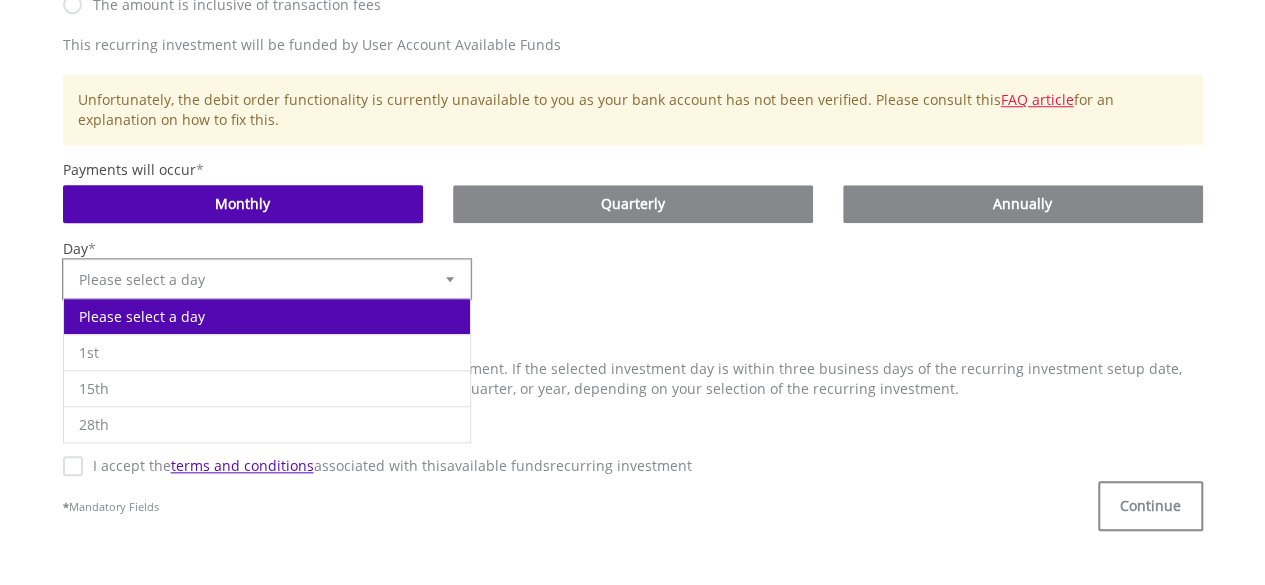 scroll, scrollTop: 822, scrollLeft: 0, axis: vertical 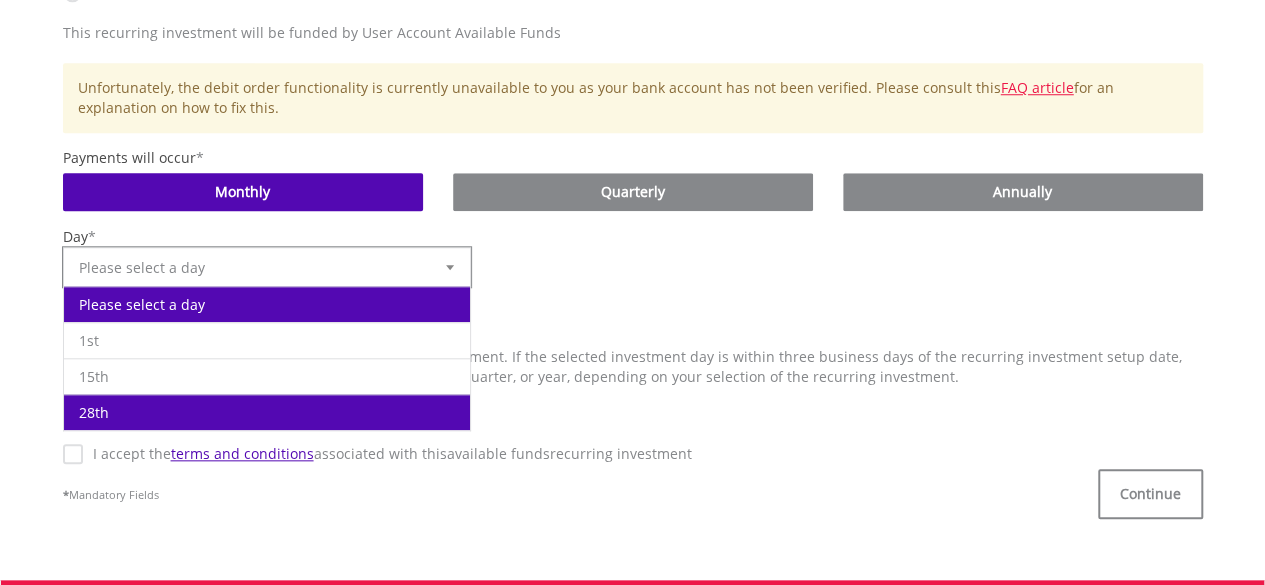click on "28th" at bounding box center (267, 412) 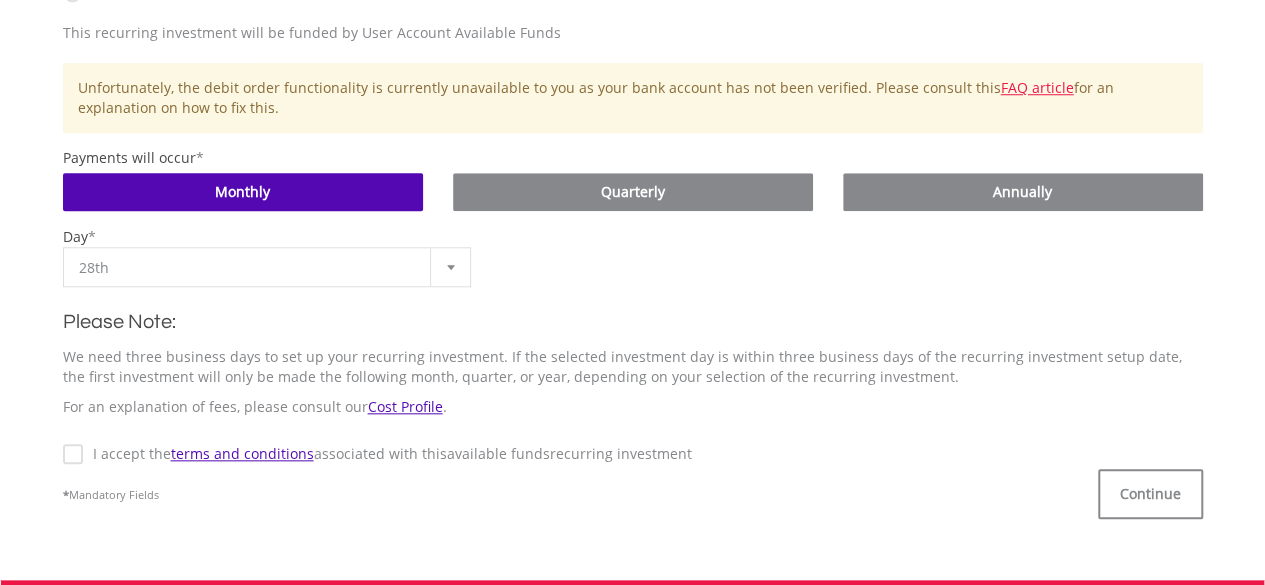 click on "I accept the  terms and conditions  associated with this
Available Funds  recurring investment" at bounding box center [387, 454] 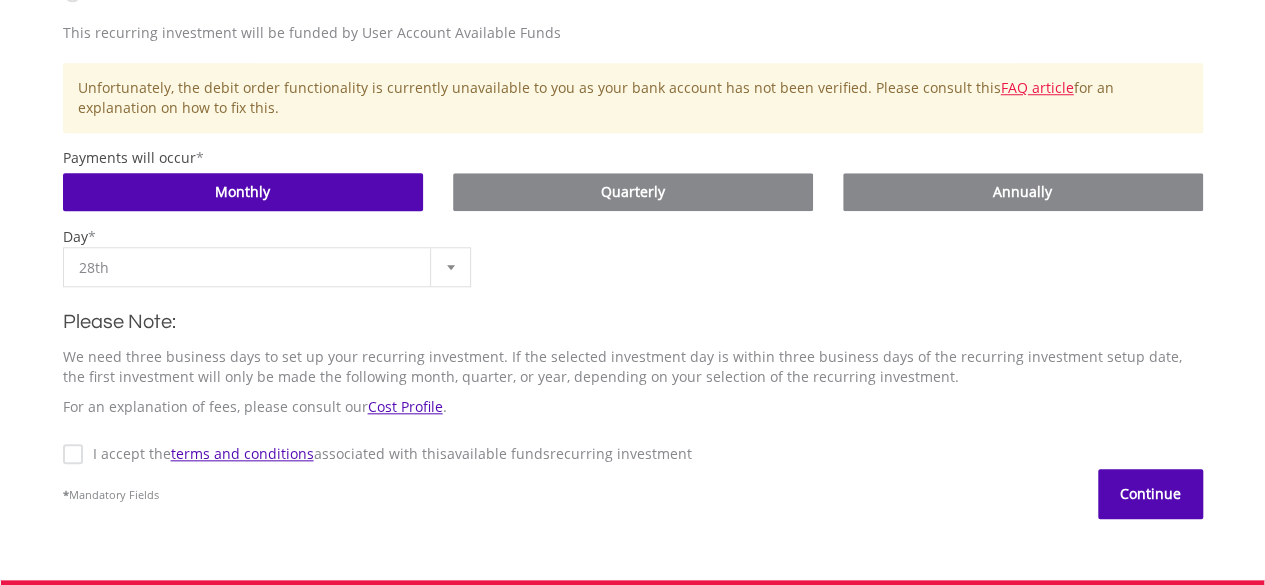 click on "Continue" at bounding box center (1150, 494) 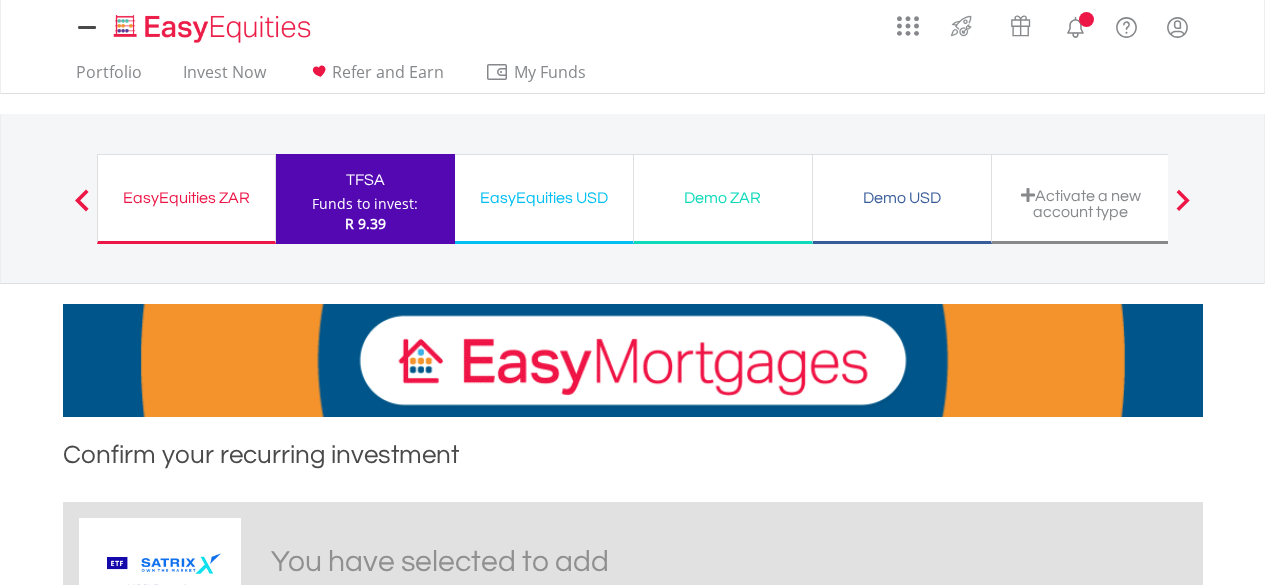scroll, scrollTop: 0, scrollLeft: 0, axis: both 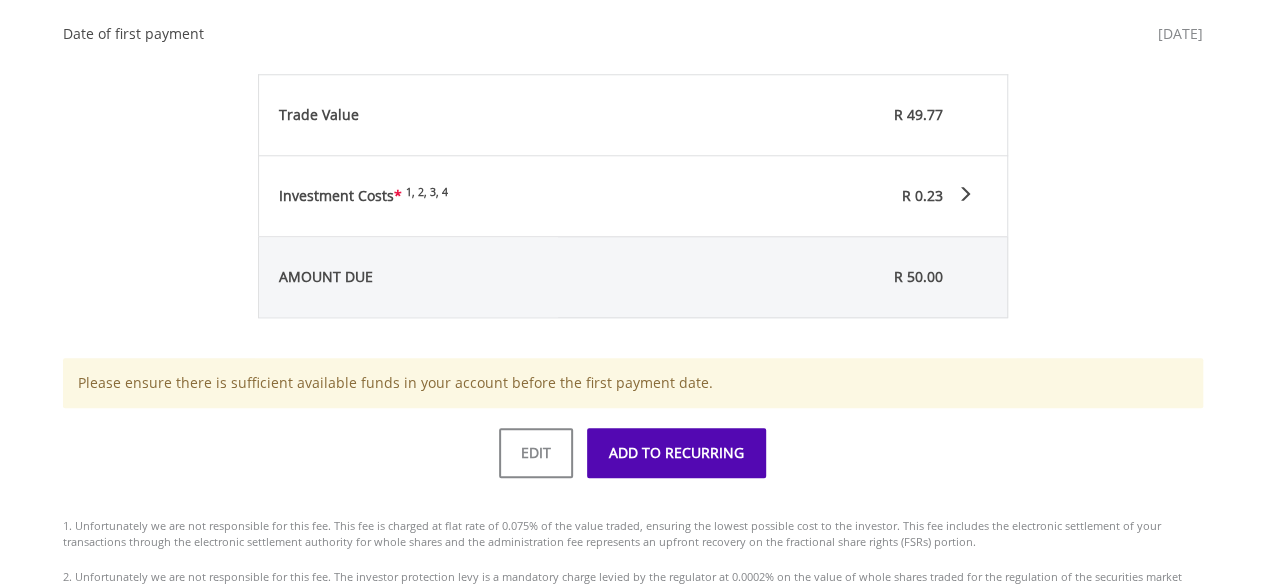 click on "ADD TO RECURRING" at bounding box center [676, 453] 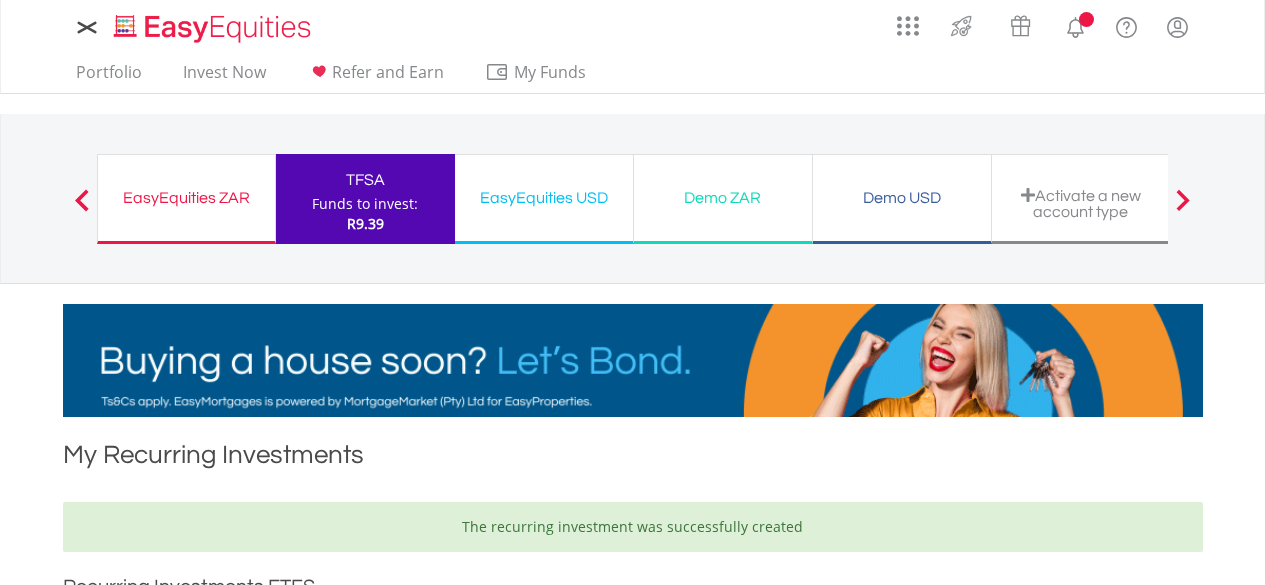scroll, scrollTop: 0, scrollLeft: 0, axis: both 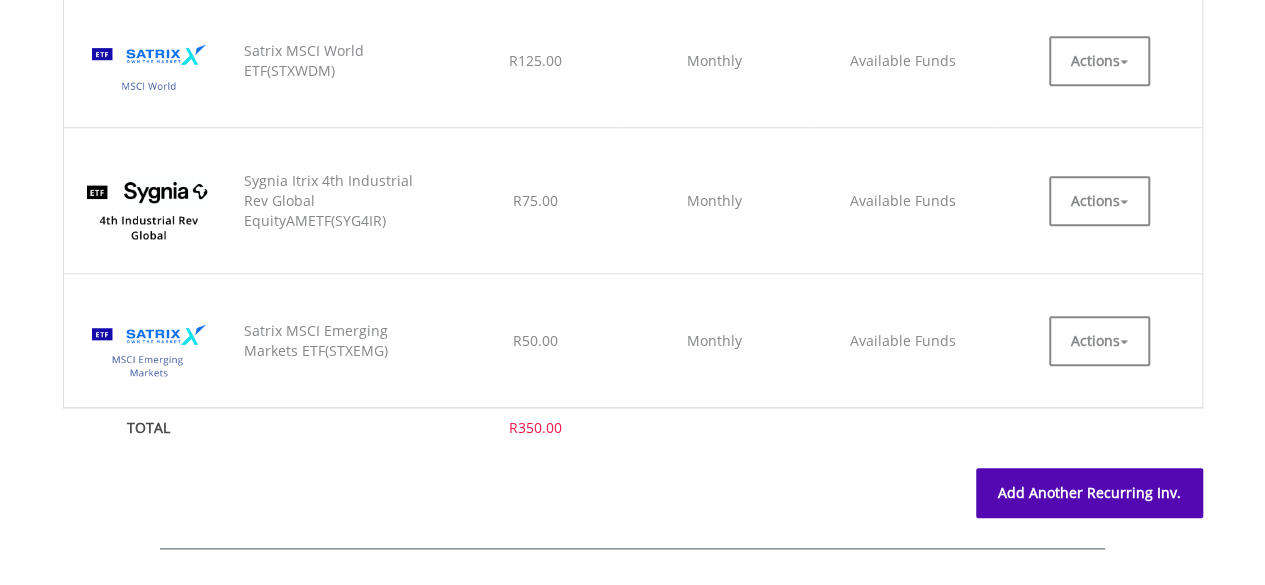 click on "Add Another Recurring Inv." at bounding box center [1089, 493] 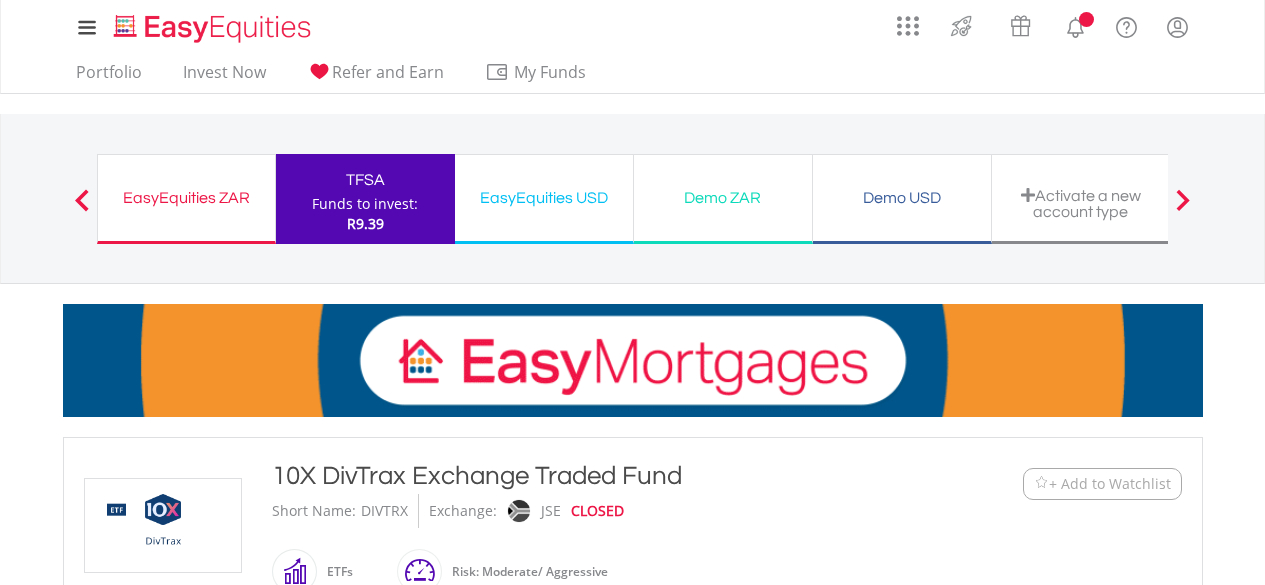 scroll, scrollTop: 0, scrollLeft: 0, axis: both 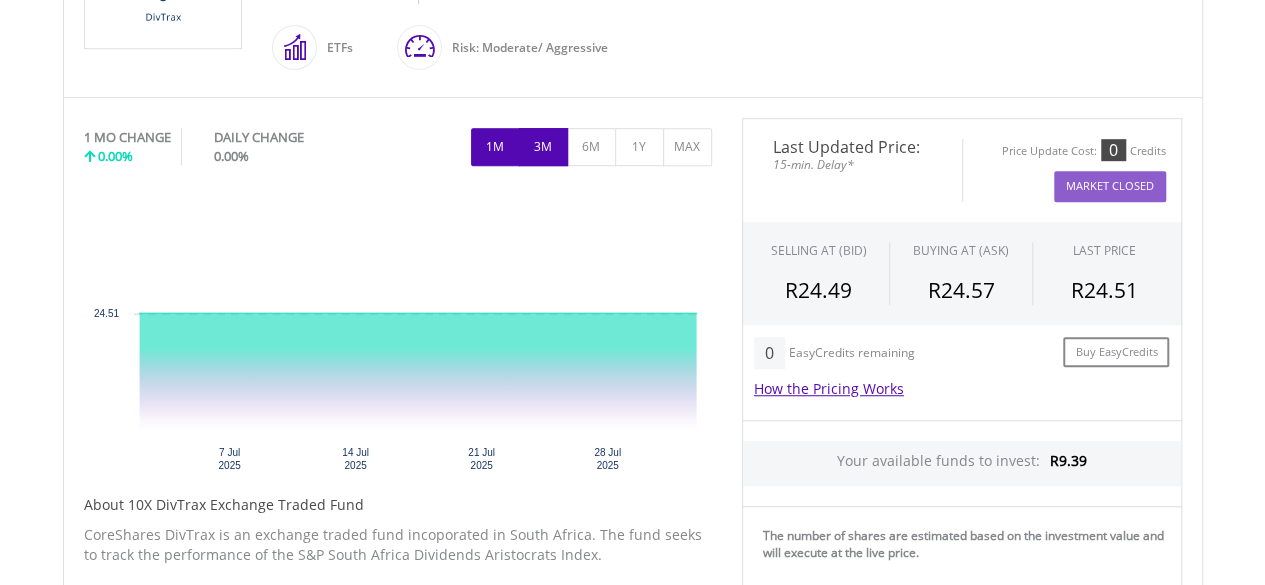 click on "3M" at bounding box center (543, 147) 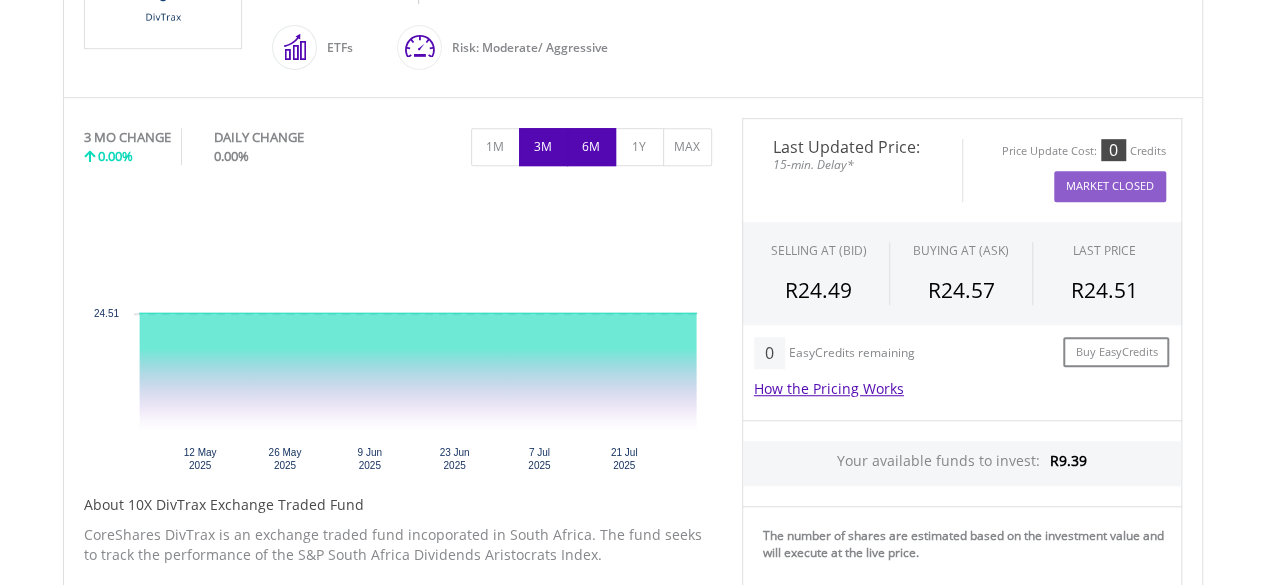 click on "6M" at bounding box center [591, 147] 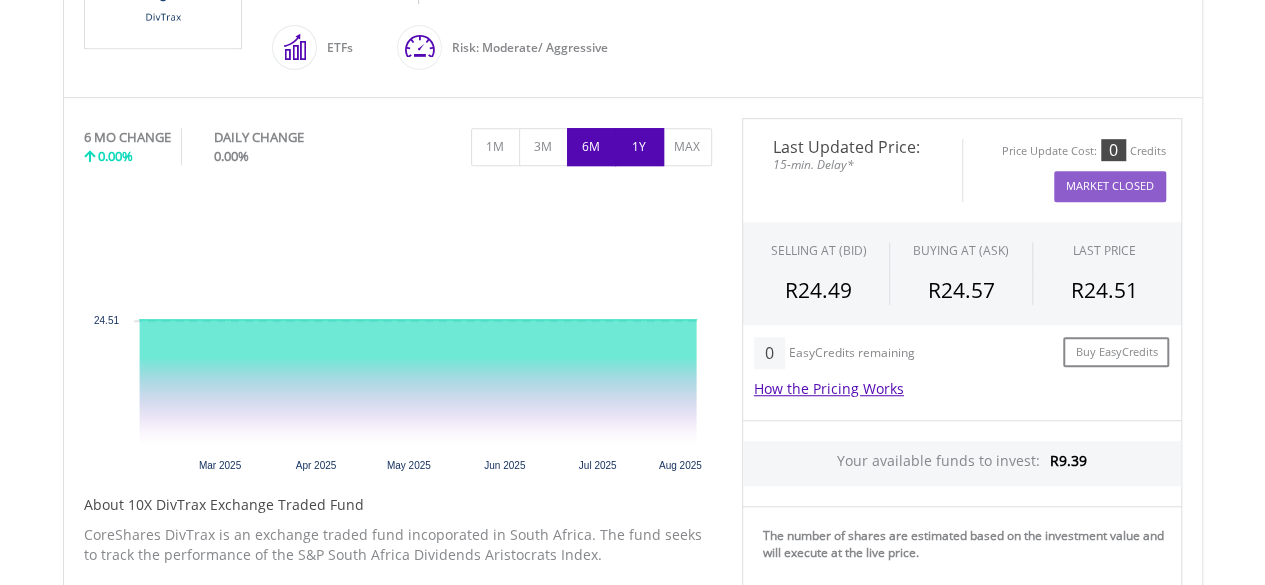 click on "1Y" at bounding box center [639, 147] 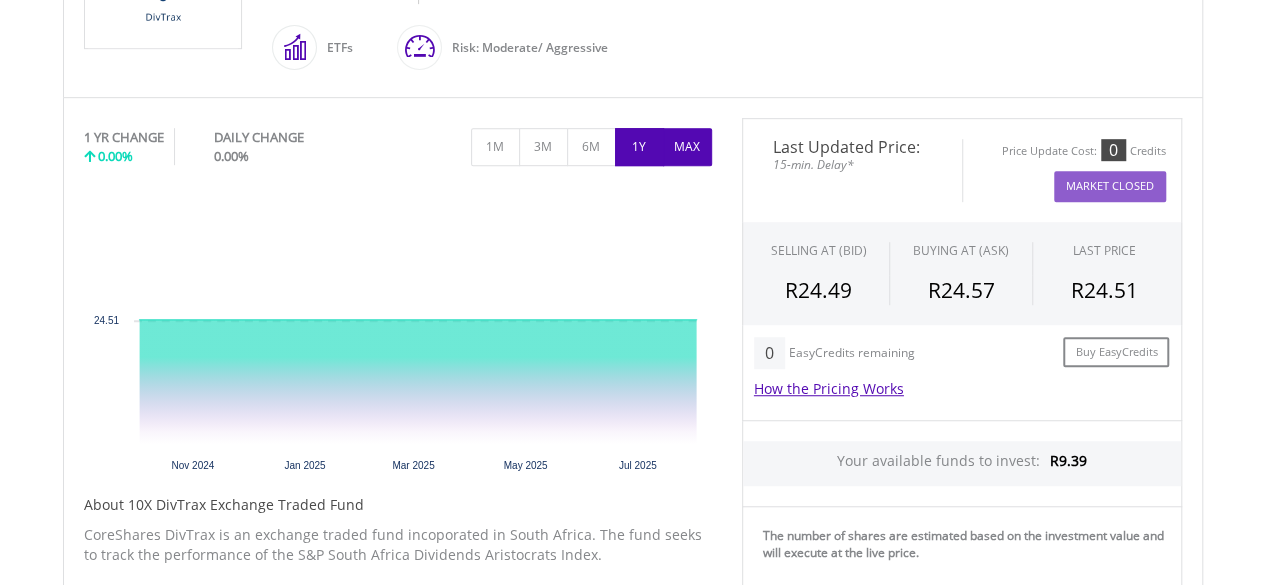 click on "MAX" at bounding box center (687, 147) 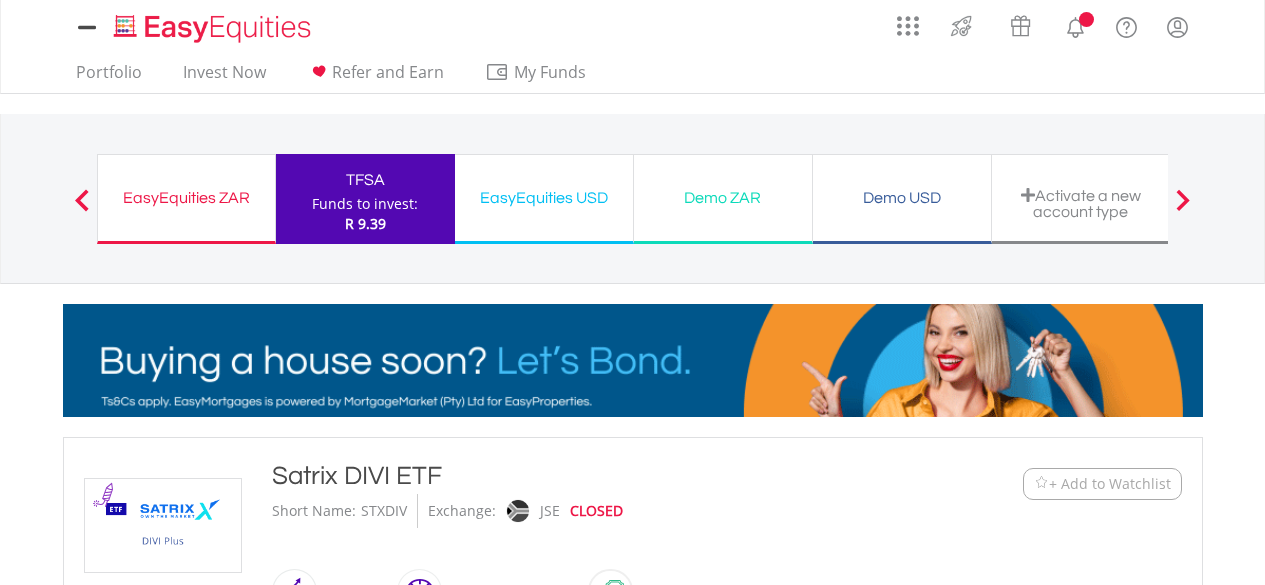 scroll, scrollTop: 0, scrollLeft: 0, axis: both 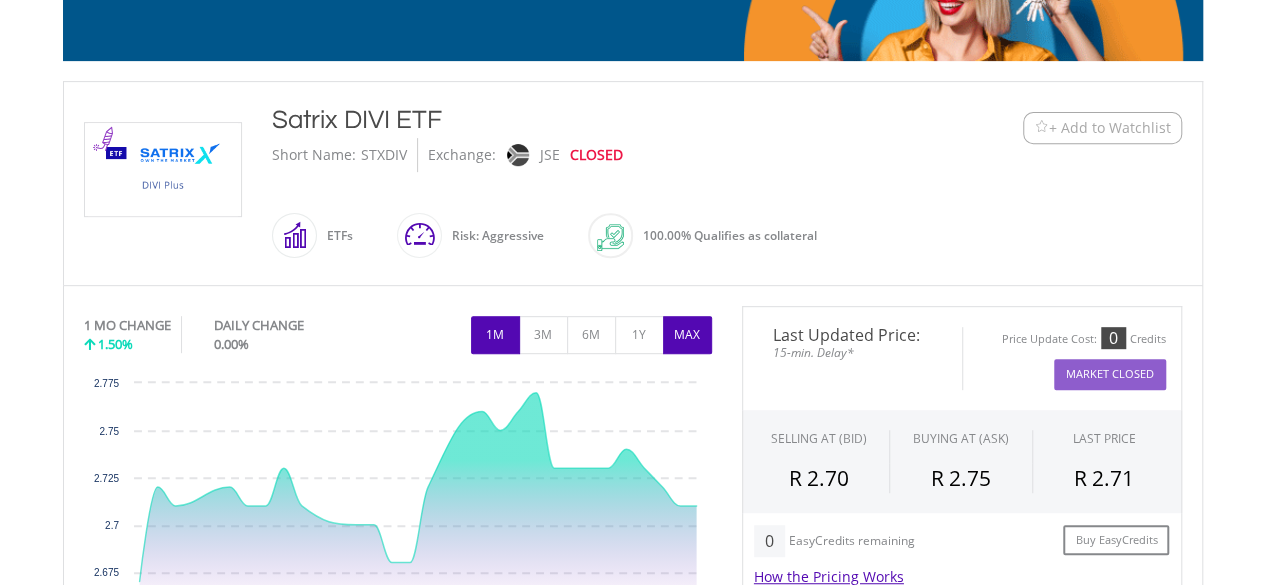 click on "MAX" at bounding box center (687, 335) 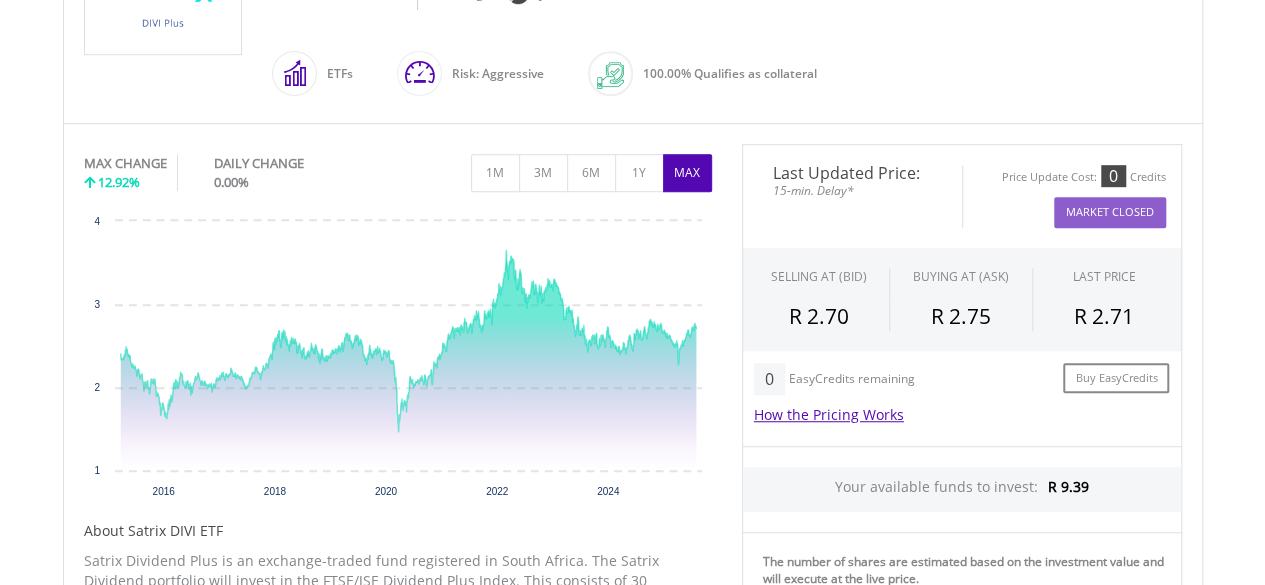 scroll, scrollTop: 533, scrollLeft: 0, axis: vertical 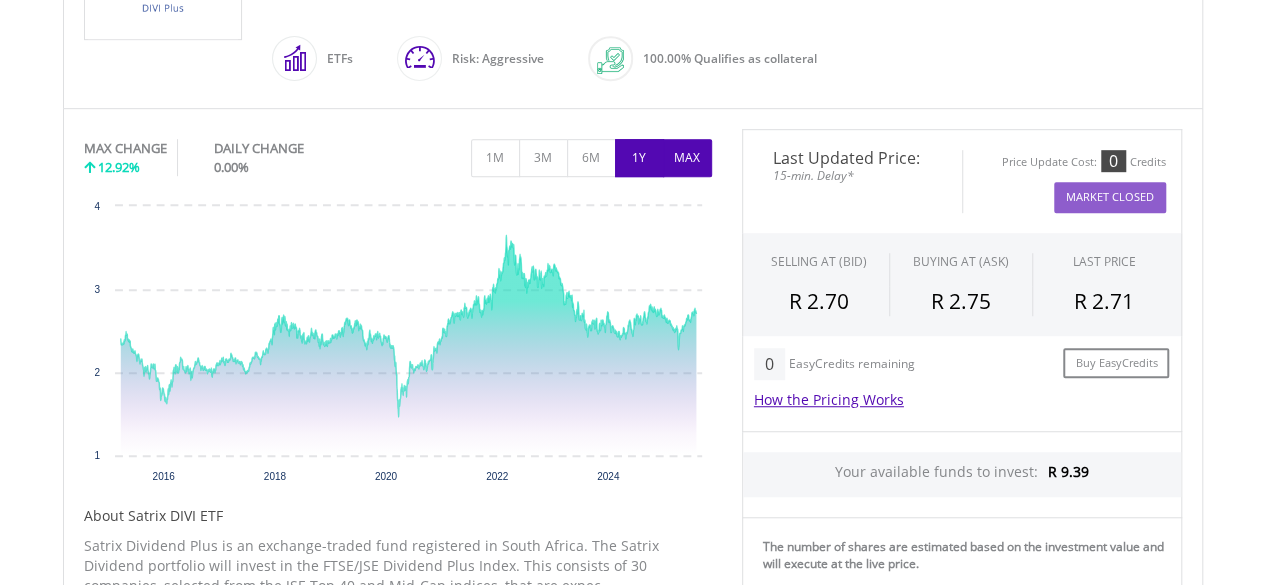 click on "1Y" at bounding box center [639, 158] 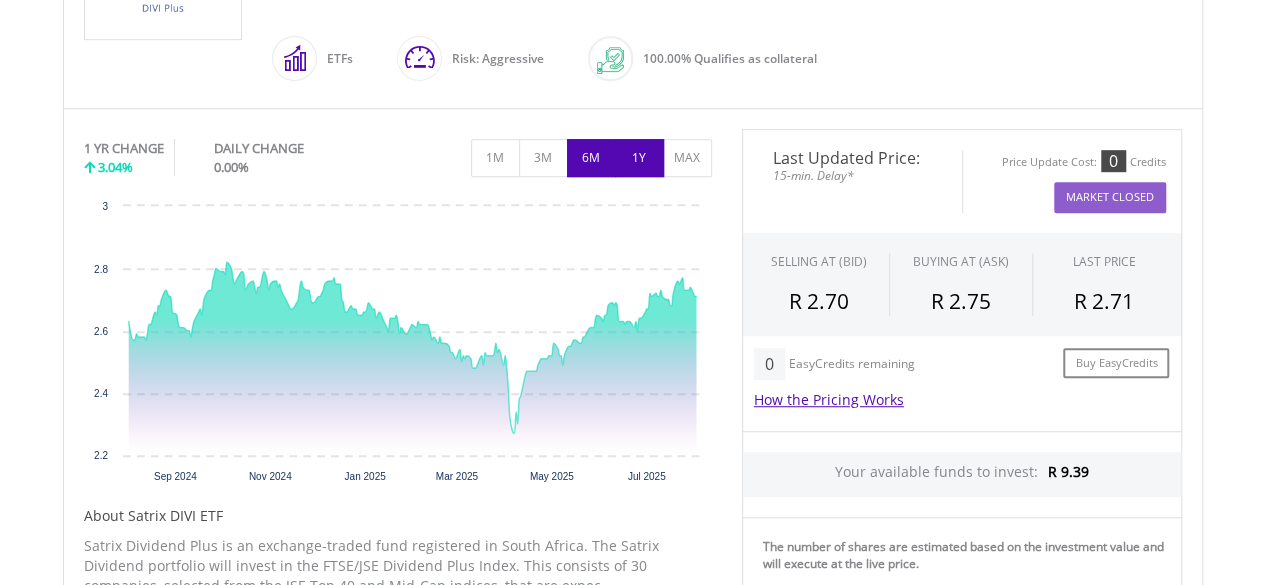 click on "6M" at bounding box center (591, 158) 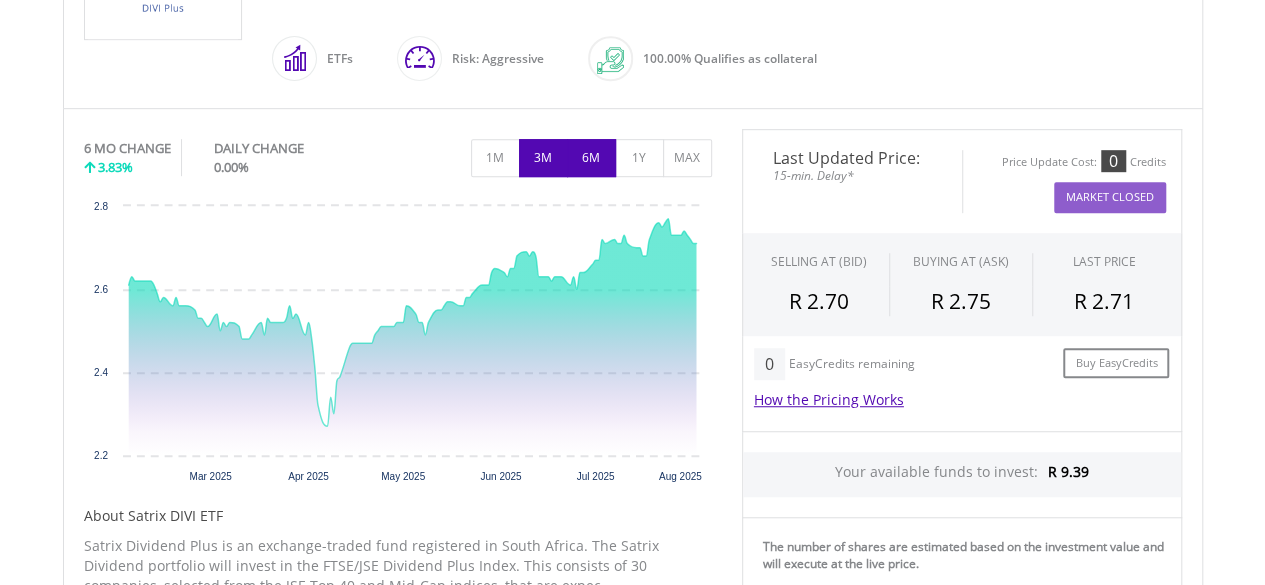 click on "3M" at bounding box center (543, 158) 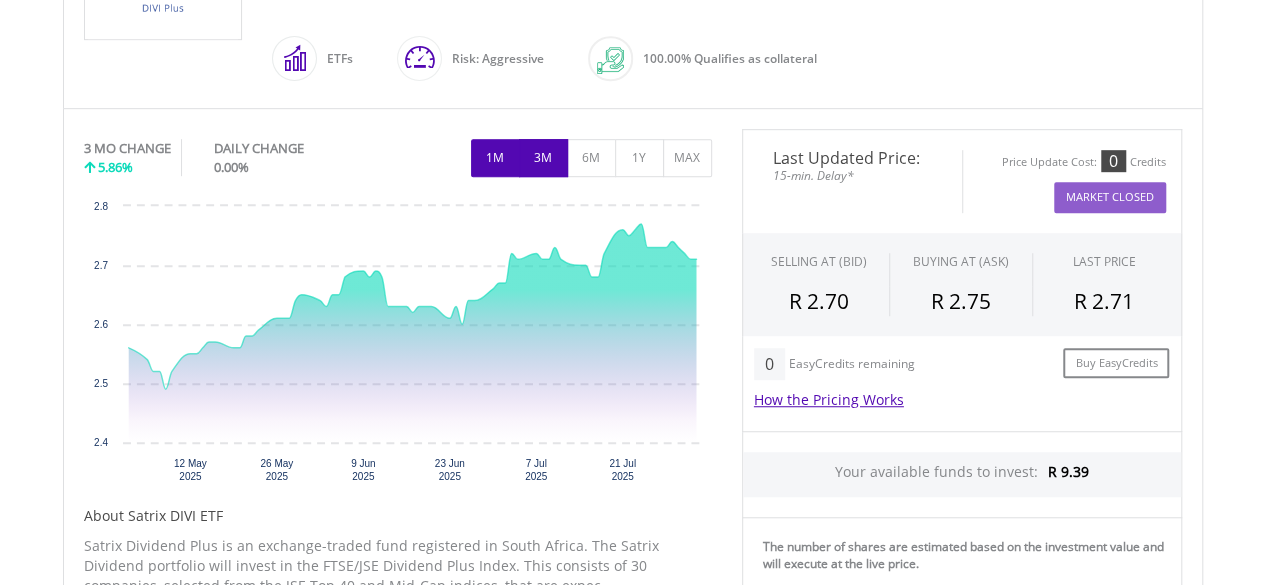 click on "1M" at bounding box center (495, 158) 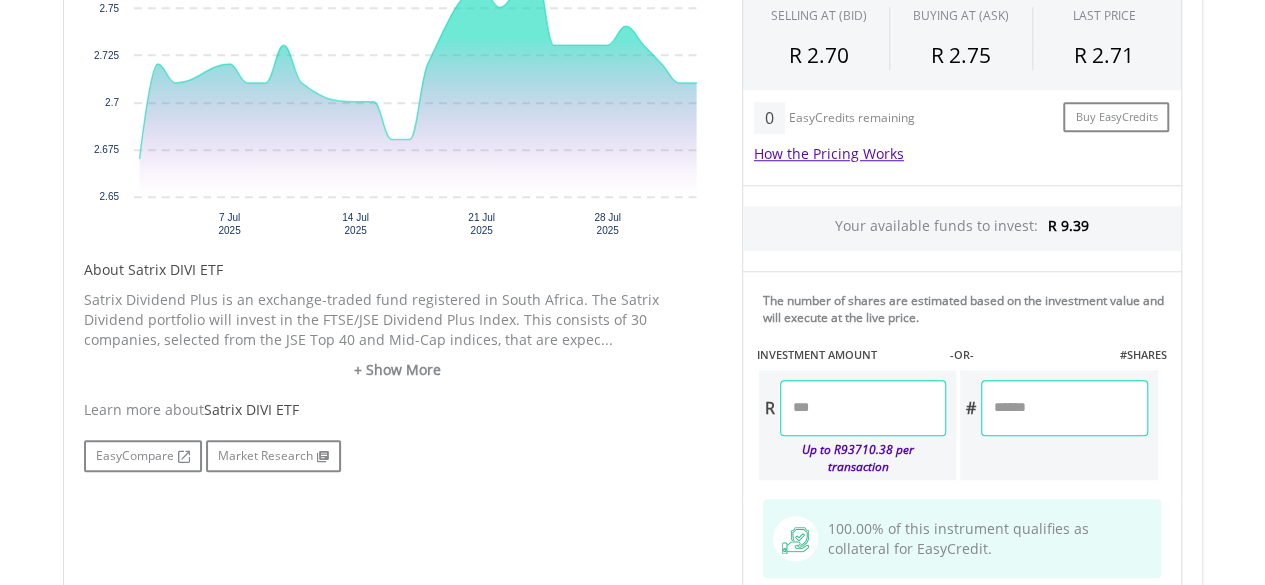 scroll, scrollTop: 789, scrollLeft: 0, axis: vertical 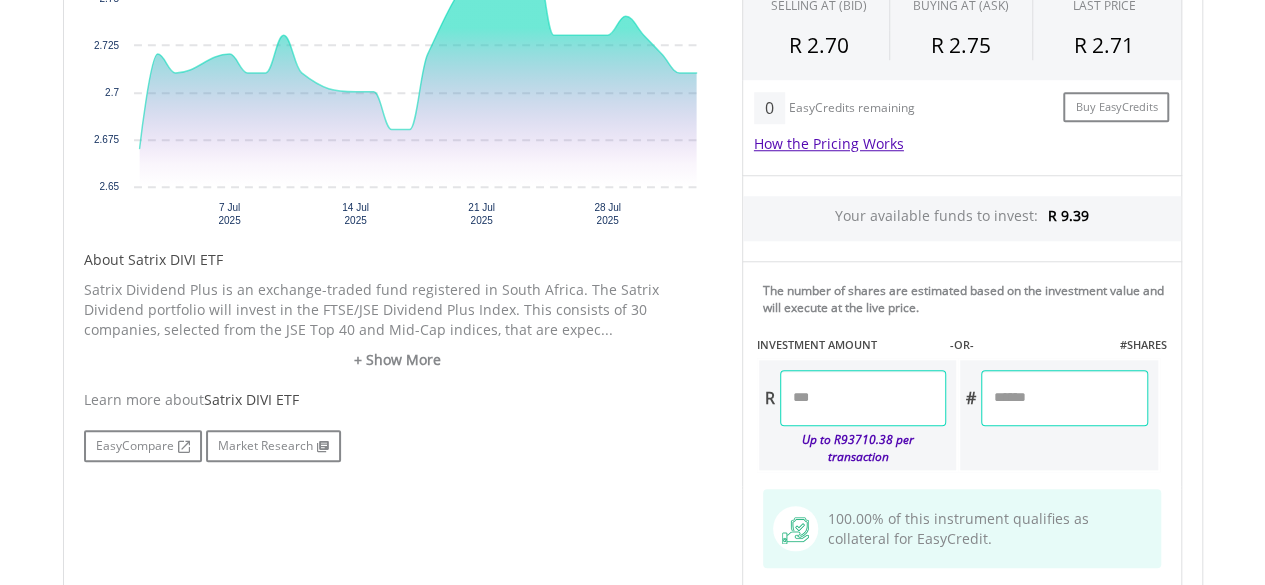 click at bounding box center [863, 398] 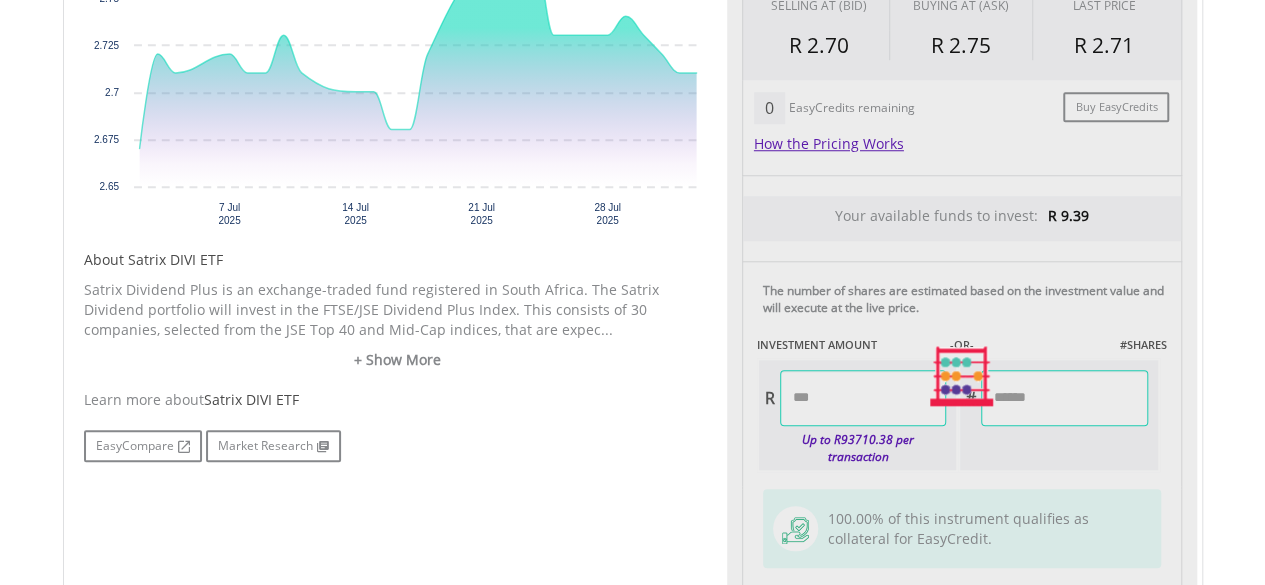 type on "*****" 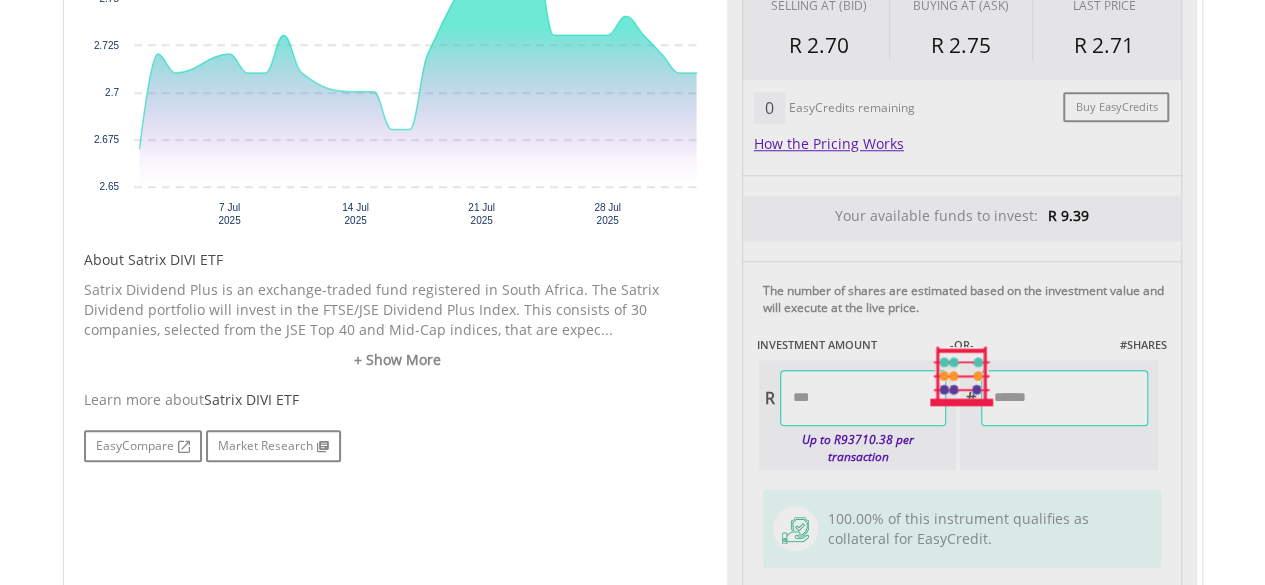 type on "*******" 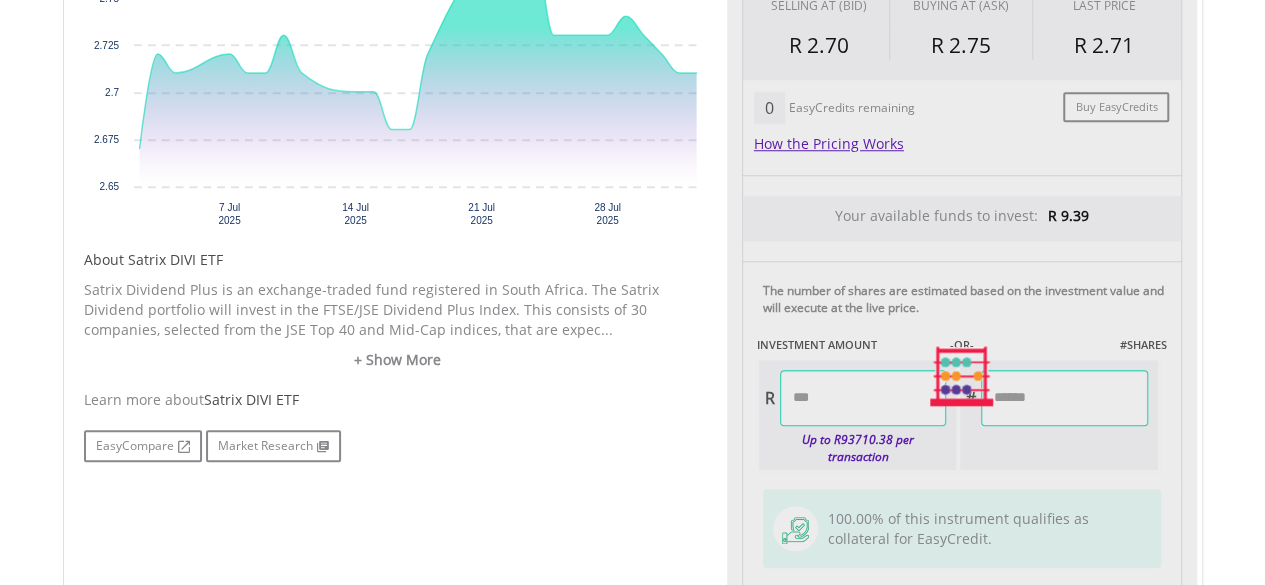 click on "Last Updated Price:
15-min. Delay*
Price Update Cost:
0
Credits
Market Closed
SELLING AT (BID)
BUYING AT                     (ASK)
LAST PRICE
R 2.70
R 2.75
R 2.71
0
Buy EasyCredits" at bounding box center [962, 376] 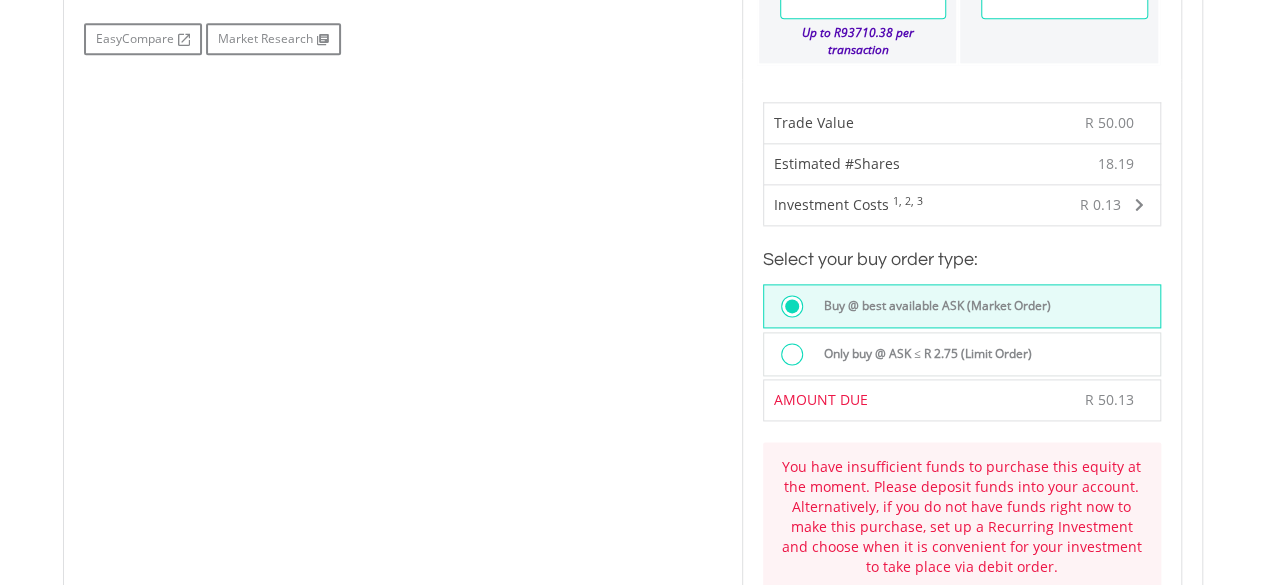 scroll, scrollTop: 1202, scrollLeft: 0, axis: vertical 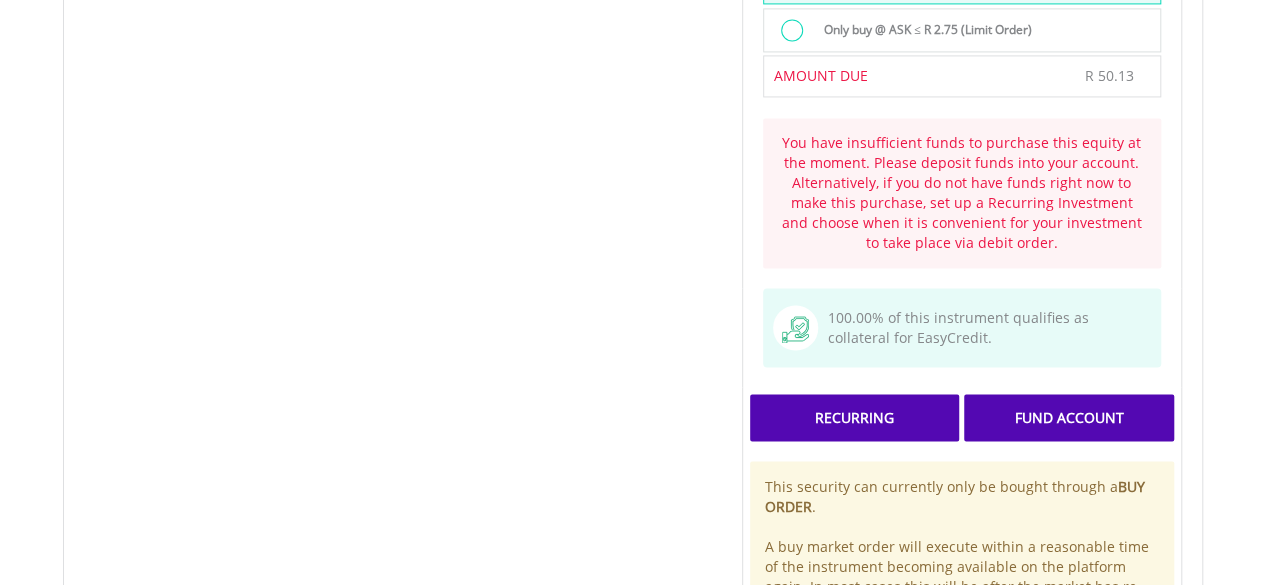 click on "Recurring" at bounding box center (854, 417) 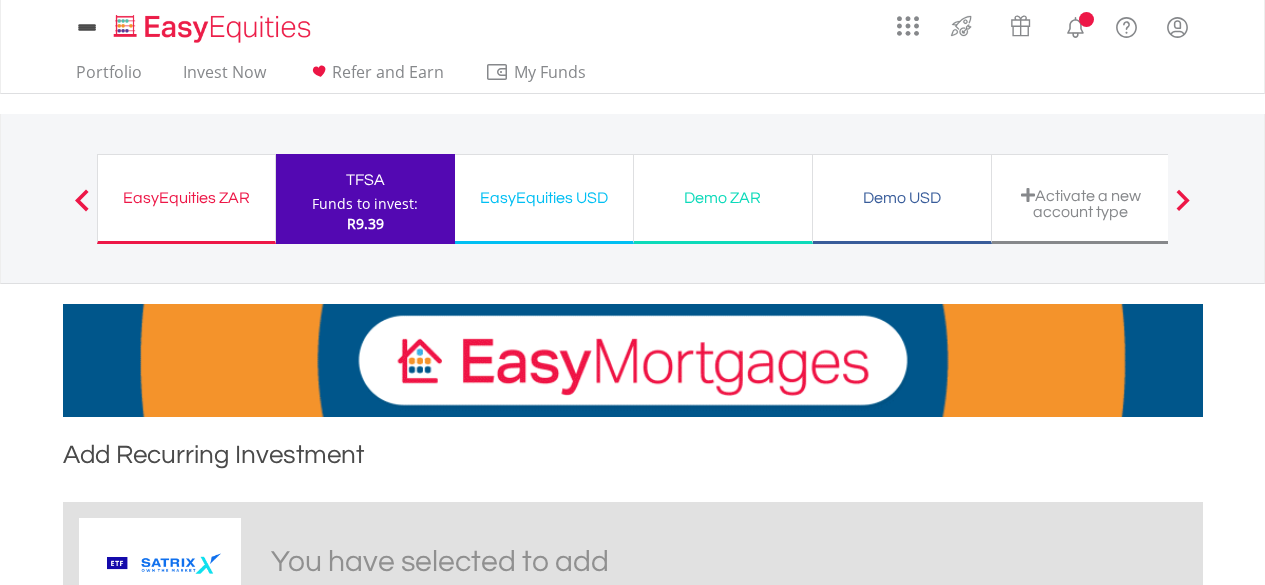 scroll, scrollTop: 0, scrollLeft: 0, axis: both 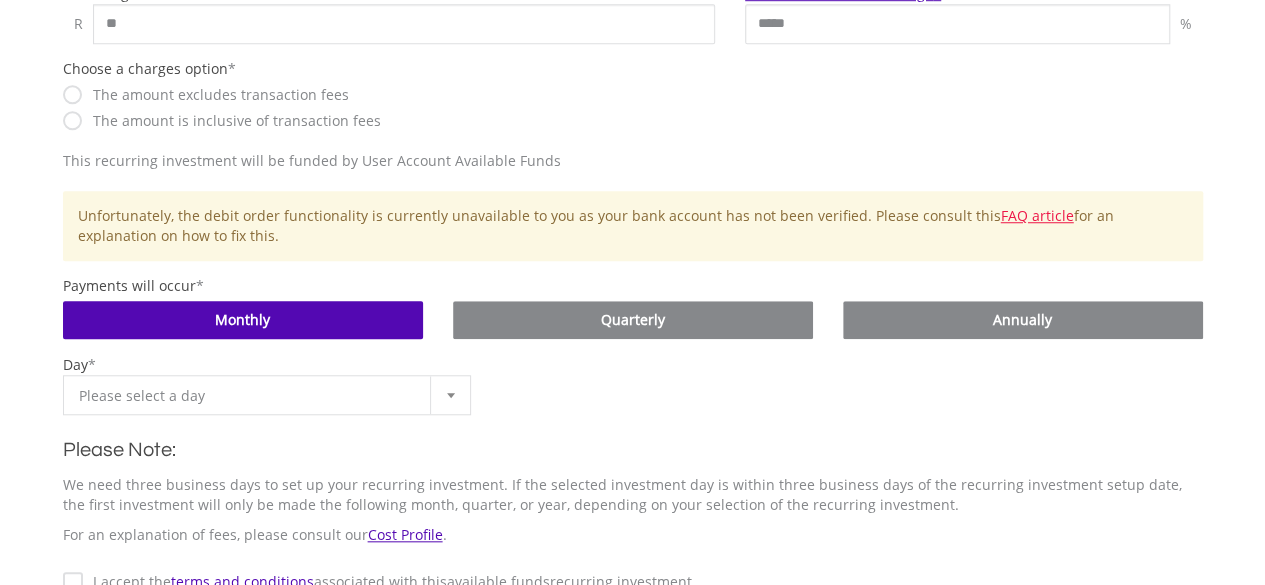 click on "The amount is inclusive of transaction fees" at bounding box center [232, 121] 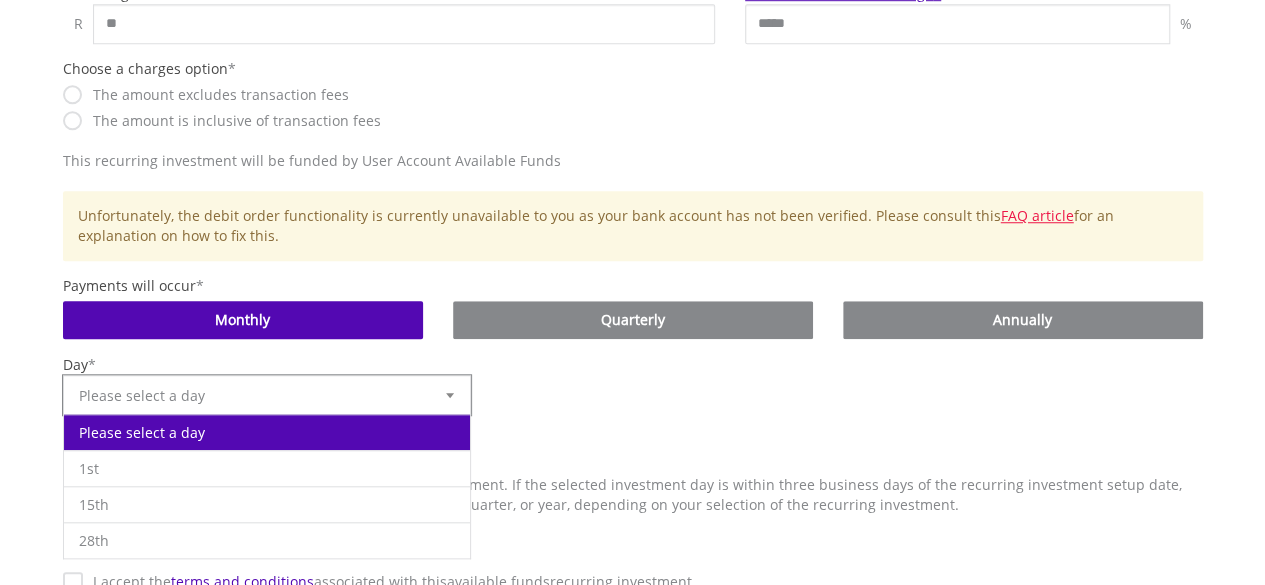 click at bounding box center (450, 395) 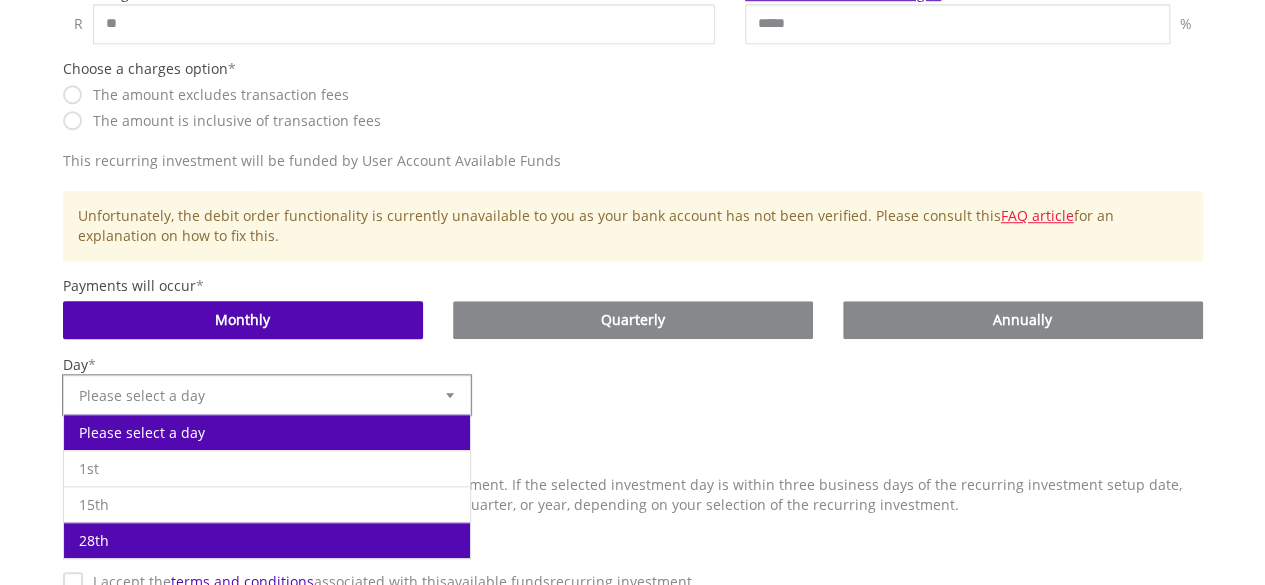 click on "28th" at bounding box center (267, 540) 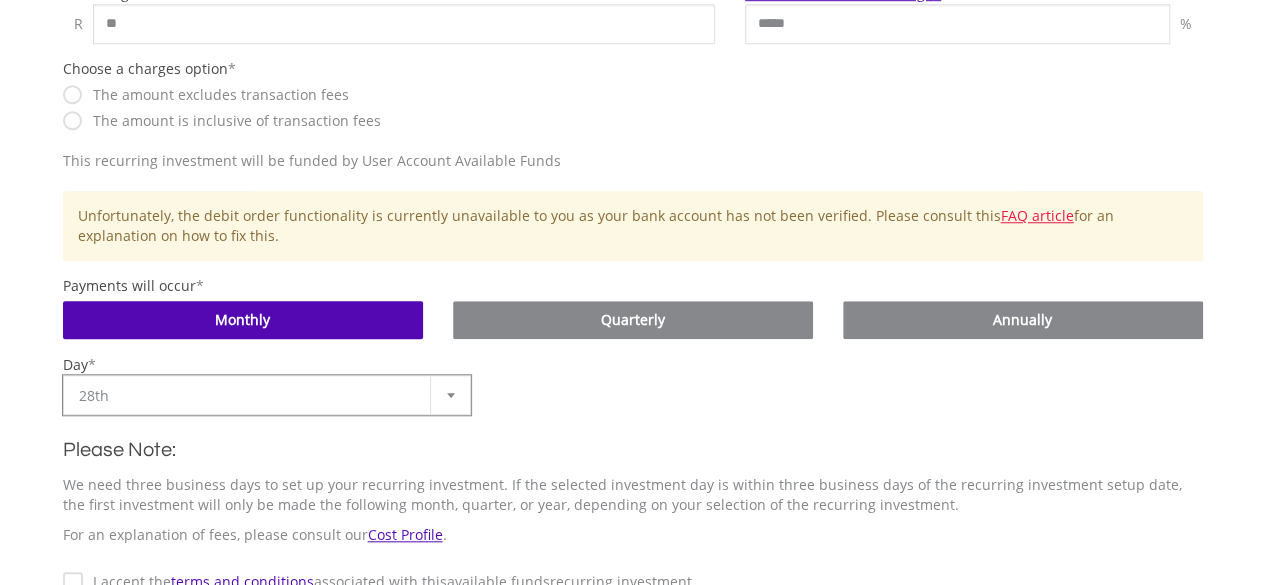 click on "I accept the  terms and conditions  associated with this
Available Funds  recurring investment" at bounding box center [387, 582] 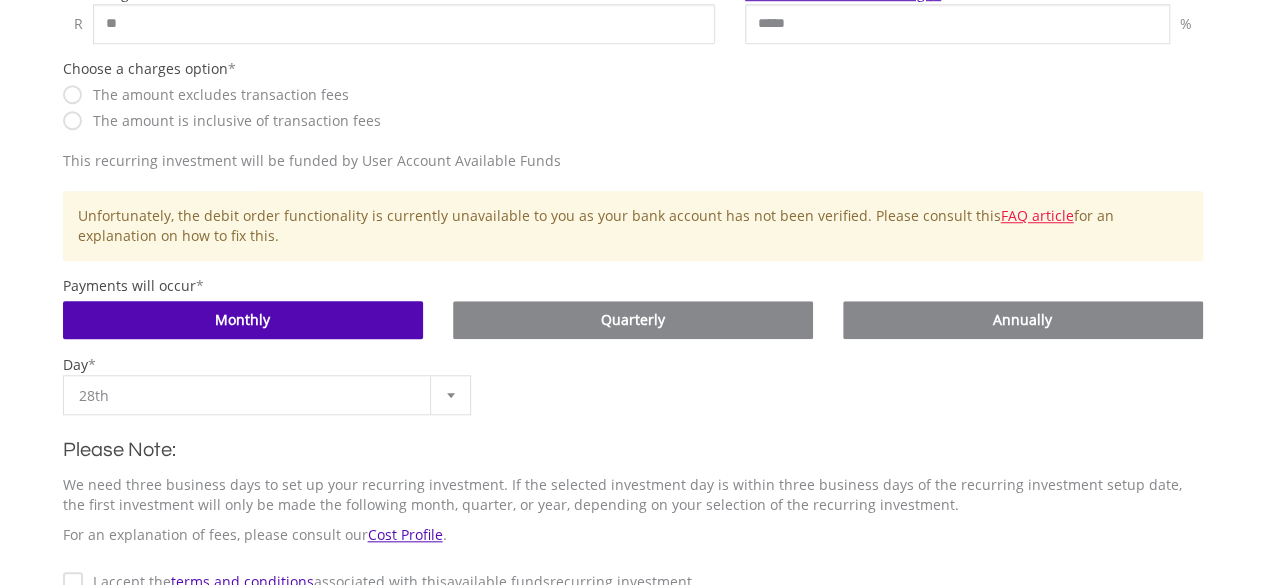 scroll, scrollTop: 696, scrollLeft: 0, axis: vertical 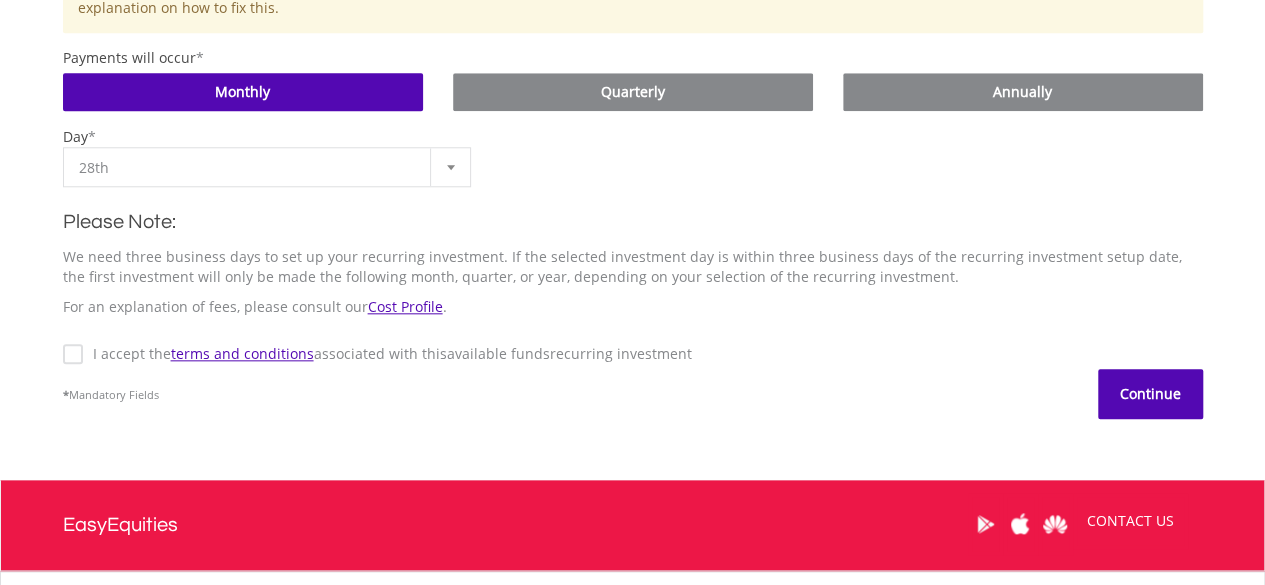 click on "Continue" at bounding box center (1150, 394) 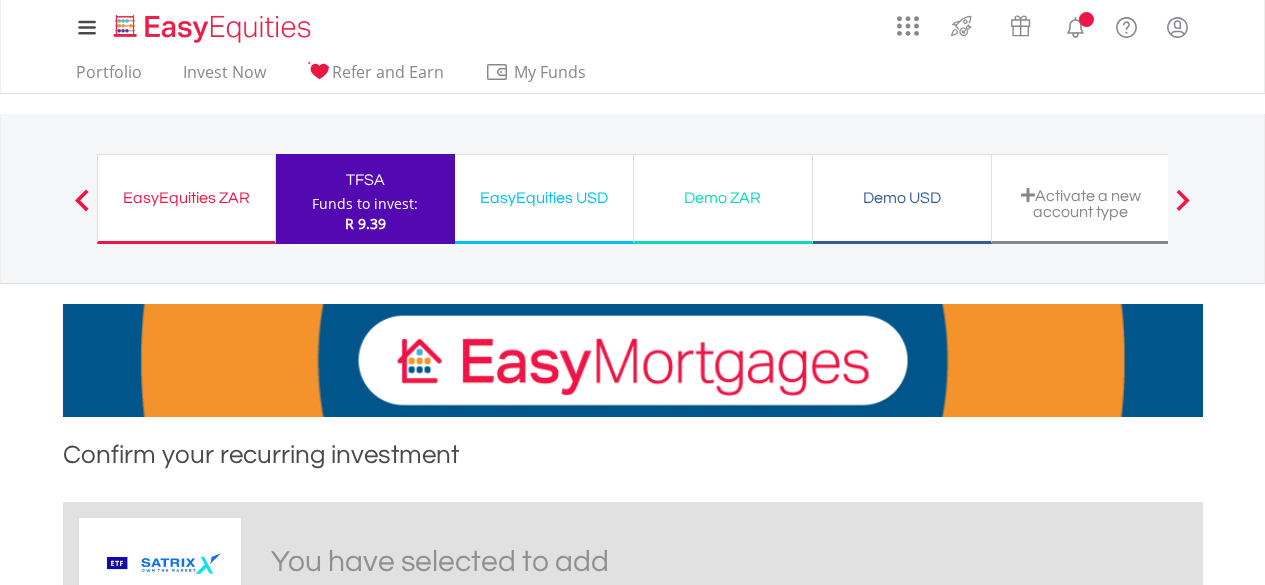 scroll, scrollTop: 0, scrollLeft: 0, axis: both 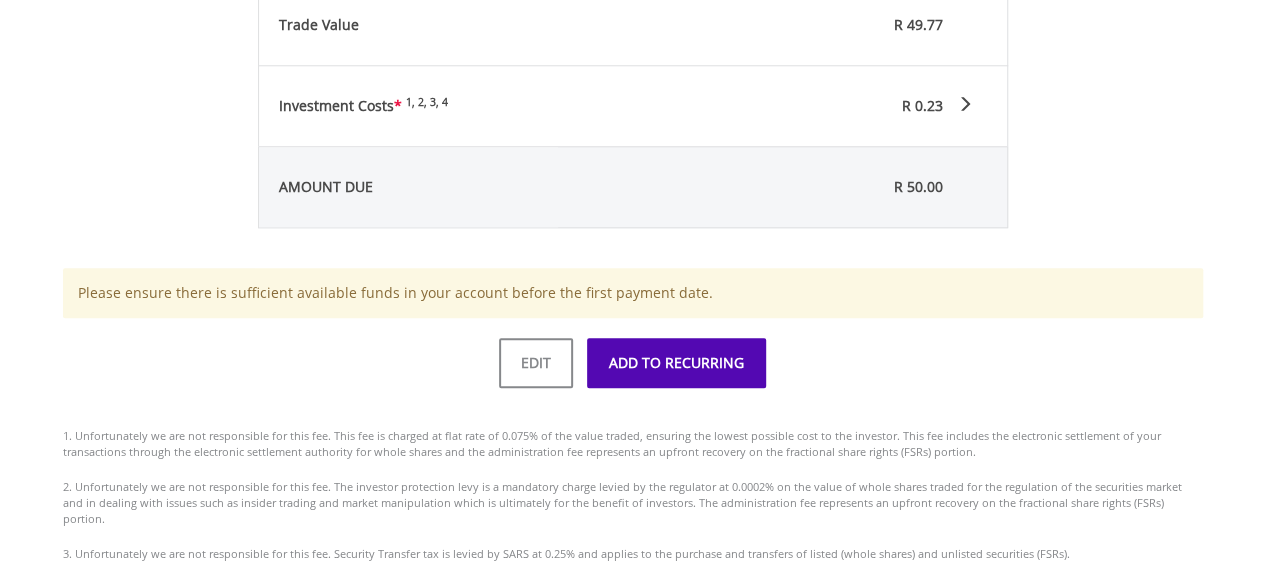 click on "ADD TO RECURRING" at bounding box center (676, 363) 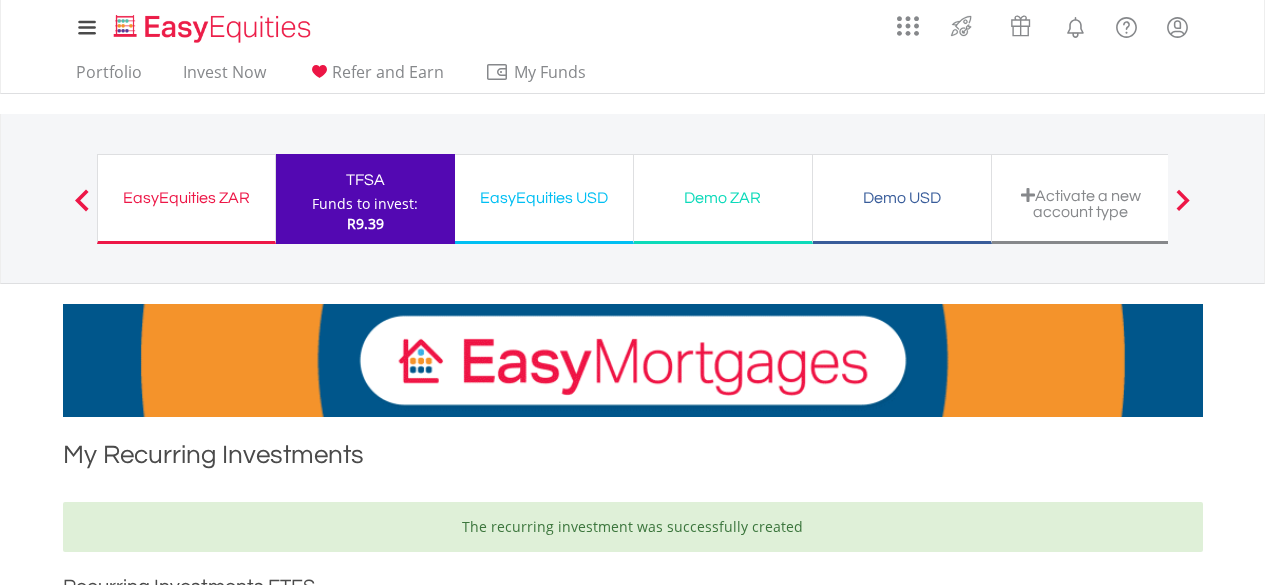 scroll, scrollTop: 0, scrollLeft: 0, axis: both 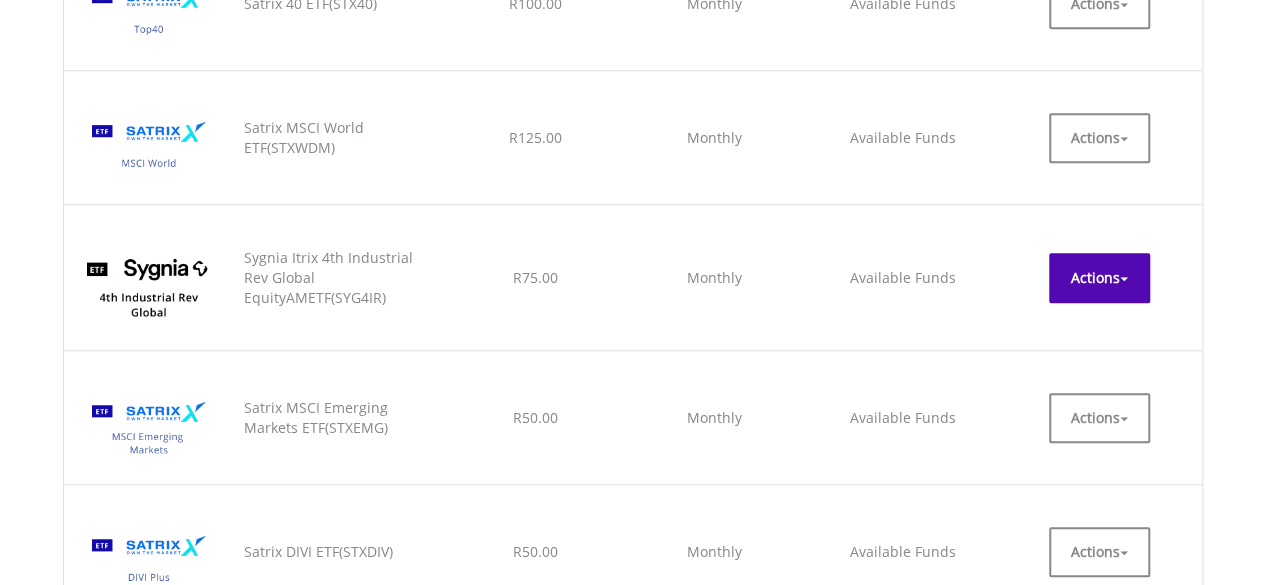click on "Actions" at bounding box center (1099, 278) 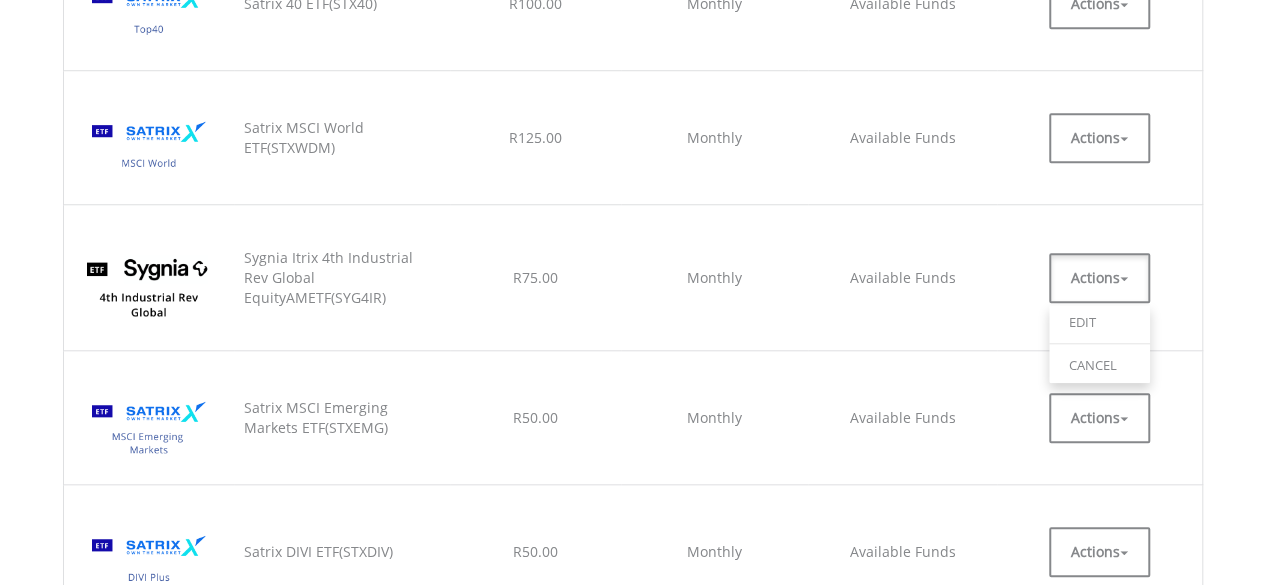 click on "My Investments
Invest Now
New Listings
Sell
My Recurring Investments
Pending Orders
Switch Unit Trusts
Vouchers
Buy a Voucher
Redeem a Voucher" at bounding box center [632, 487] 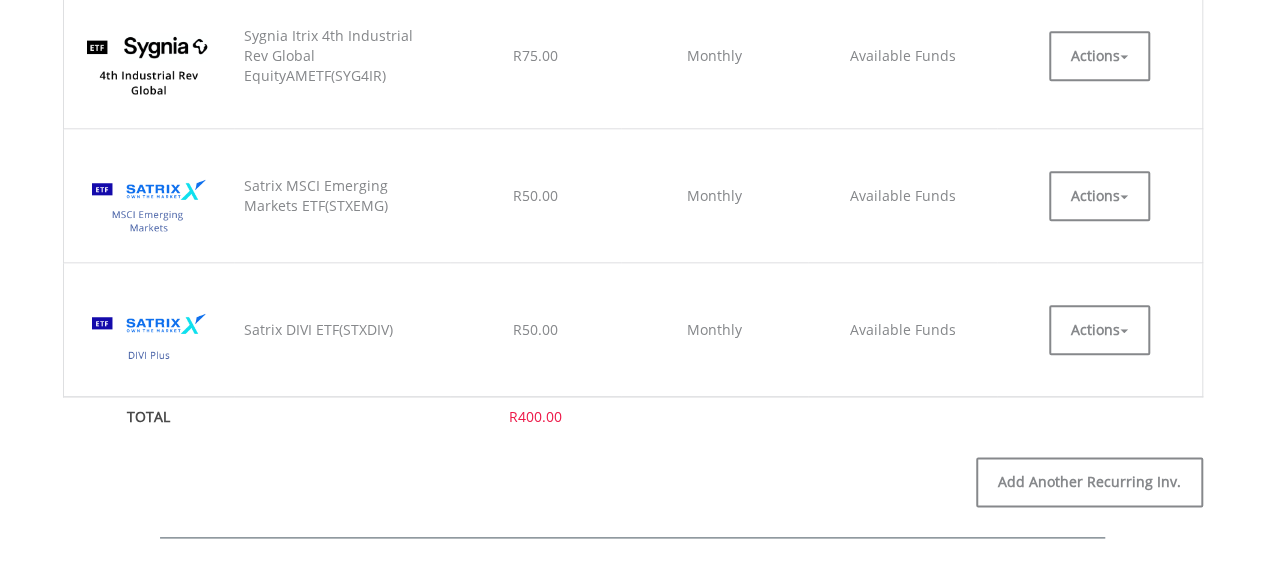 scroll, scrollTop: 1015, scrollLeft: 0, axis: vertical 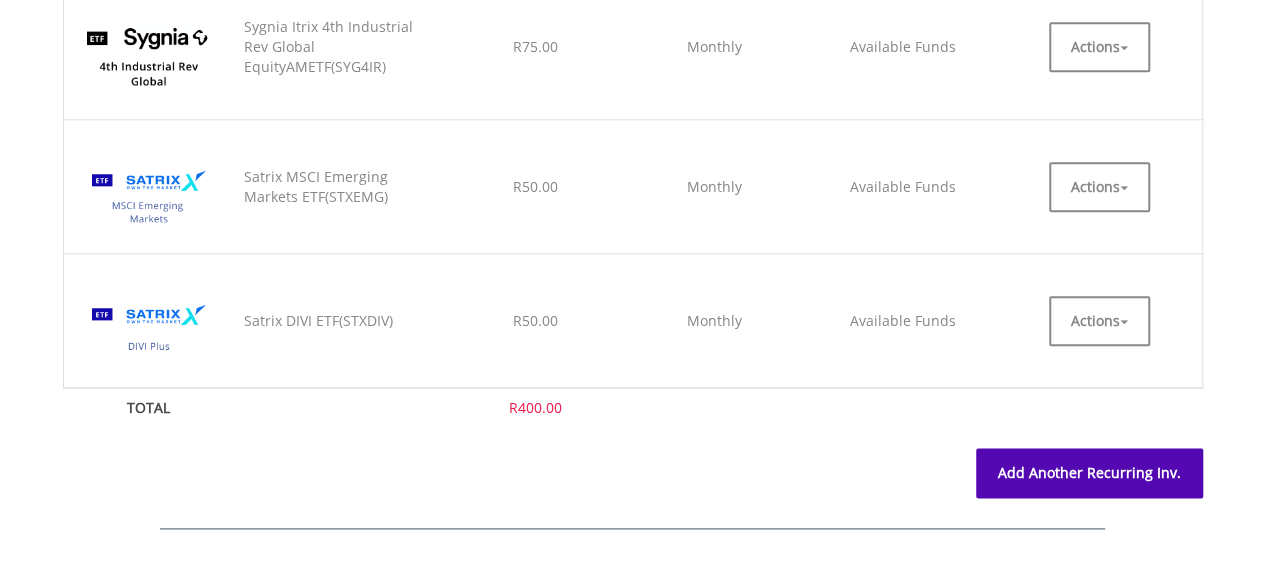 click on "Add Another Recurring Inv." at bounding box center [1089, 473] 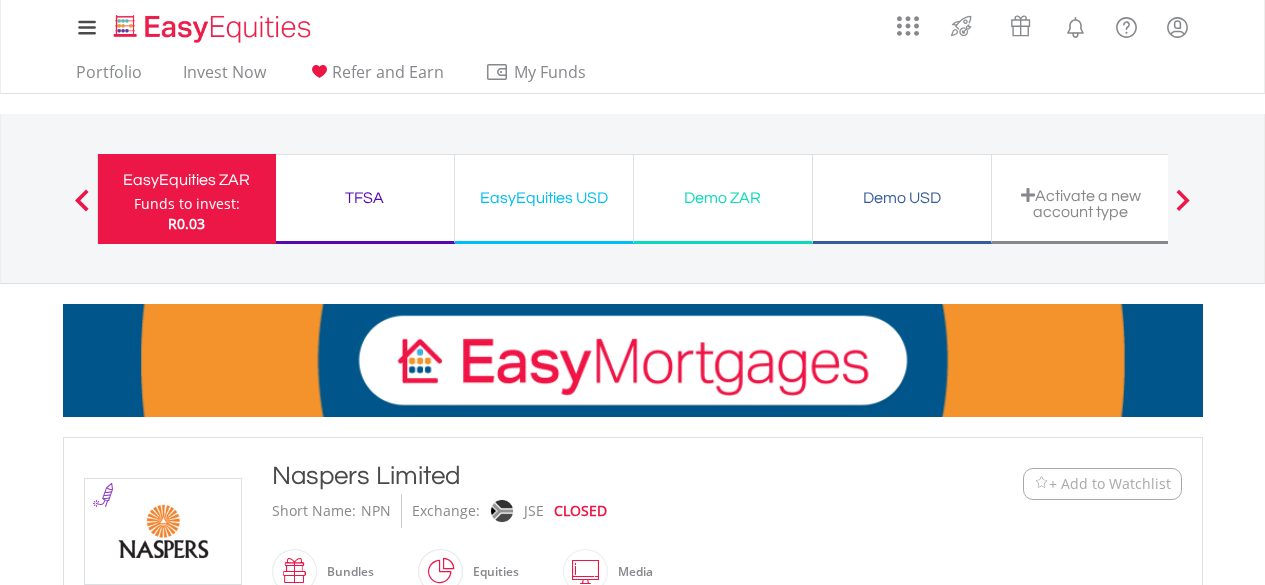 scroll, scrollTop: 0, scrollLeft: 0, axis: both 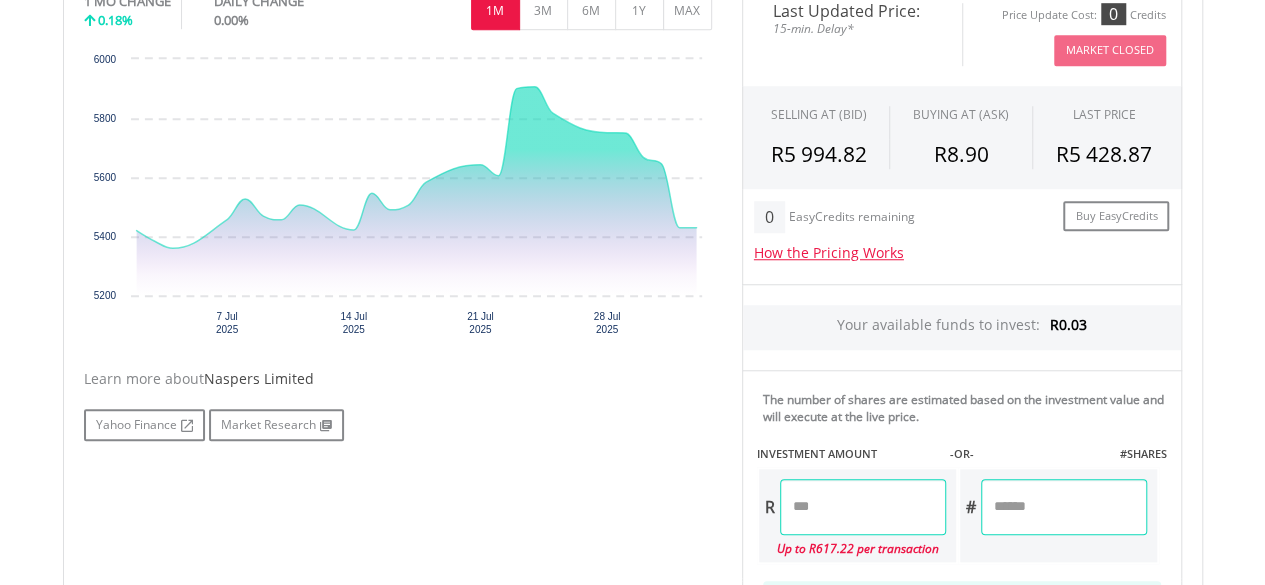 click at bounding box center [863, 507] 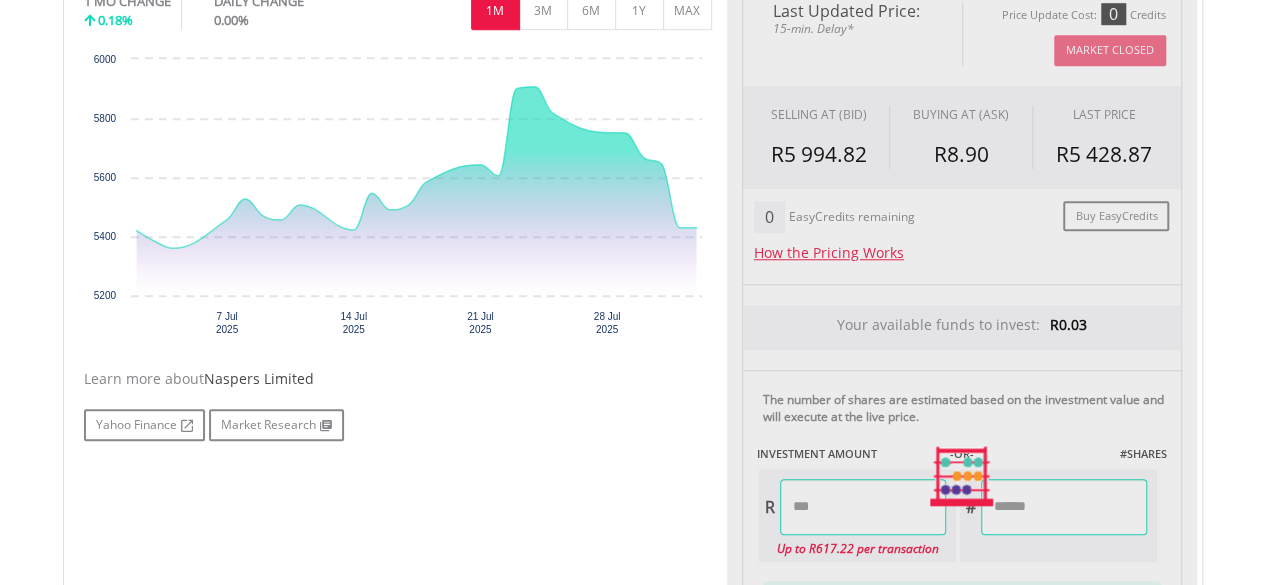 click on "Last Updated Price:
15-min. Delay*
Price Update Cost:
0
Credits
Market Closed
SELLING AT (BID)
BUYING AT                     (ASK)
LAST PRICE
R5 994.82
R8.90
R5 428.87
0" at bounding box center [962, 476] 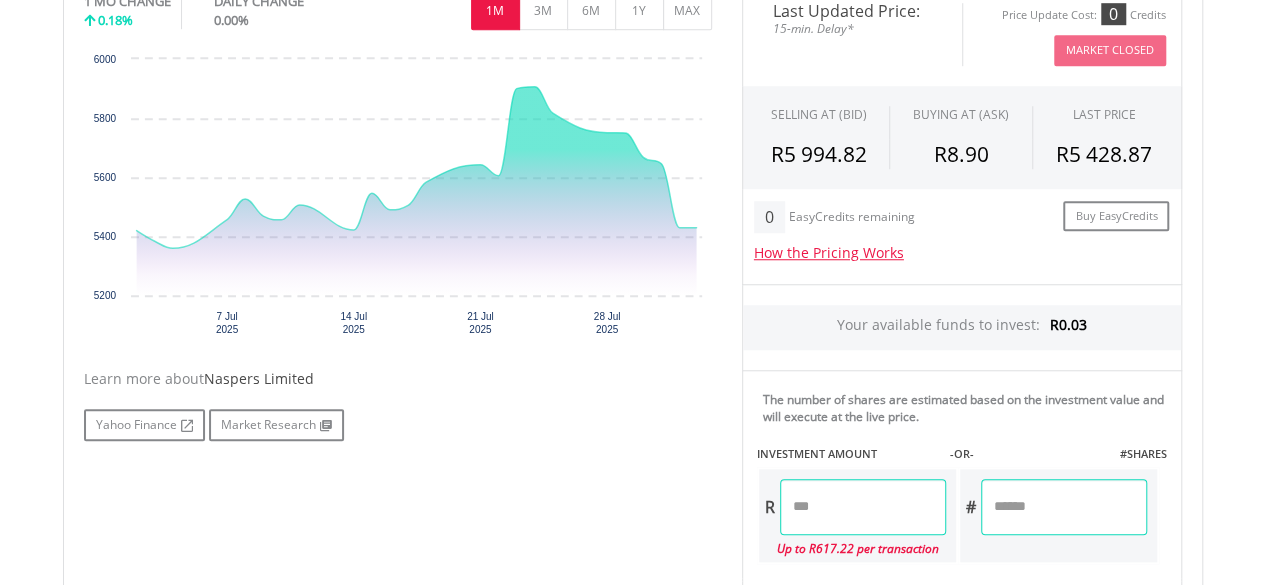 click on "******" at bounding box center [863, 507] 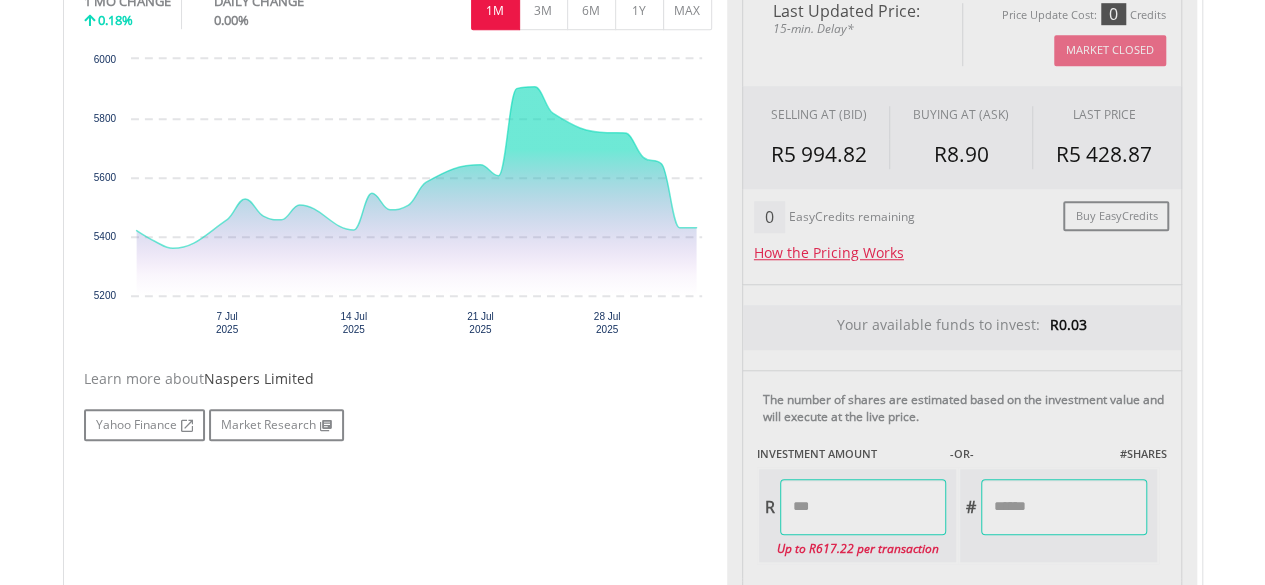 click on "Last Updated Price:
15-min. Delay*
Price Update Cost:
0
Credits
Market Closed
SELLING AT (BID)
BUYING AT                     (ASK)
LAST PRICE
R5 994.82
R8.90
R5 428.87
0" at bounding box center [962, 808] 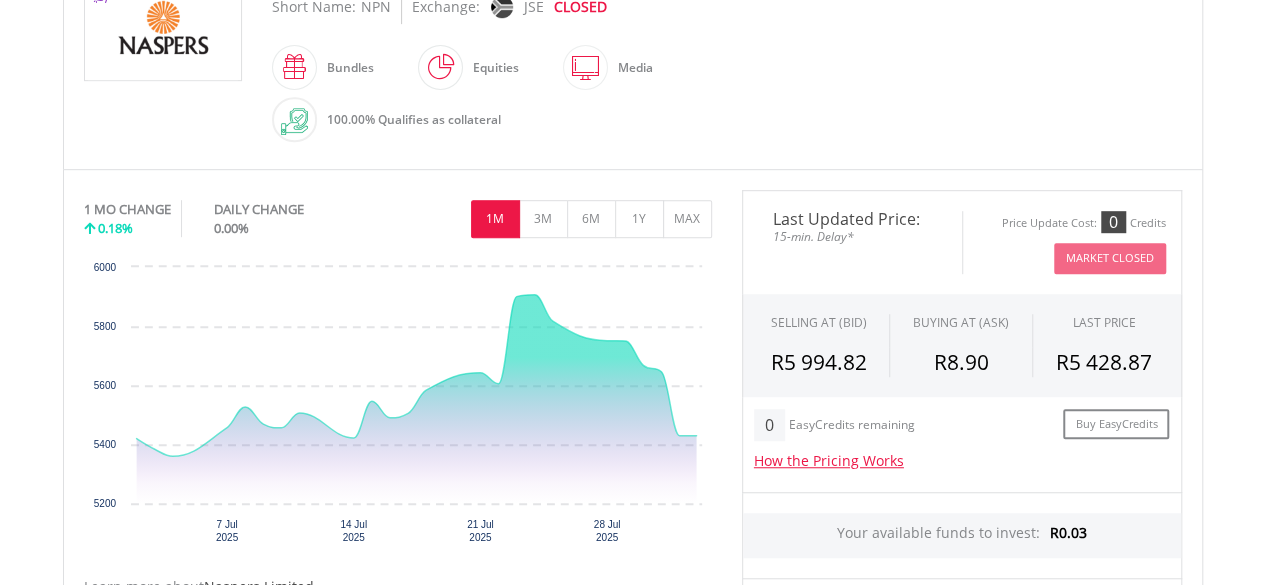 scroll, scrollTop: 501, scrollLeft: 0, axis: vertical 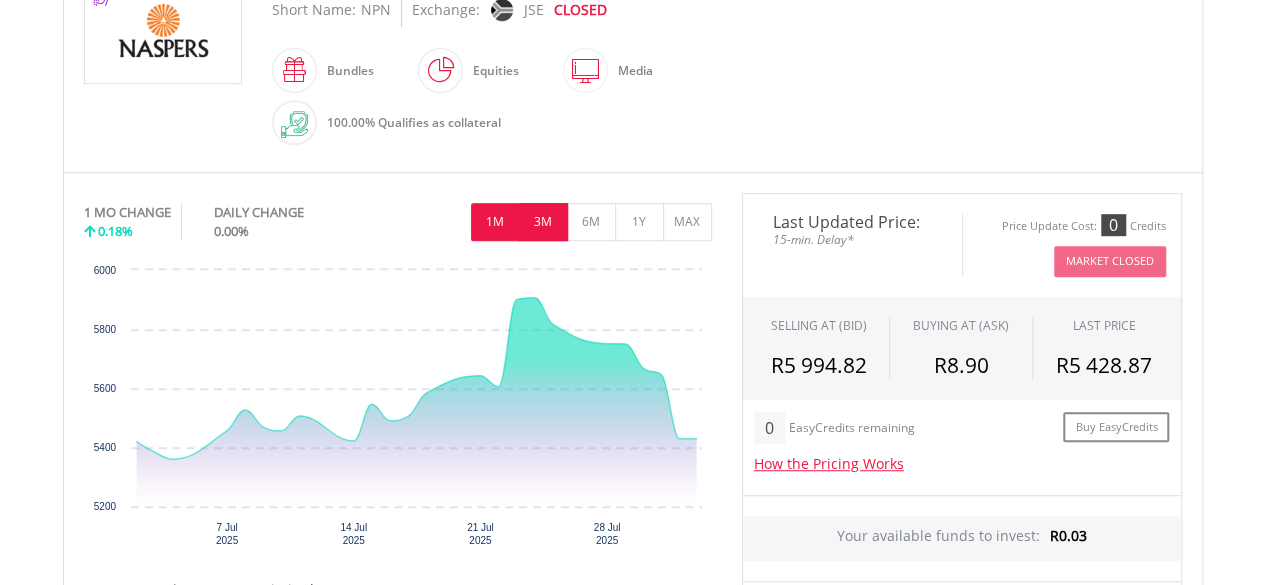 click on "3M" at bounding box center [543, 222] 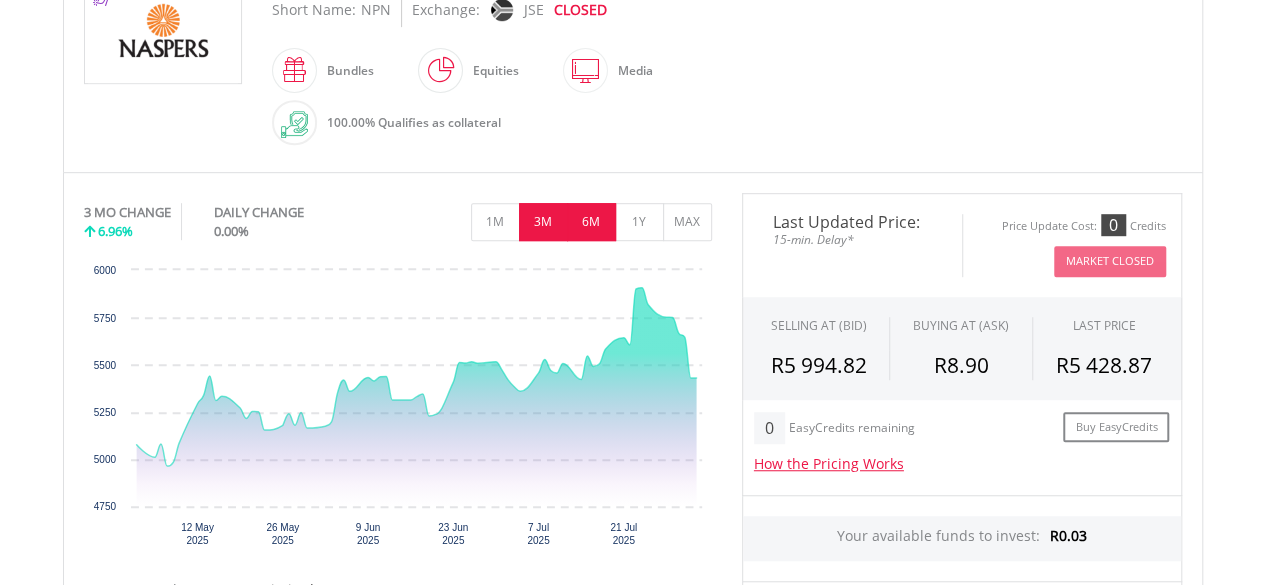 click on "6M" at bounding box center [591, 222] 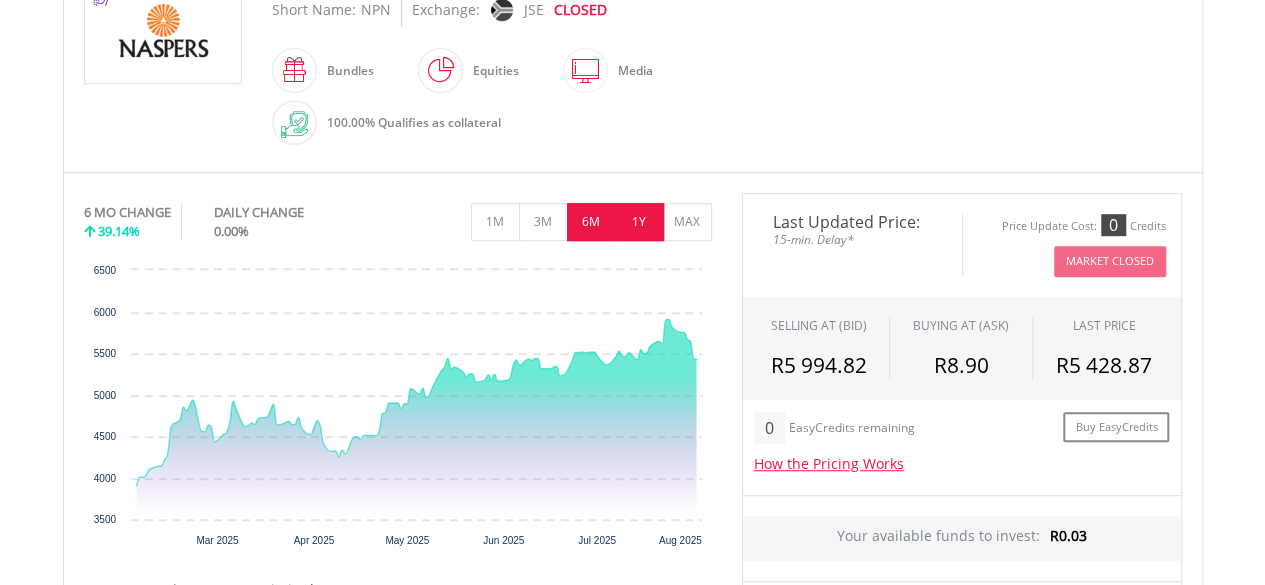 click on "1Y" at bounding box center [639, 222] 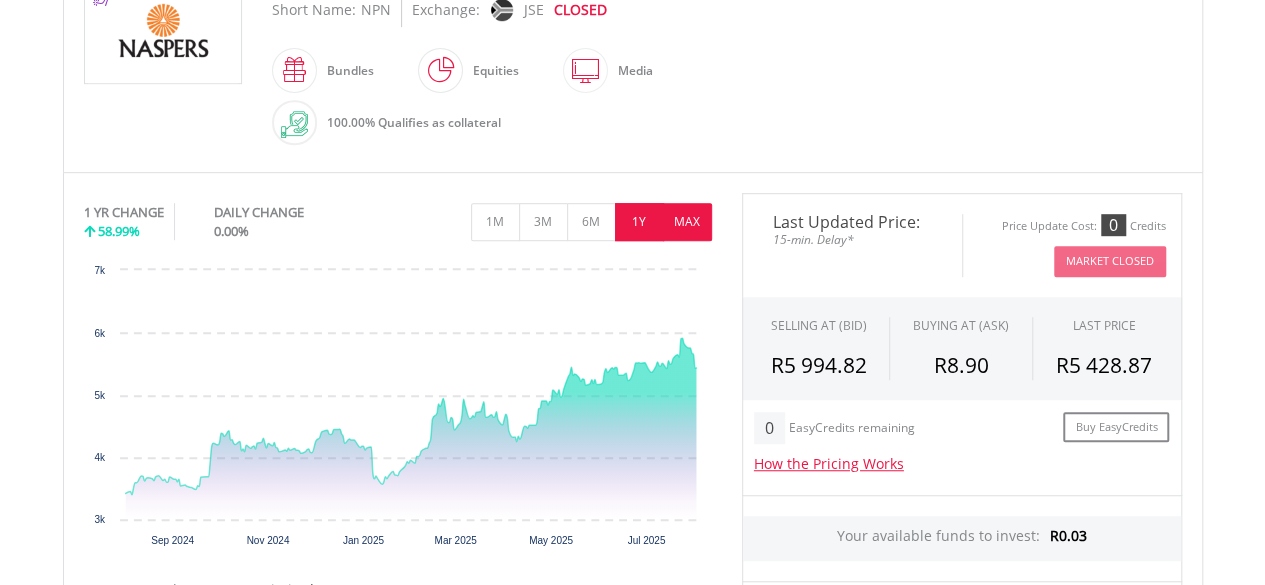 click on "MAX" at bounding box center [687, 222] 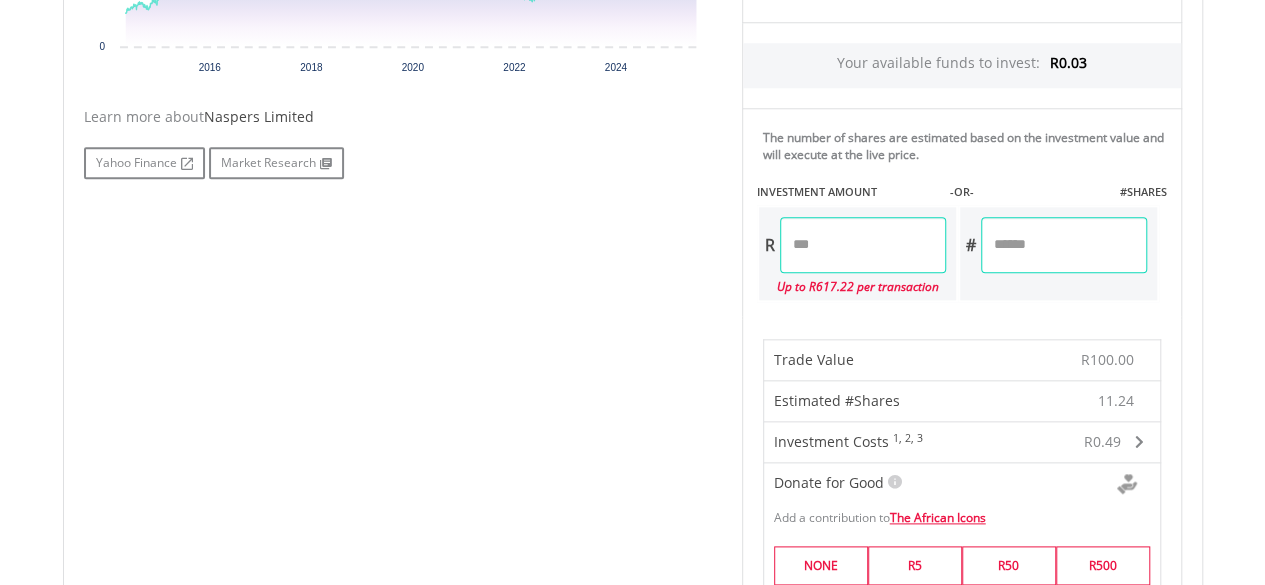 scroll, scrollTop: 978, scrollLeft: 0, axis: vertical 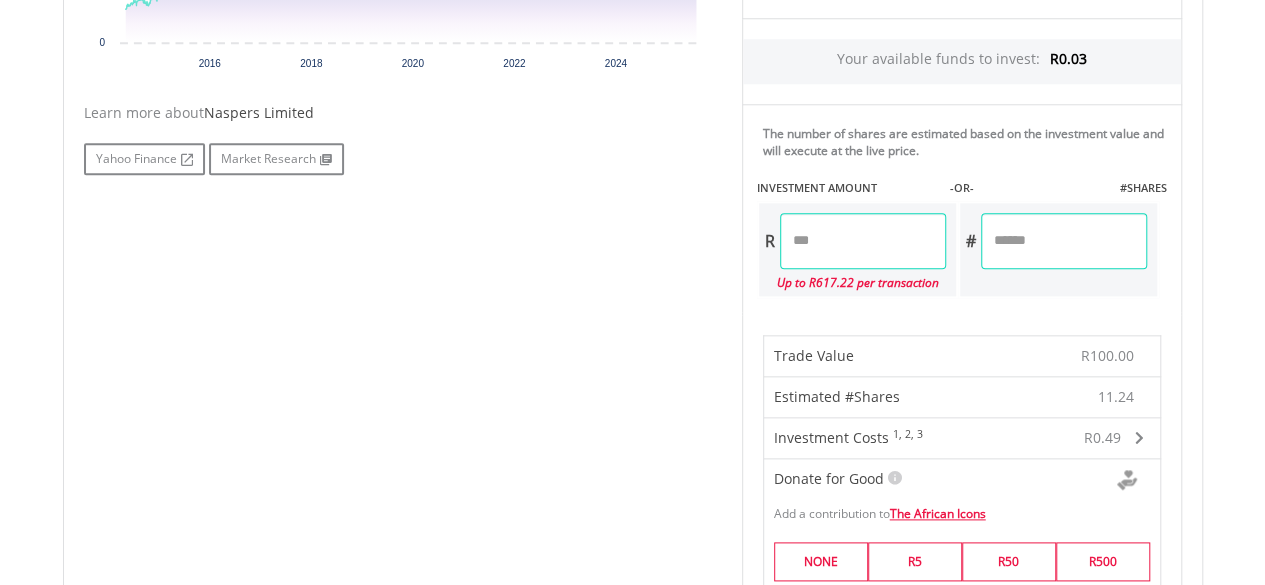 click on "******" at bounding box center [863, 241] 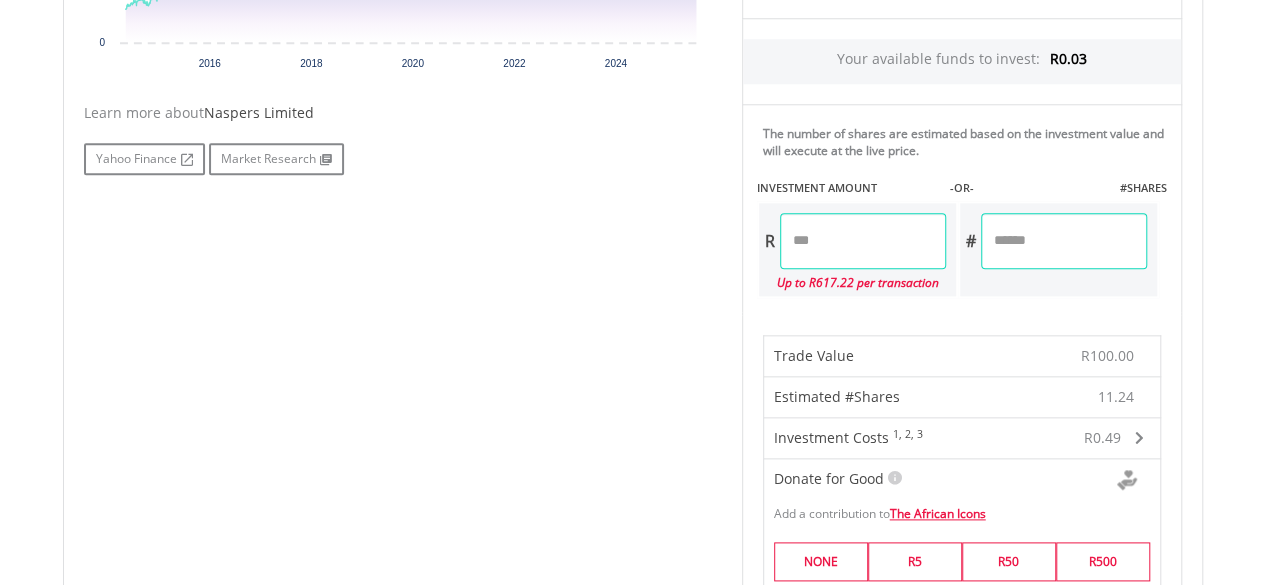 type on "*" 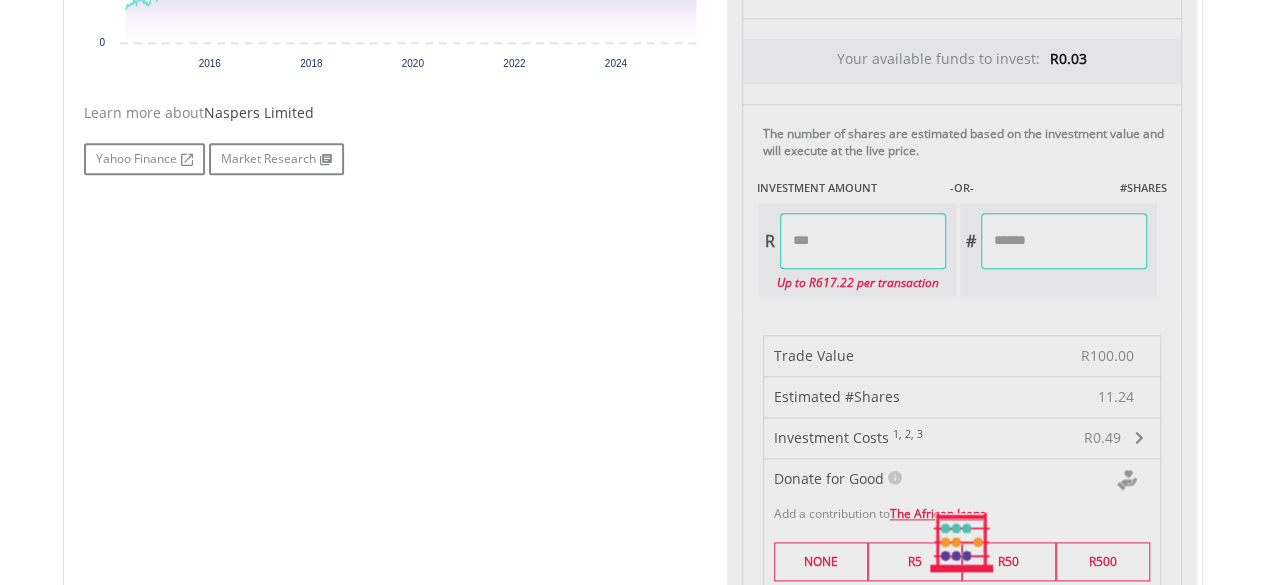 type on "*******" 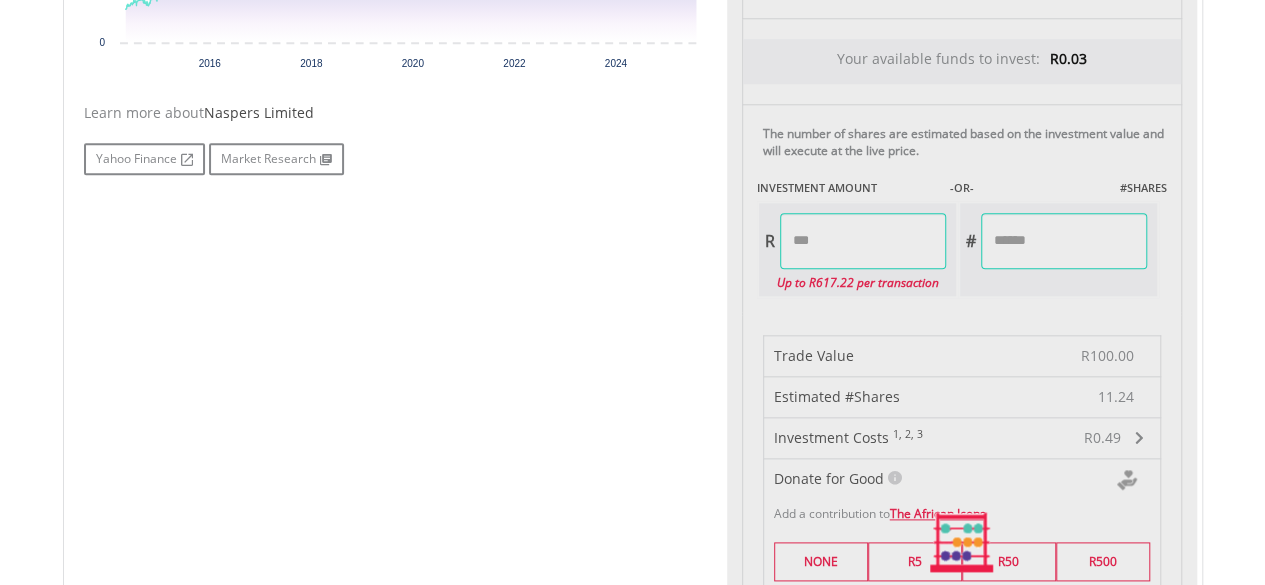 type on "********" 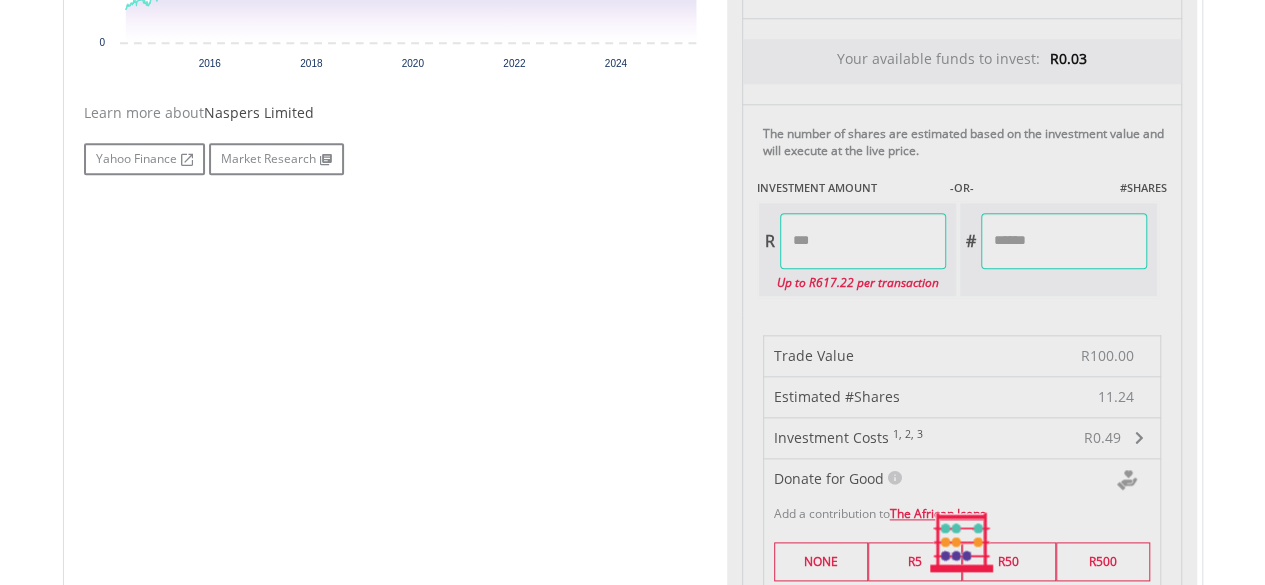 click on "Last Updated Price:
15-min. Delay*
Price Update Cost:
0
Credits
Market Closed
SELLING AT (BID)
BUYING AT                     (ASK)
LAST PRICE
R5 994.82
R8.90
R5 428.87
0" at bounding box center (962, 542) 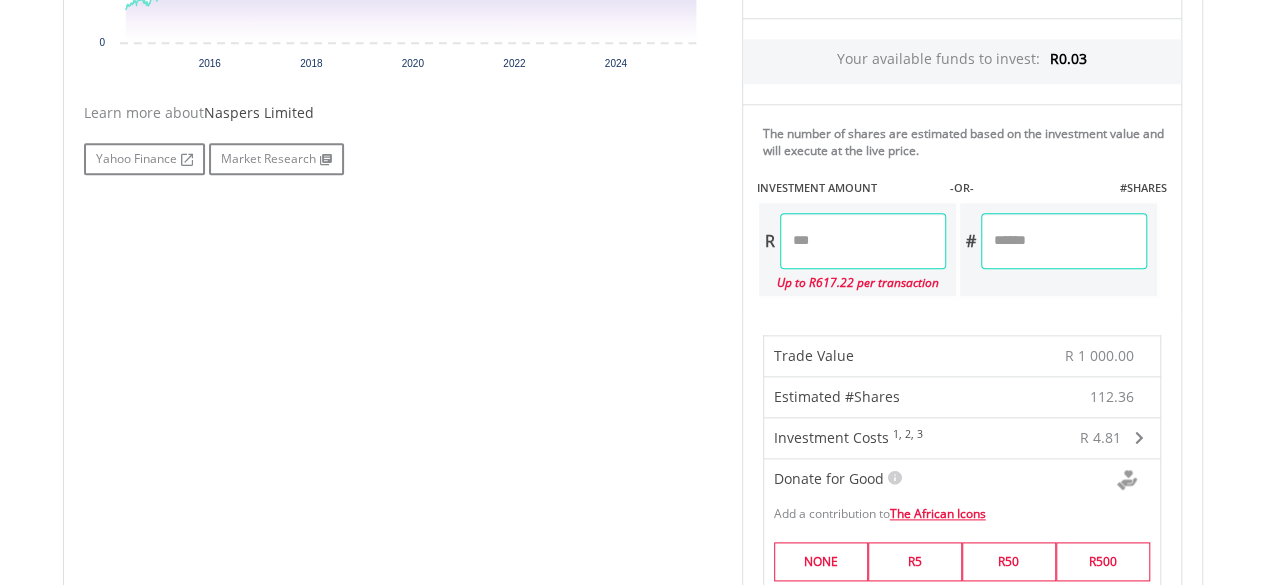 click on "********" at bounding box center [1064, 241] 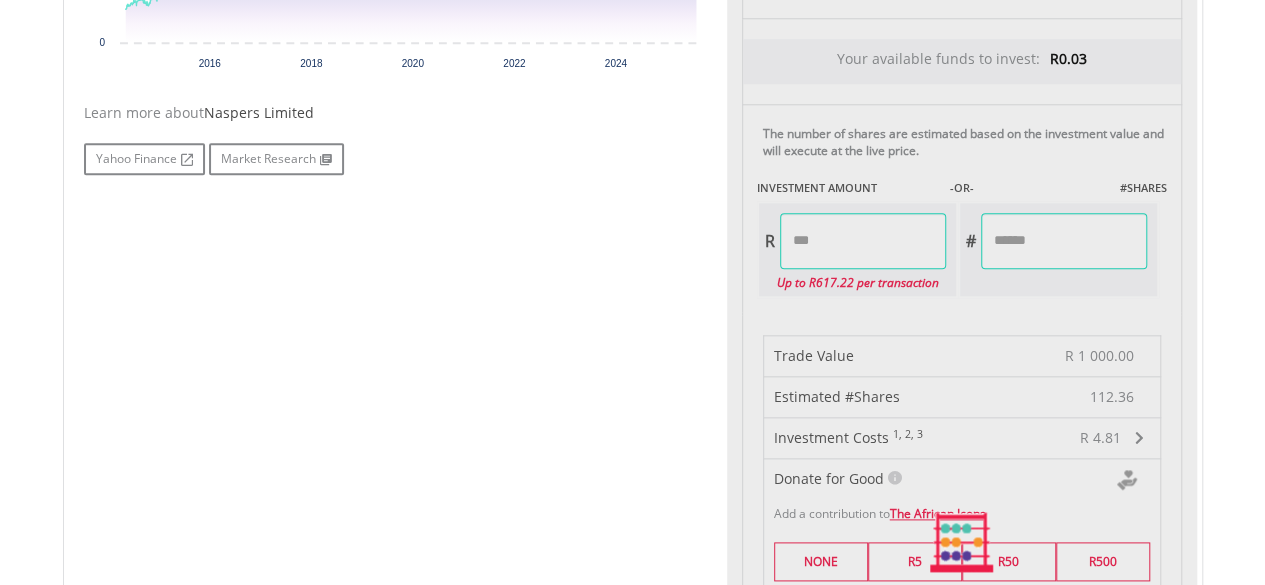 type on "******" 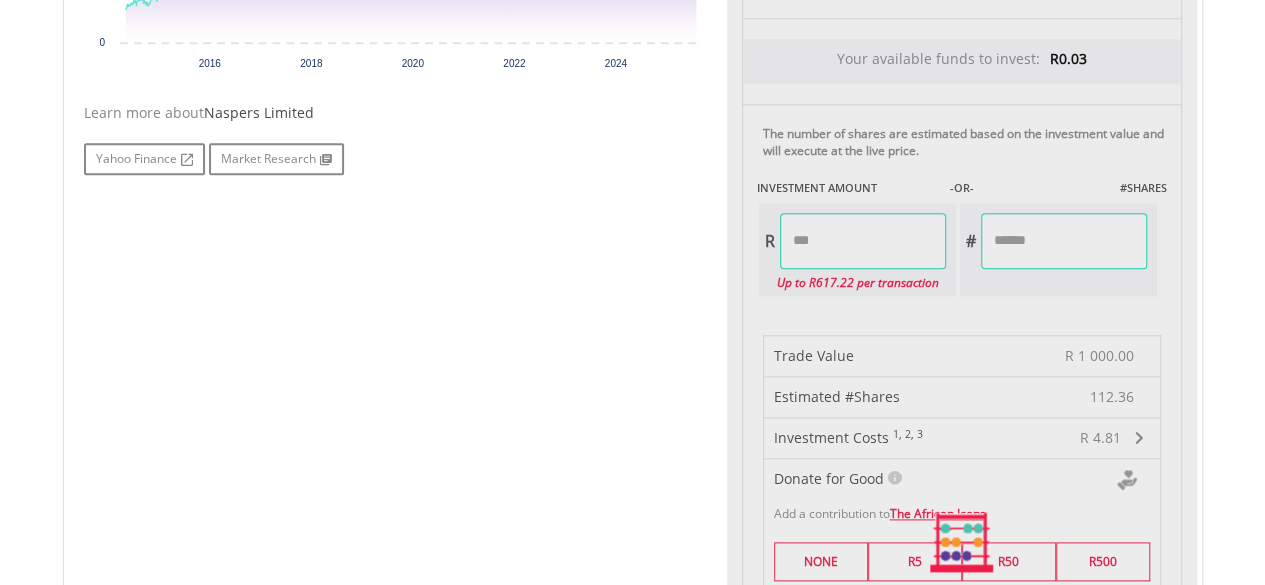 type on "*******" 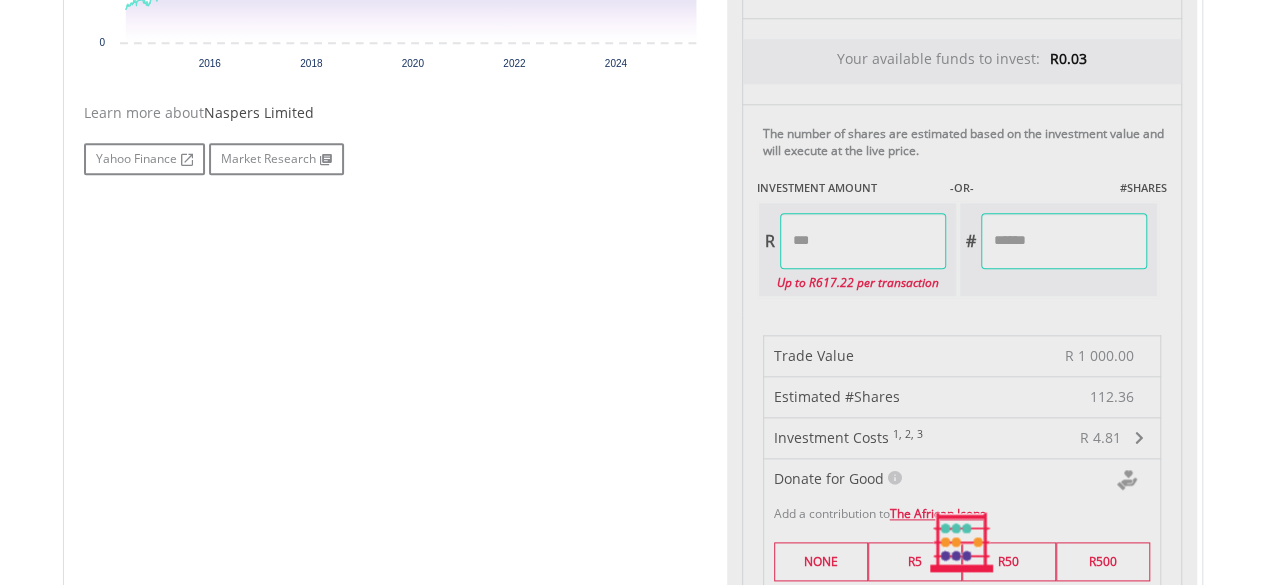 click on "Last Updated Price:
15-min. Delay*
Price Update Cost:
0
Credits
Market Closed
SELLING AT (BID)
BUYING AT                     (ASK)
LAST PRICE
R5 994.82
R8.90
R5 428.87
0" at bounding box center [962, 542] 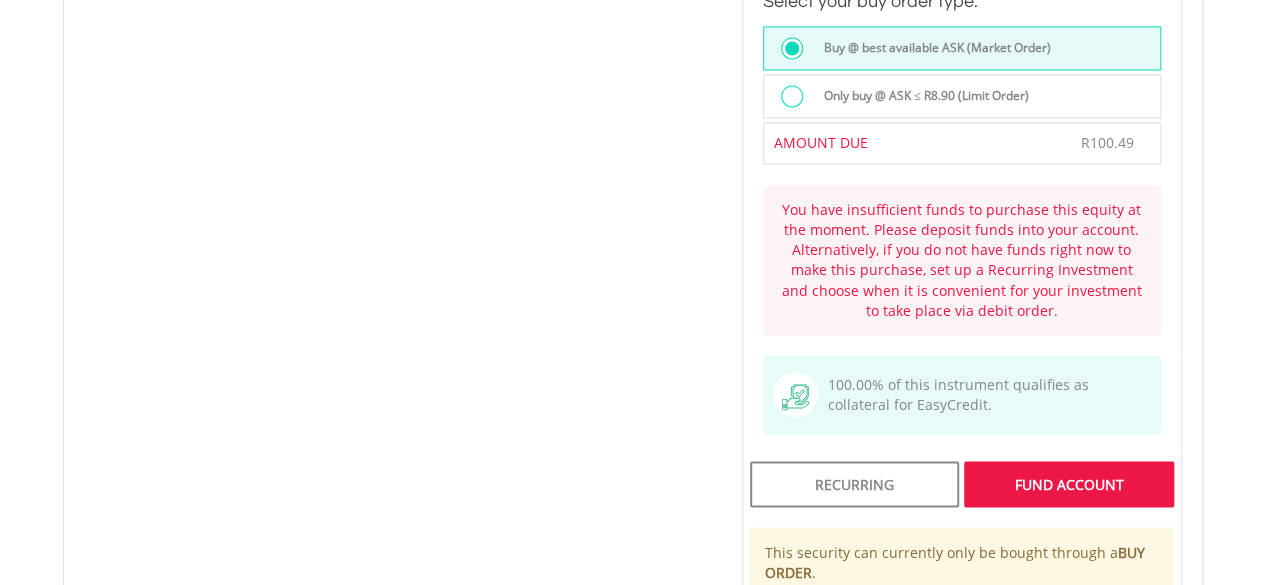scroll, scrollTop: 1616, scrollLeft: 0, axis: vertical 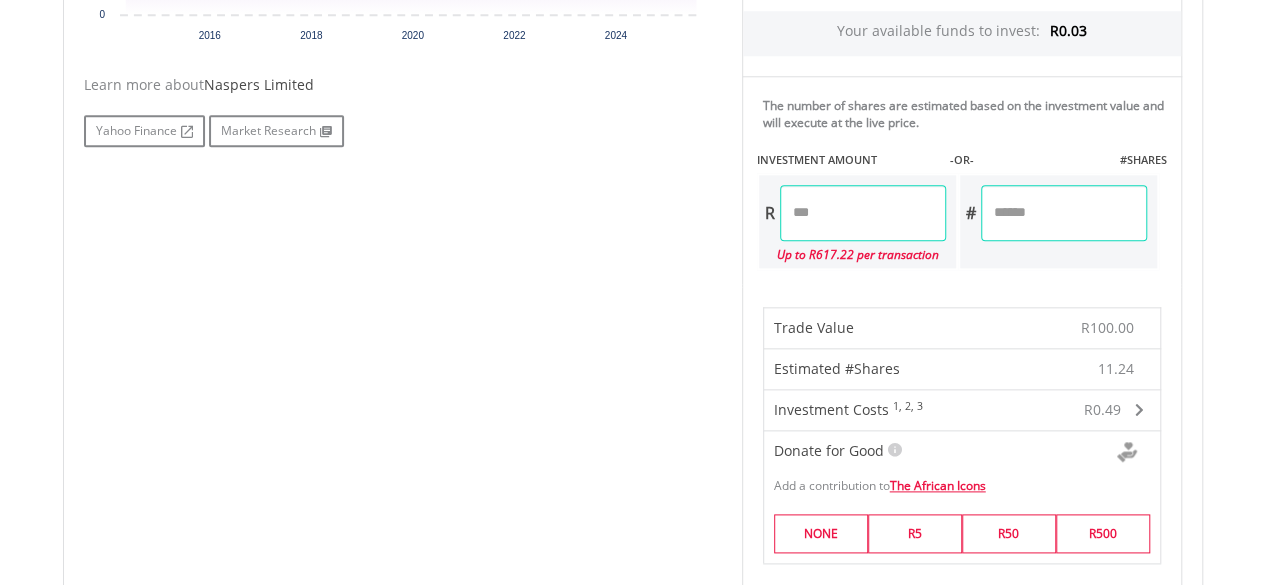 click on "******" at bounding box center (863, 213) 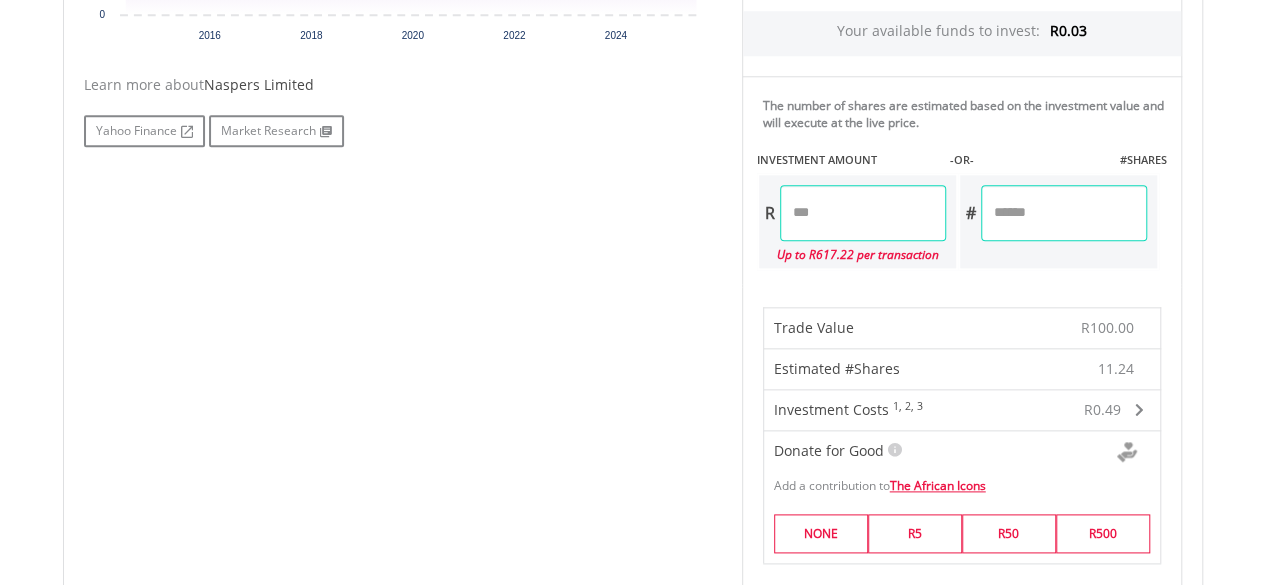 type on "*" 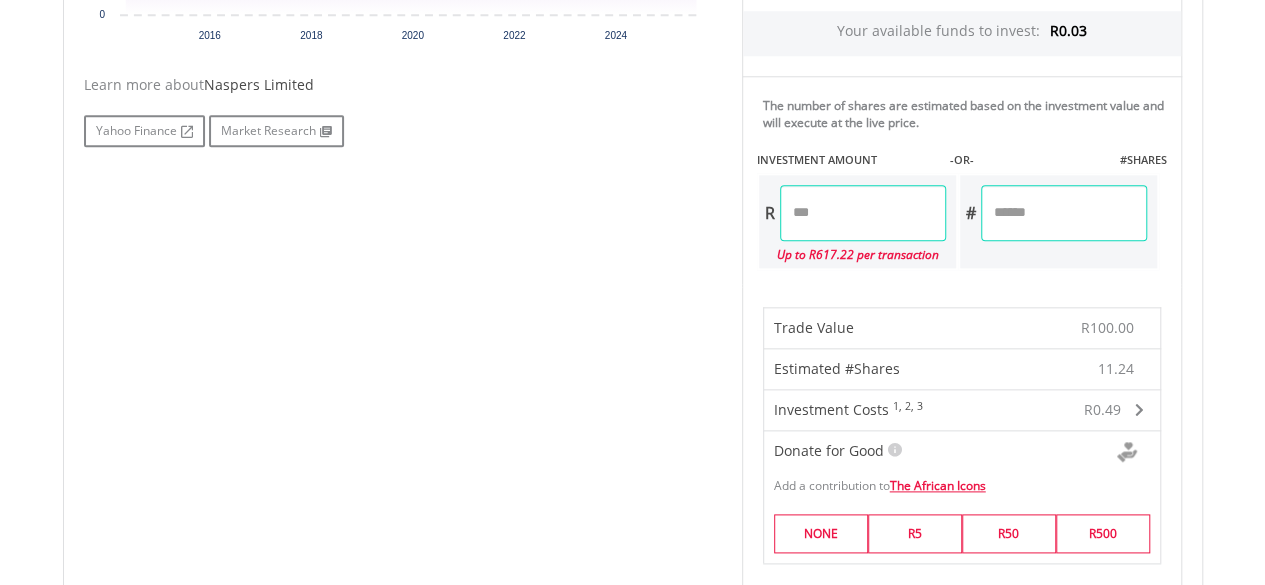 type on "*****" 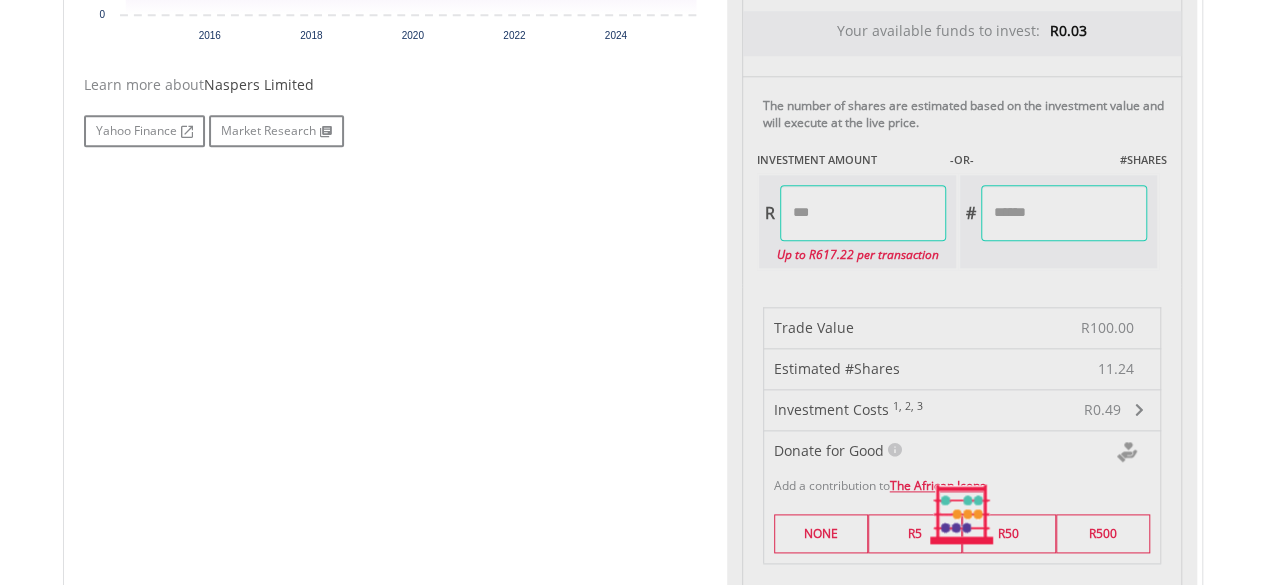 click on "Last Updated Price:
15-min. Delay*
Price Update Cost:
0
Credits
Market Closed
SELLING AT (BID)
BUYING AT                     (ASK)
LAST PRICE
R5 994.82
R8.90
R5 428.87
0" at bounding box center [962, 514] 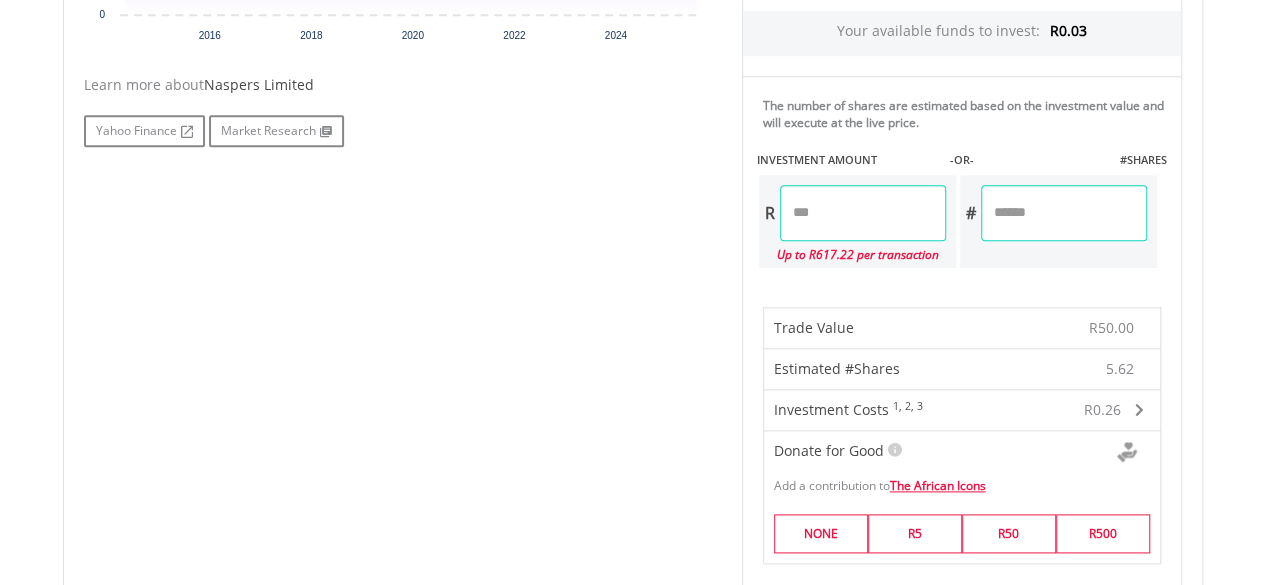 scroll, scrollTop: 494, scrollLeft: 0, axis: vertical 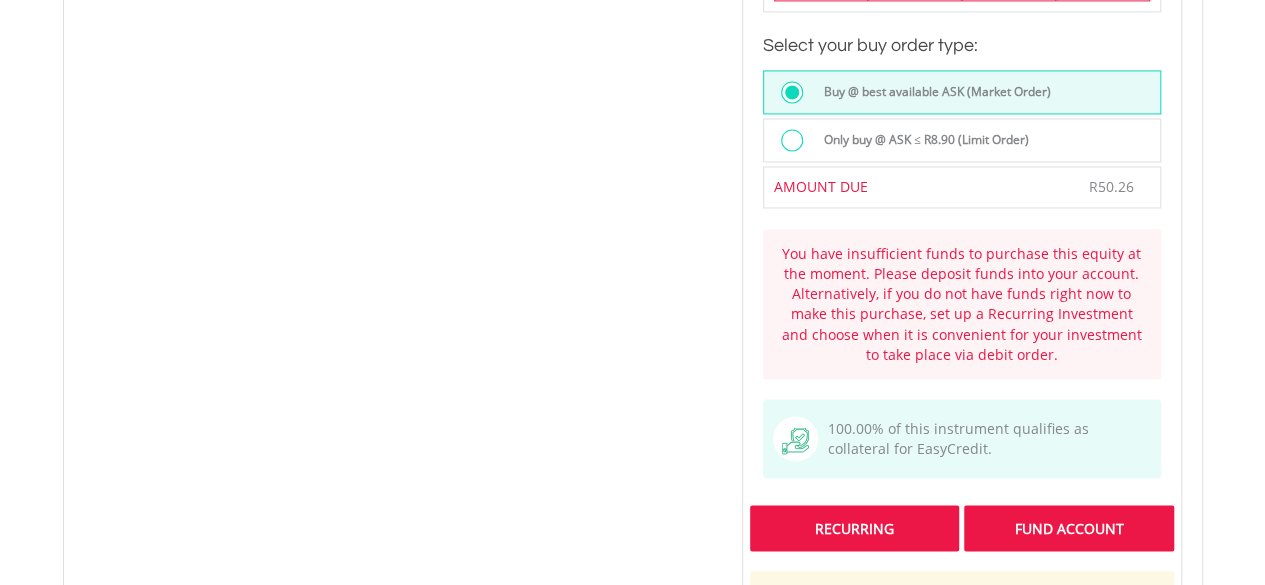 click on "Recurring" at bounding box center (854, 528) 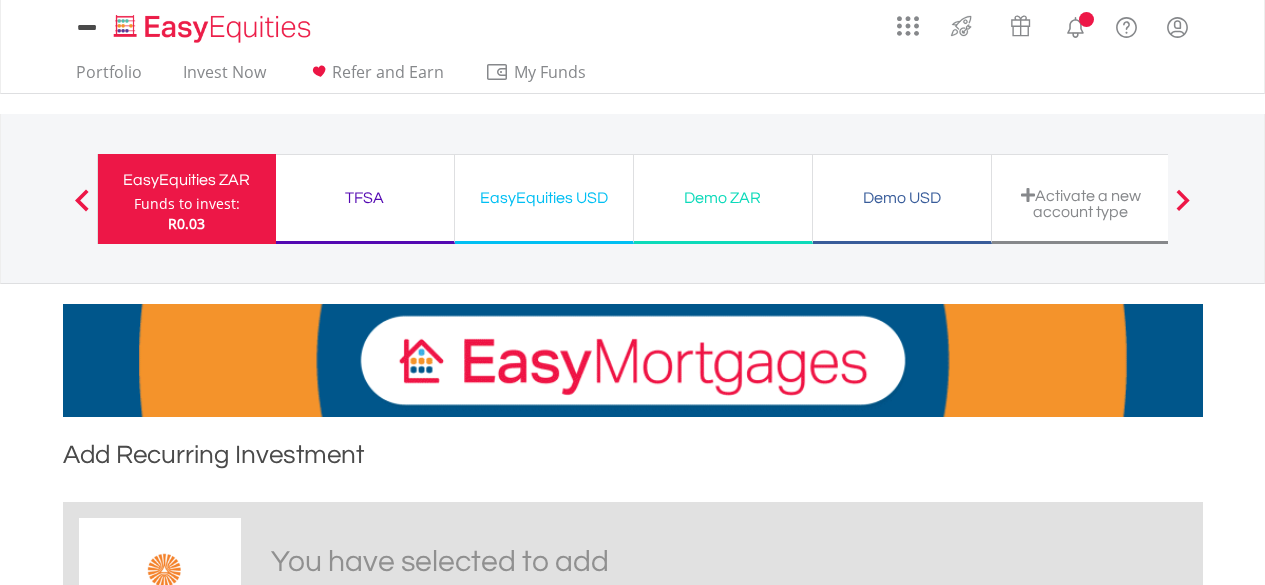 scroll, scrollTop: 0, scrollLeft: 0, axis: both 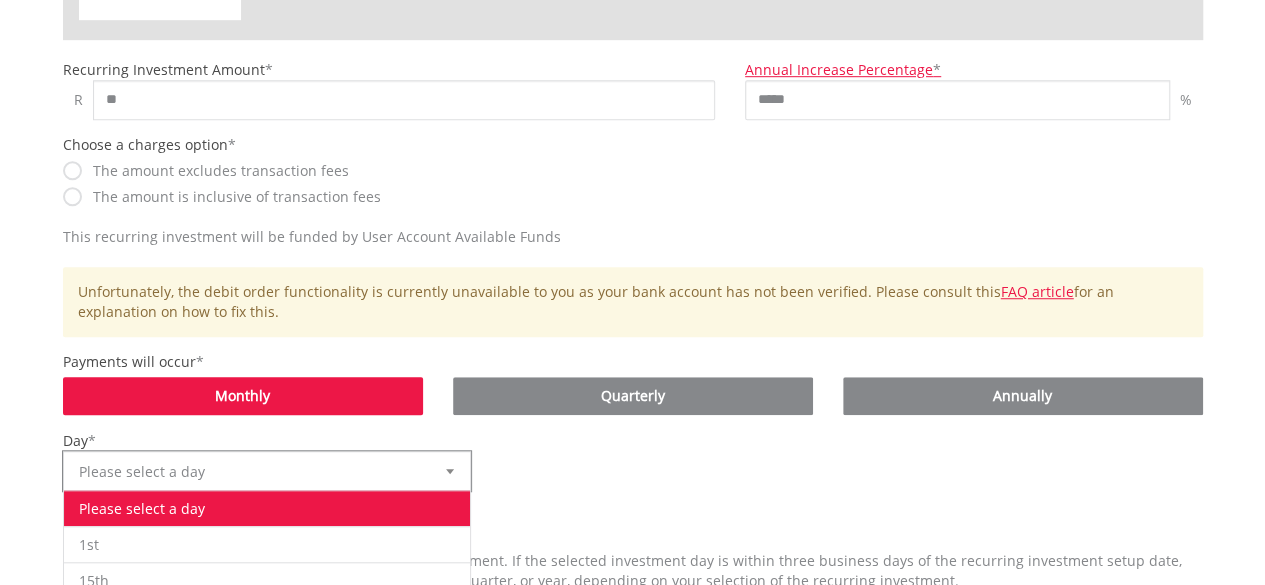 click at bounding box center [450, 471] 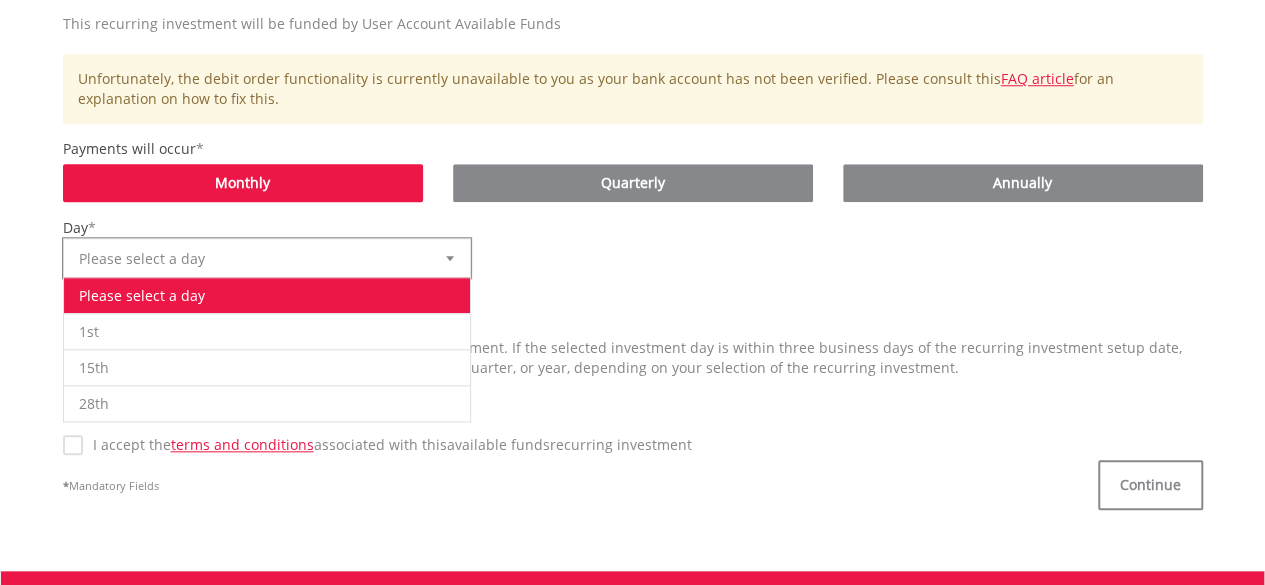 scroll, scrollTop: 851, scrollLeft: 0, axis: vertical 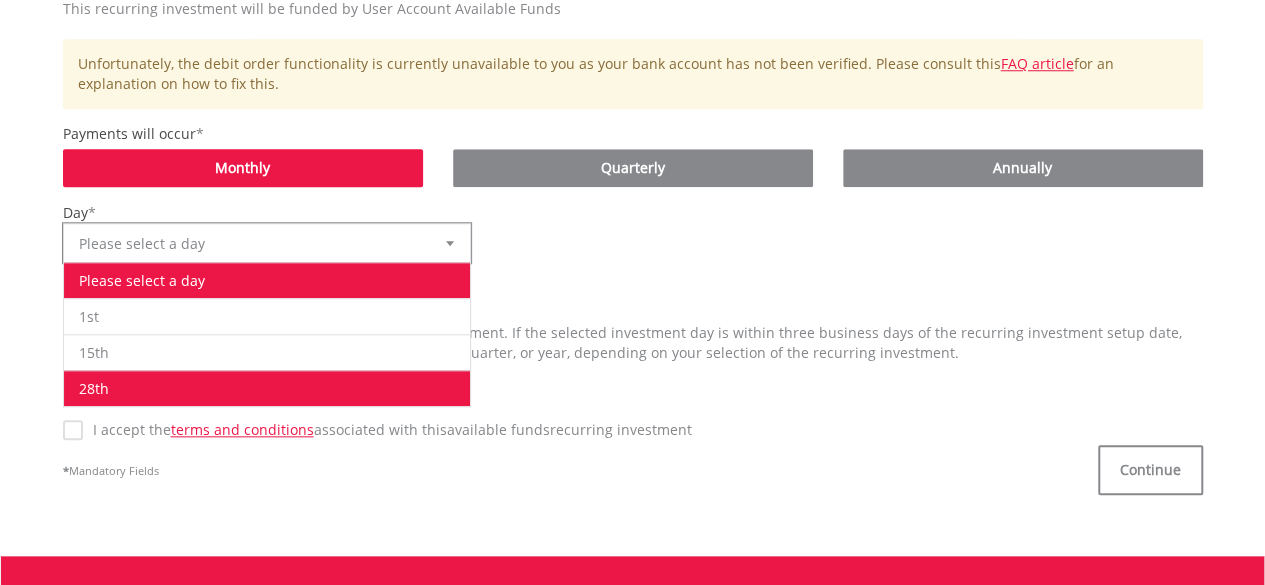 click on "28th" at bounding box center (267, 388) 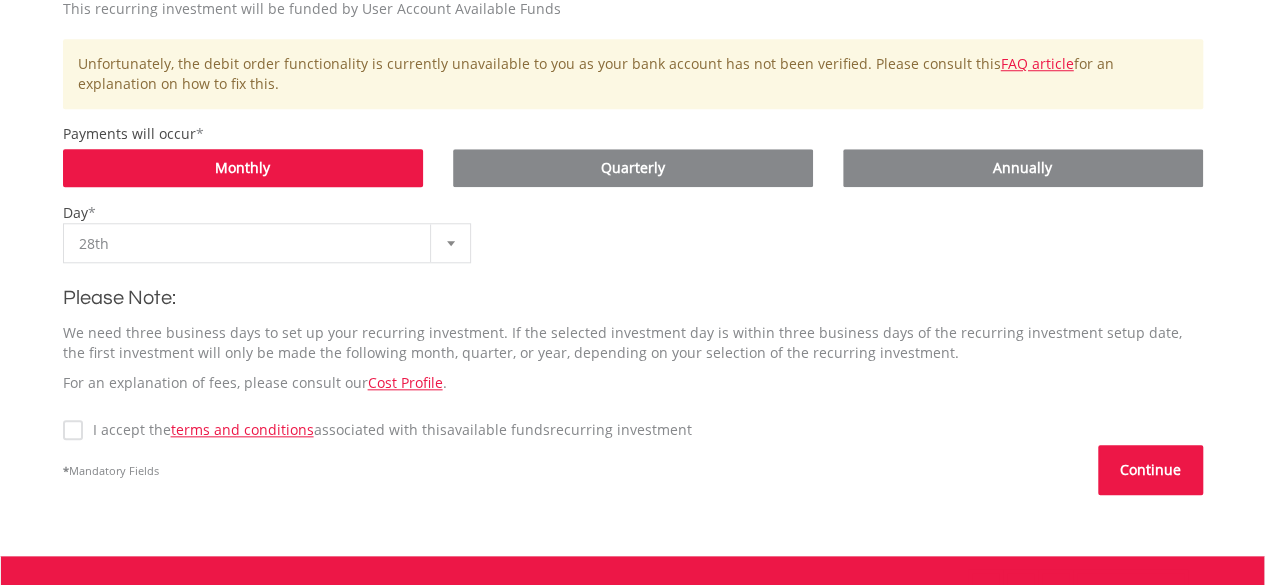 click on "Continue" at bounding box center [1150, 470] 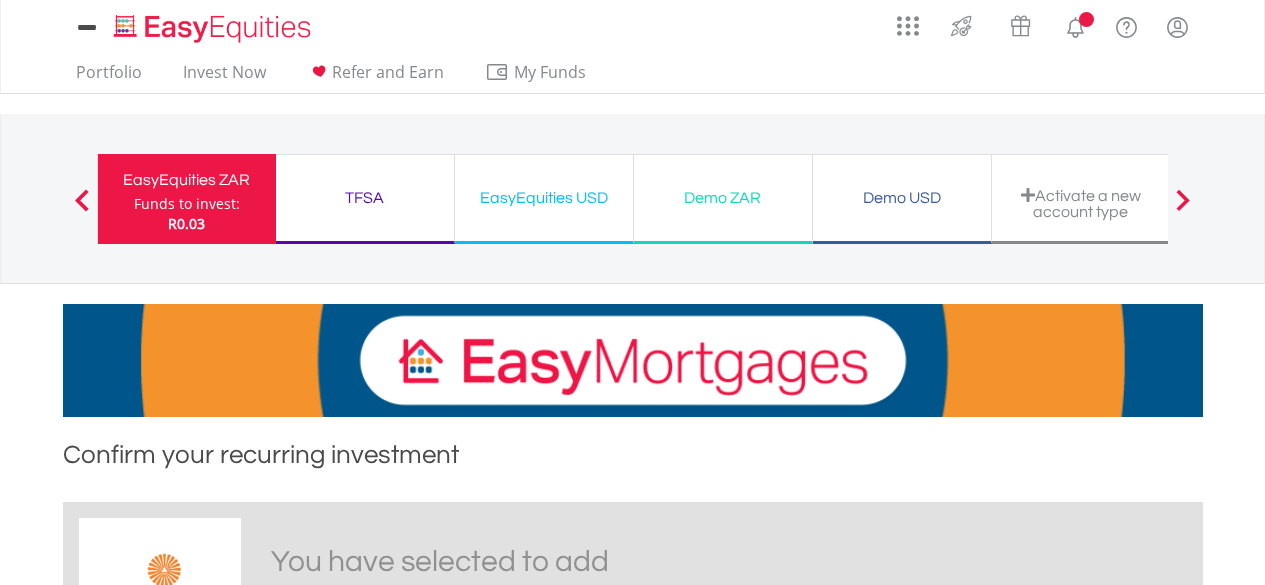 scroll, scrollTop: 0, scrollLeft: 0, axis: both 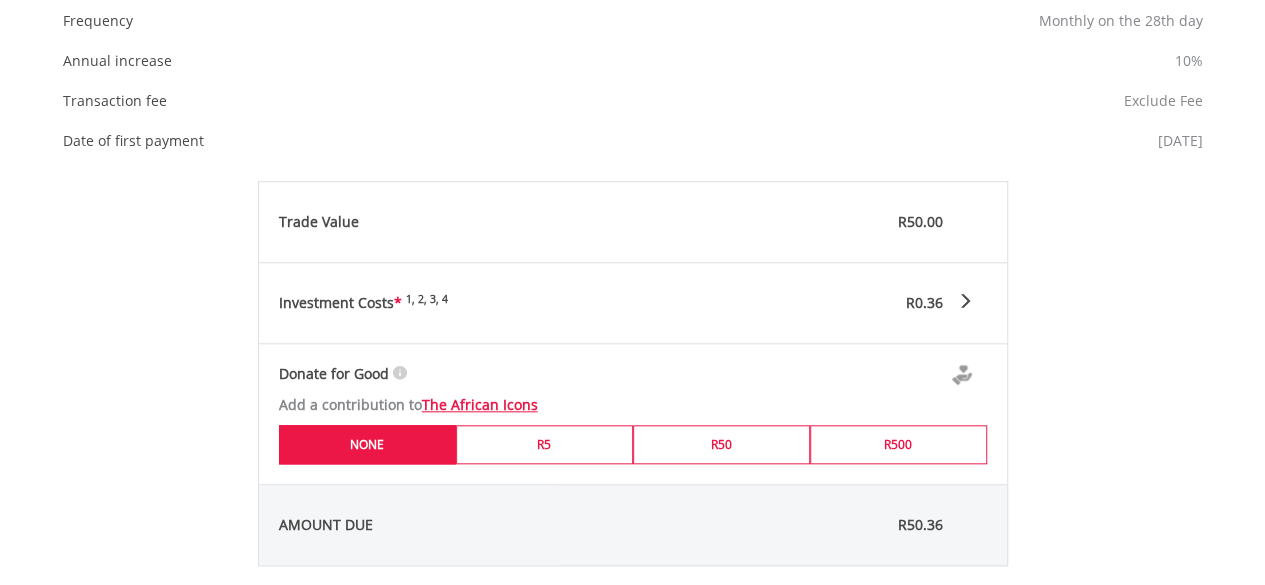 click on "NONE" at bounding box center (367, 444) 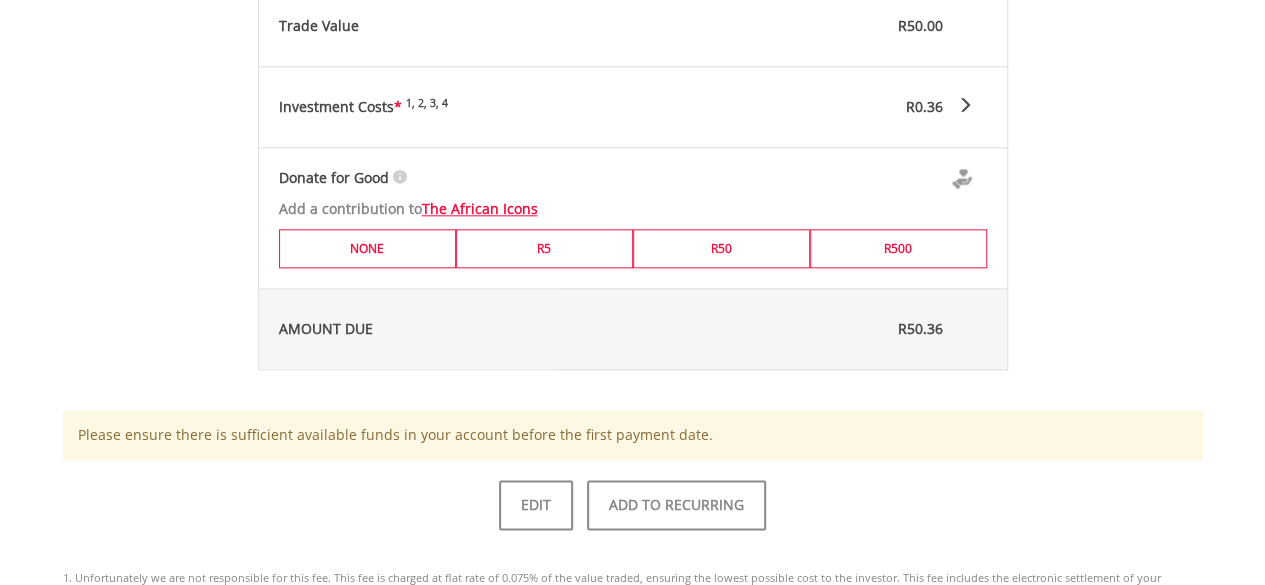 scroll, scrollTop: 1028, scrollLeft: 0, axis: vertical 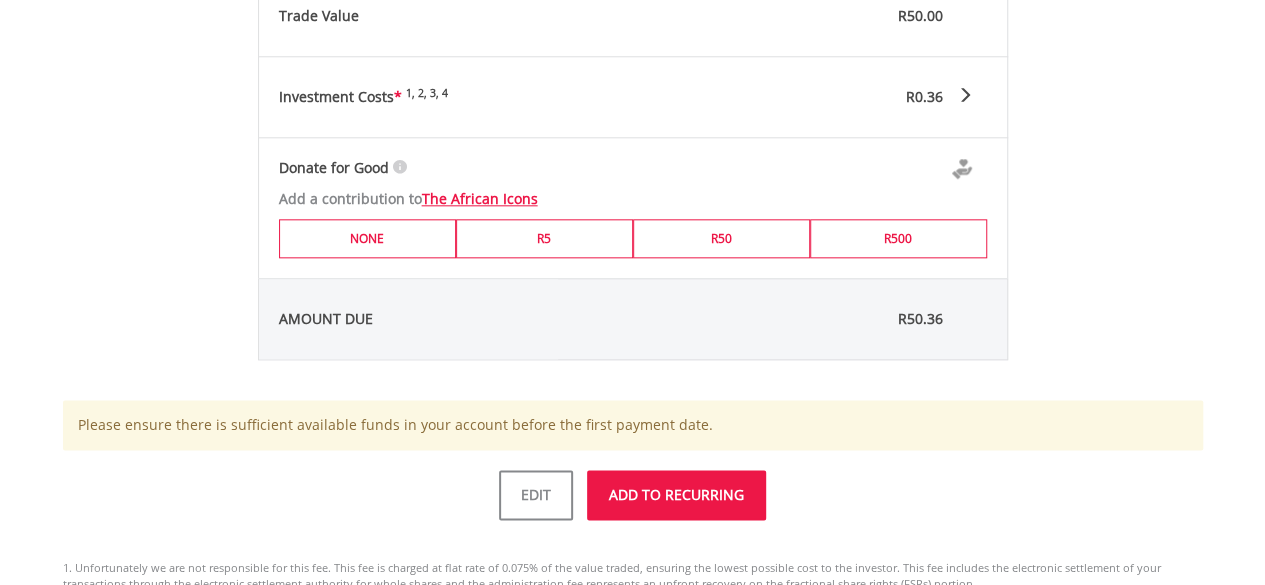 click on "ADD TO RECURRING" at bounding box center (676, 495) 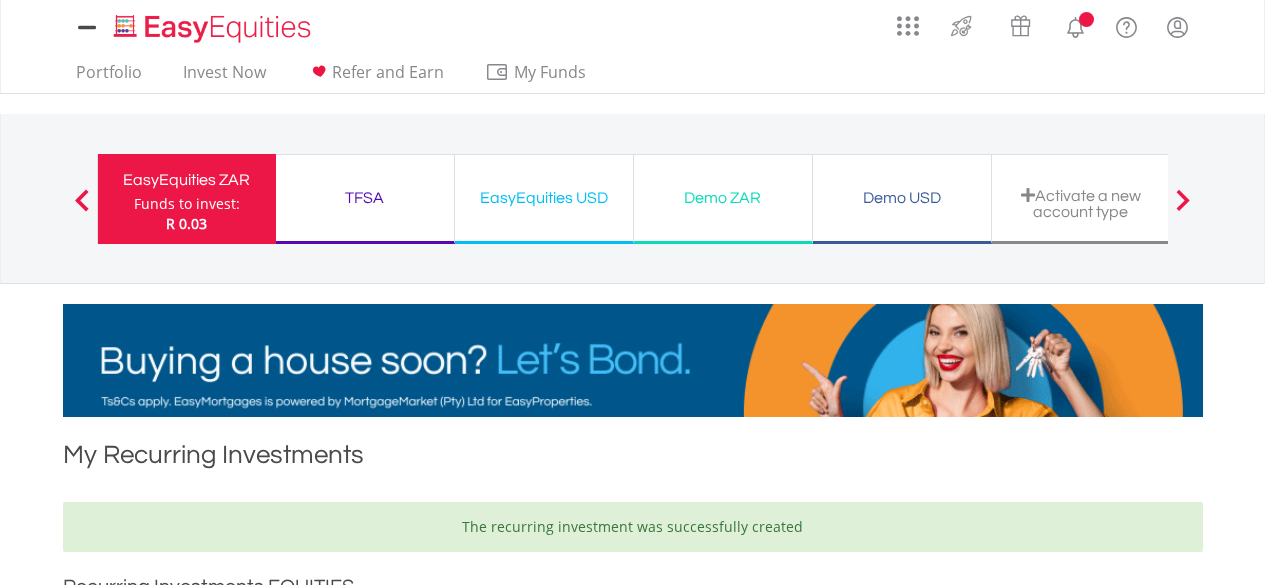 scroll, scrollTop: 0, scrollLeft: 0, axis: both 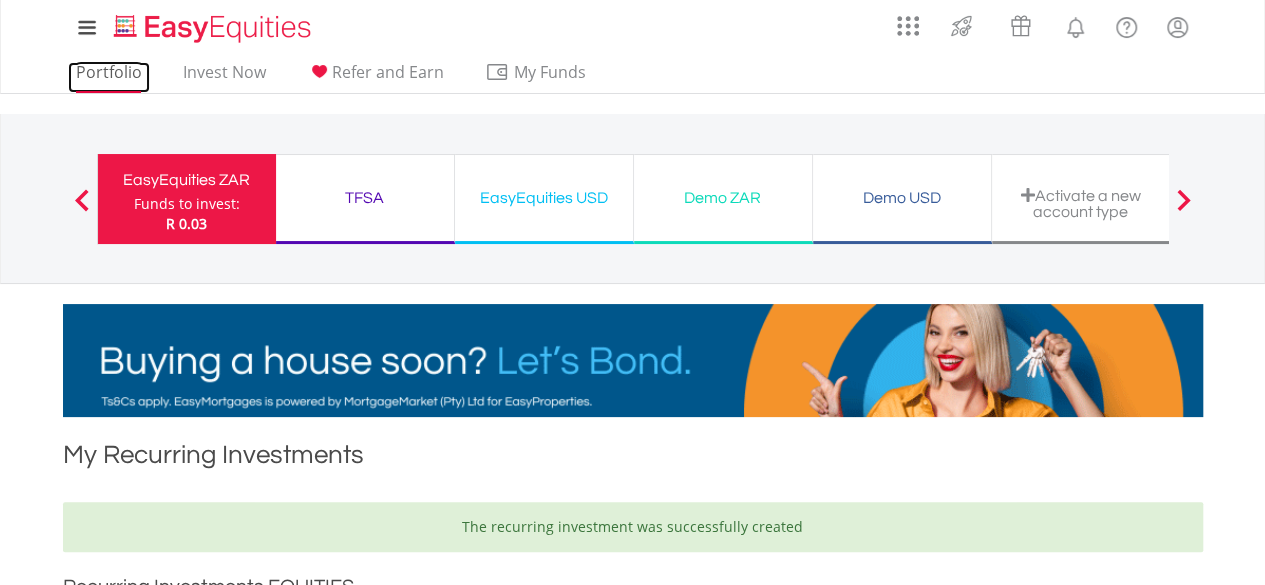click on "Portfolio" at bounding box center [109, 77] 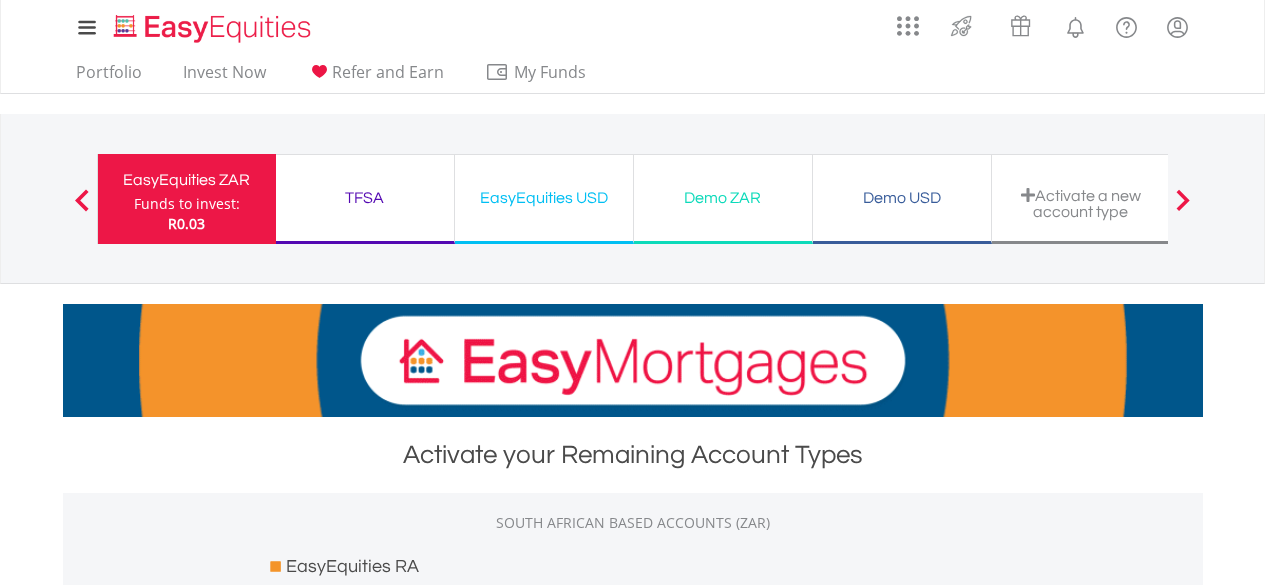 scroll, scrollTop: 0, scrollLeft: 0, axis: both 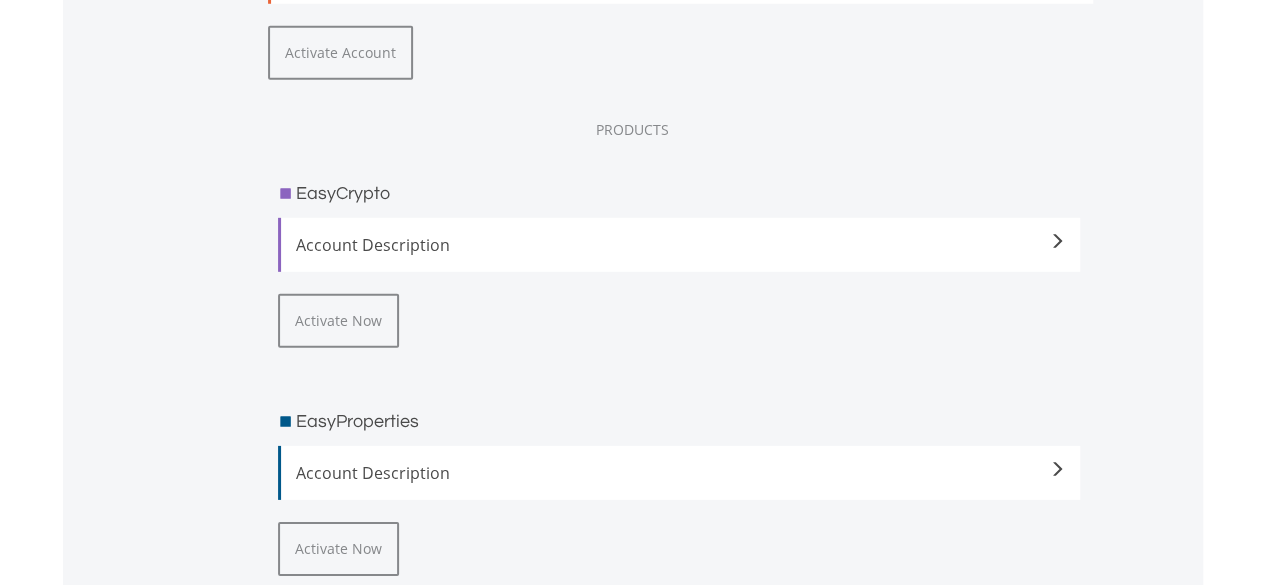 click at bounding box center [1057, 242] 